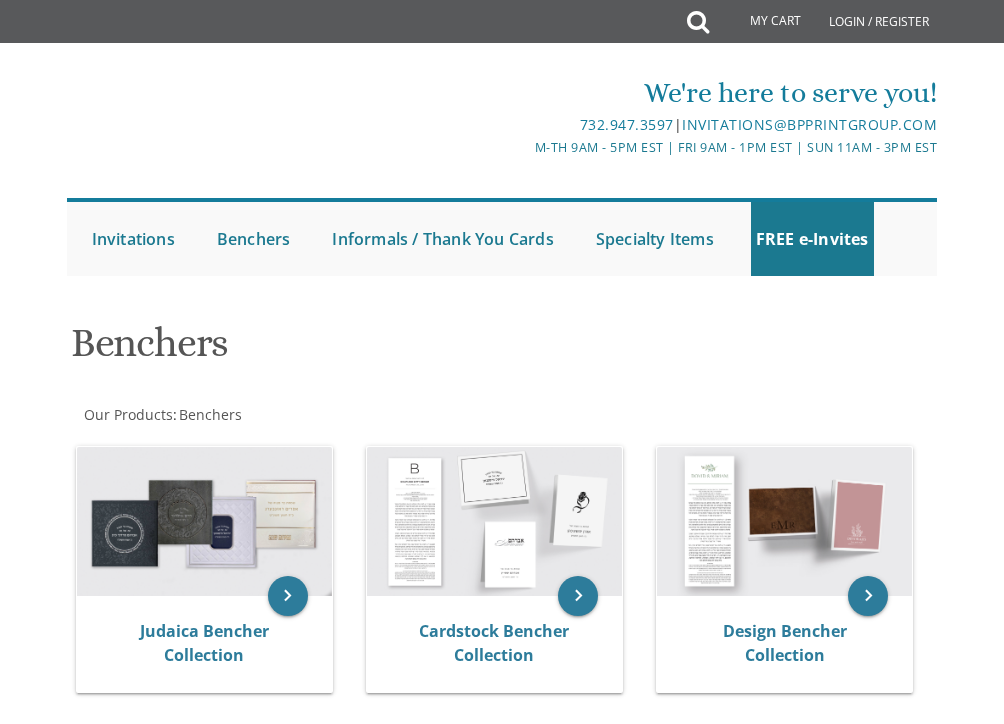 scroll, scrollTop: 0, scrollLeft: 0, axis: both 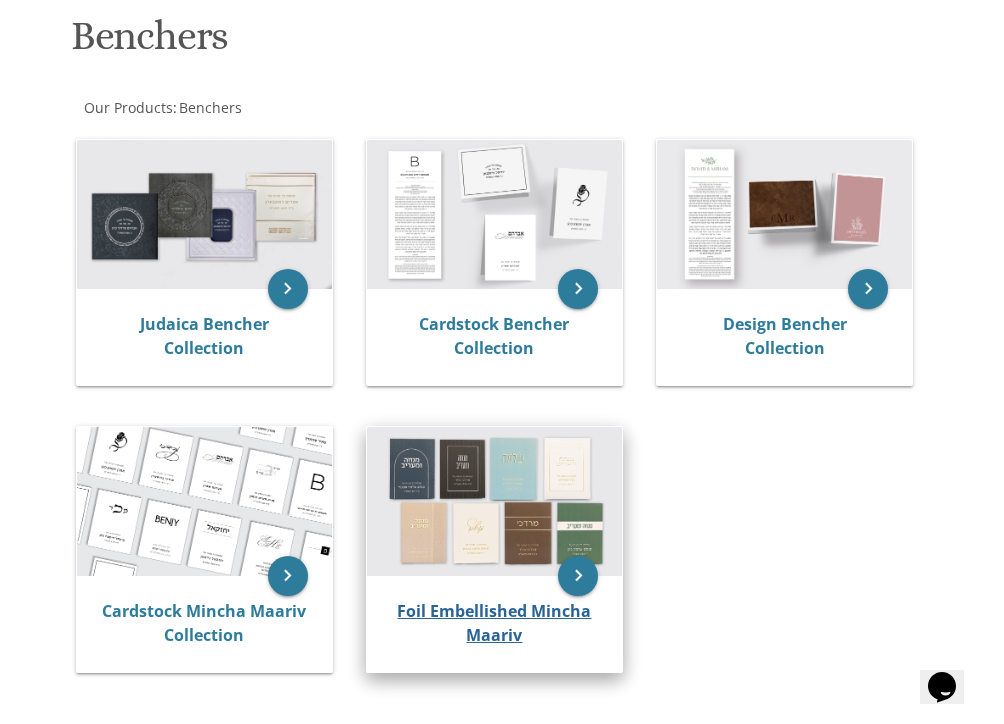 click on "Foil Embellished Mincha Maariv" at bounding box center (494, 623) 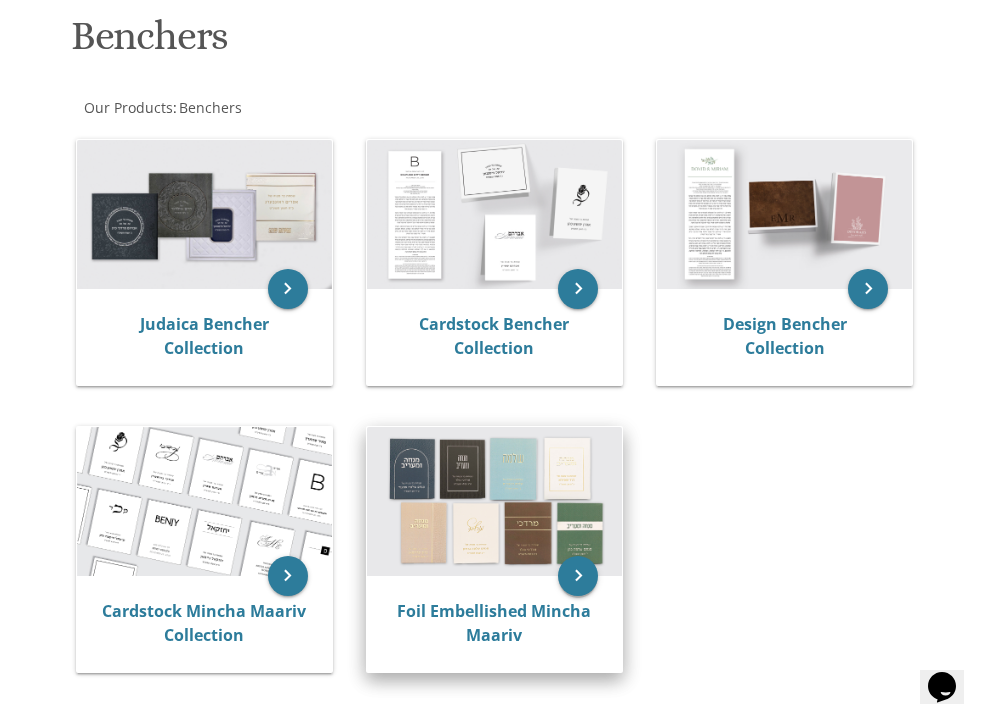 click on "keyboard_arrow_right" at bounding box center (578, 576) 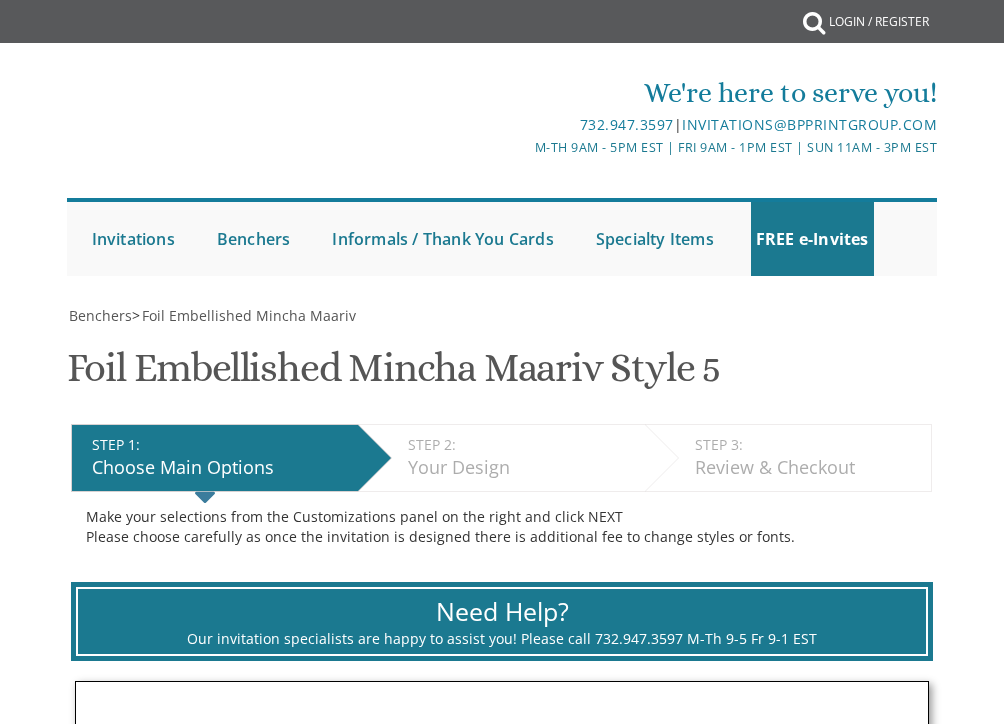 scroll, scrollTop: 0, scrollLeft: 0, axis: both 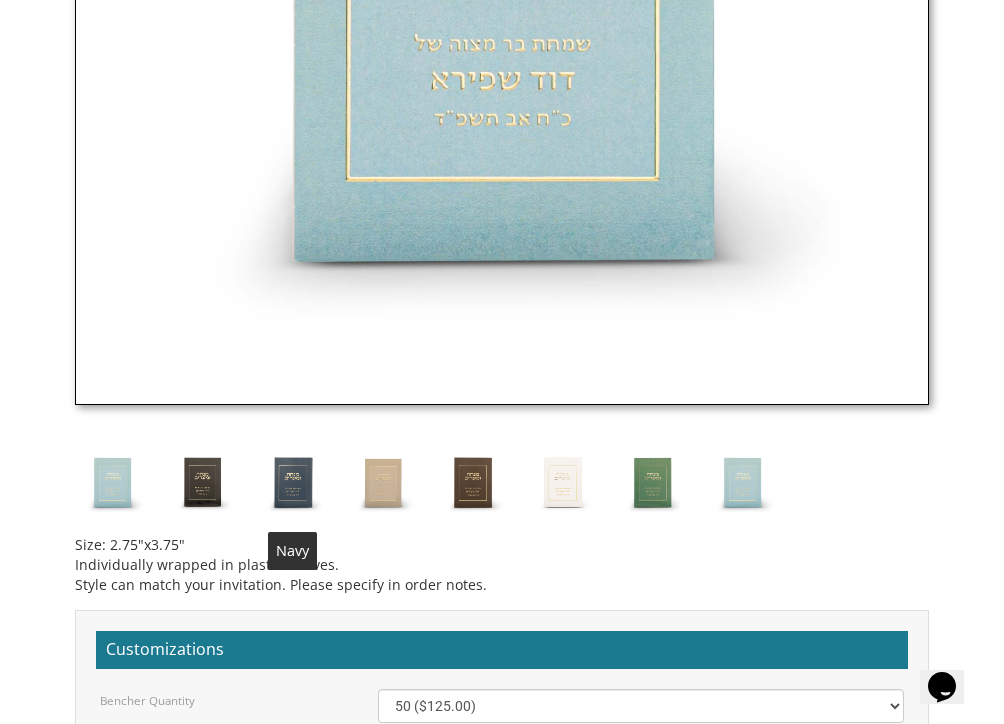 click at bounding box center (292, 482) 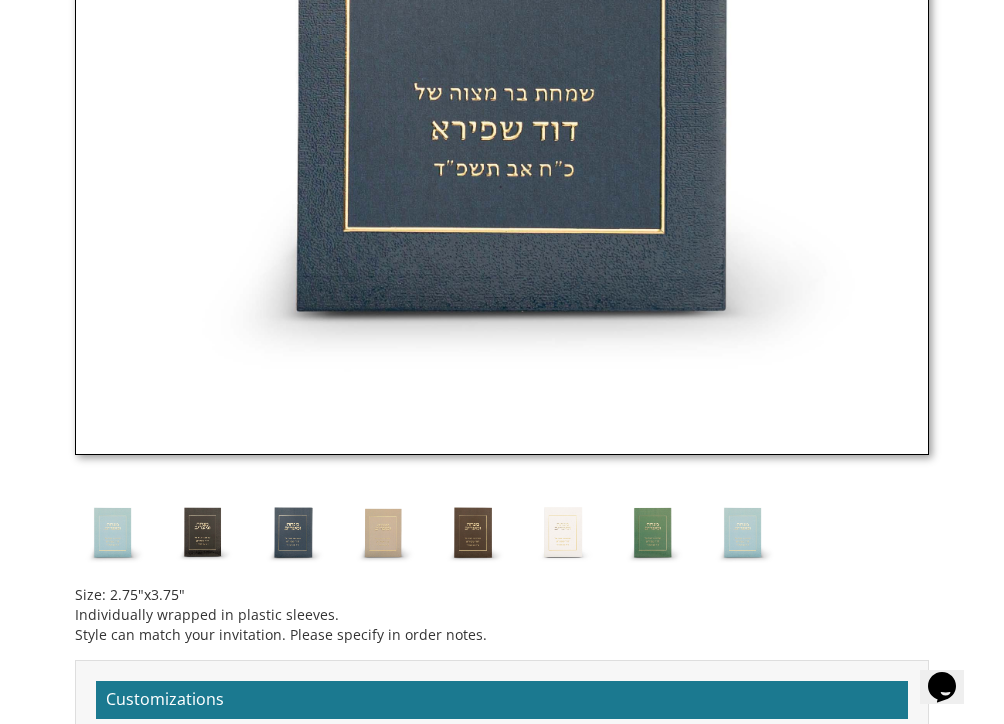 scroll, scrollTop: 1148, scrollLeft: 0, axis: vertical 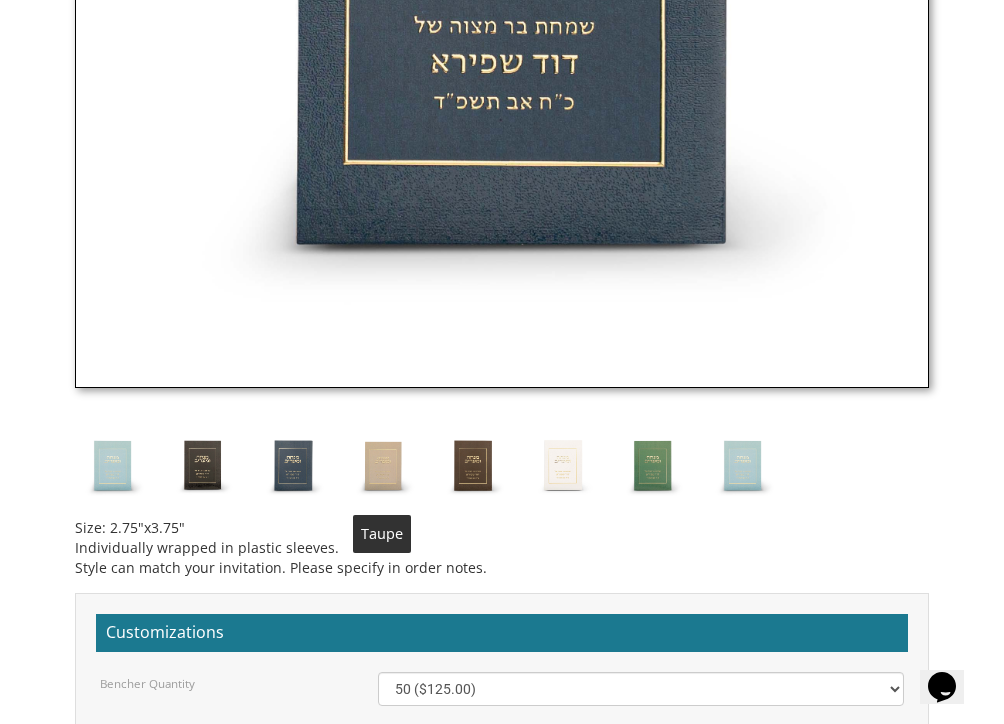 click at bounding box center (382, 465) 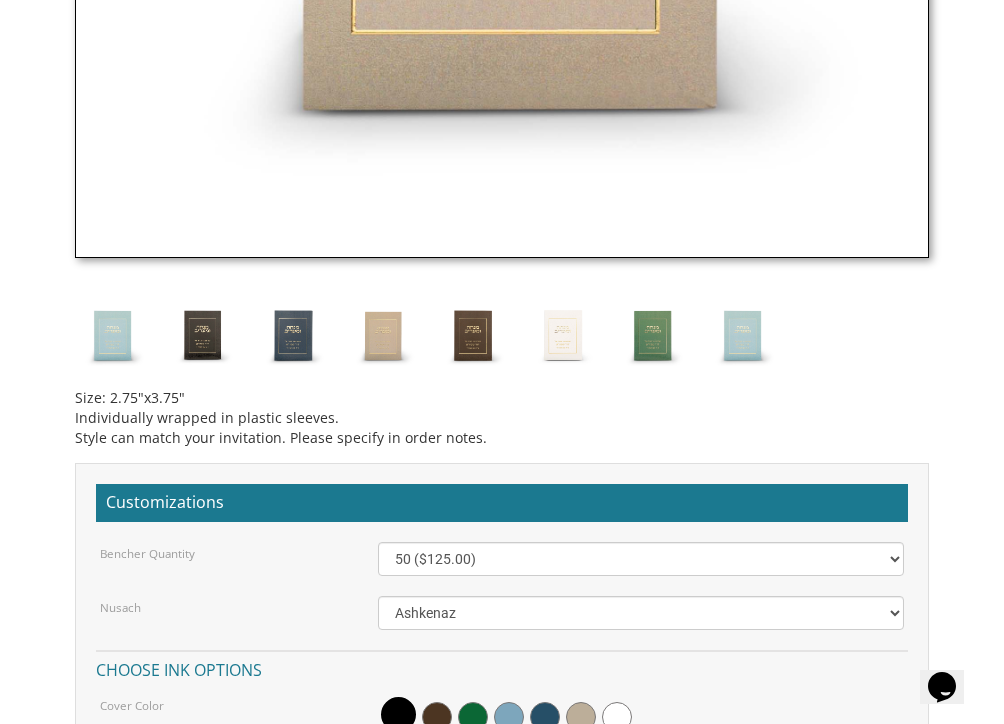scroll, scrollTop: 1282, scrollLeft: 0, axis: vertical 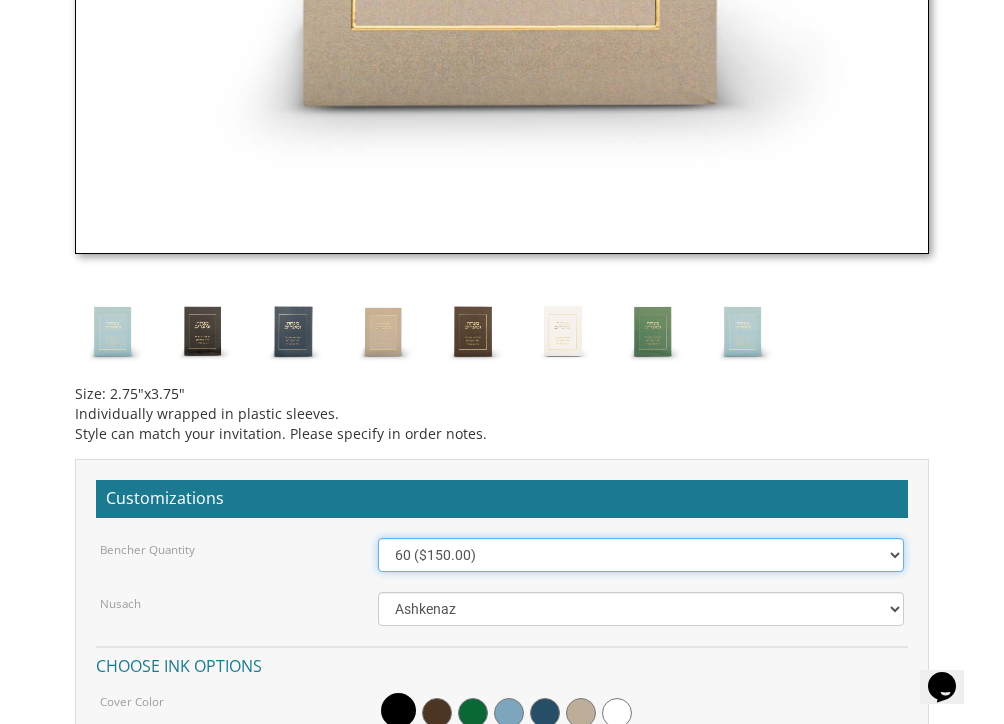 select on "80" 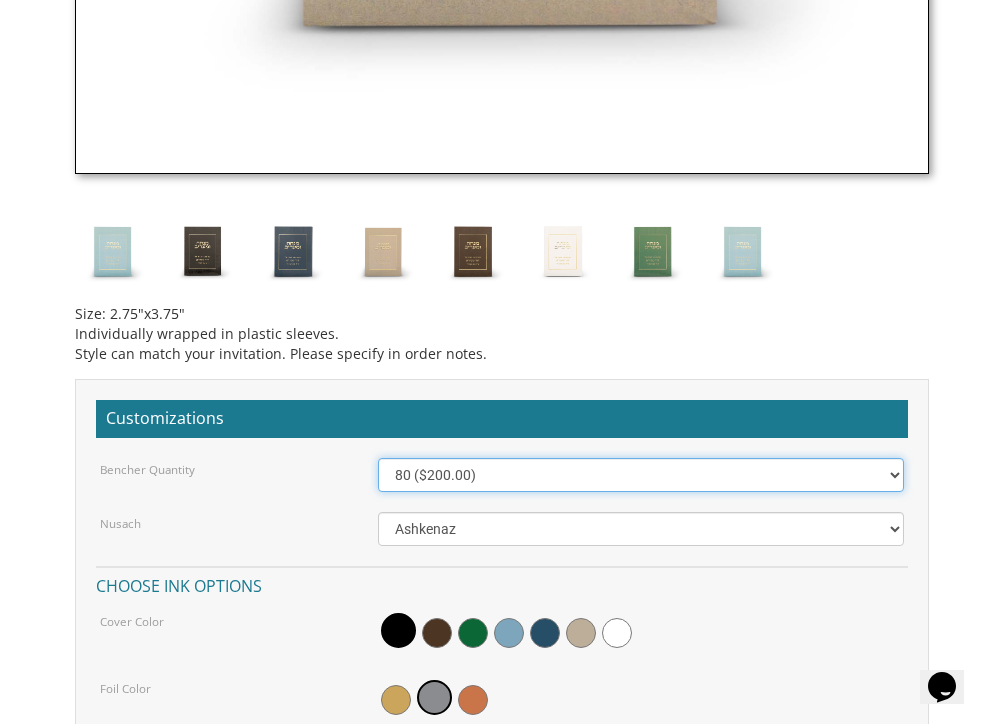 scroll, scrollTop: 1388, scrollLeft: 0, axis: vertical 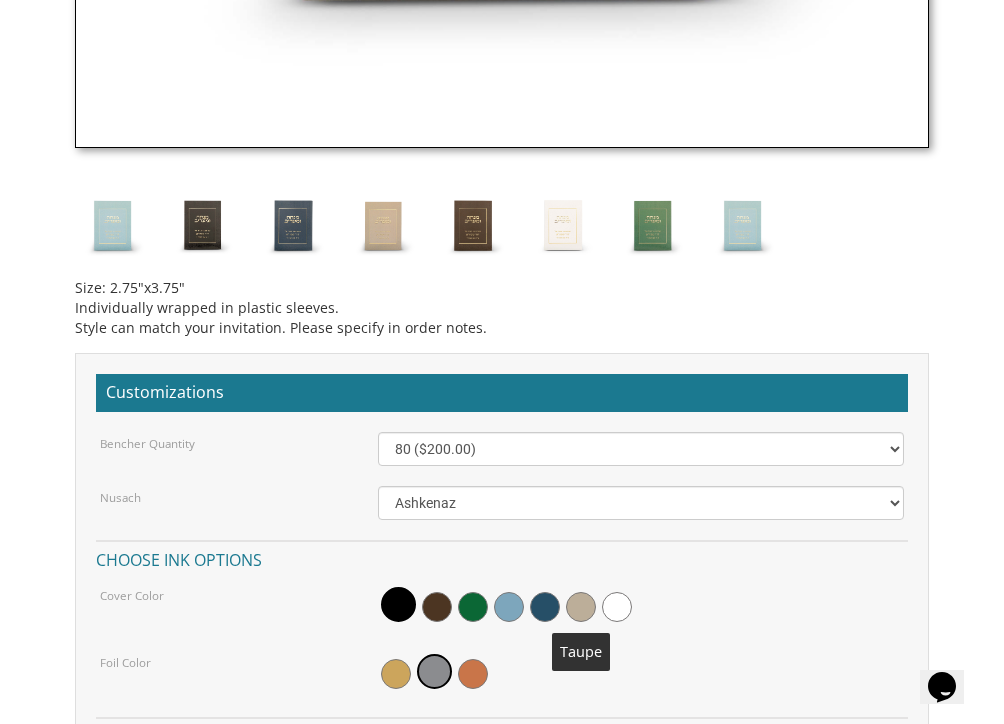 click at bounding box center [581, 607] 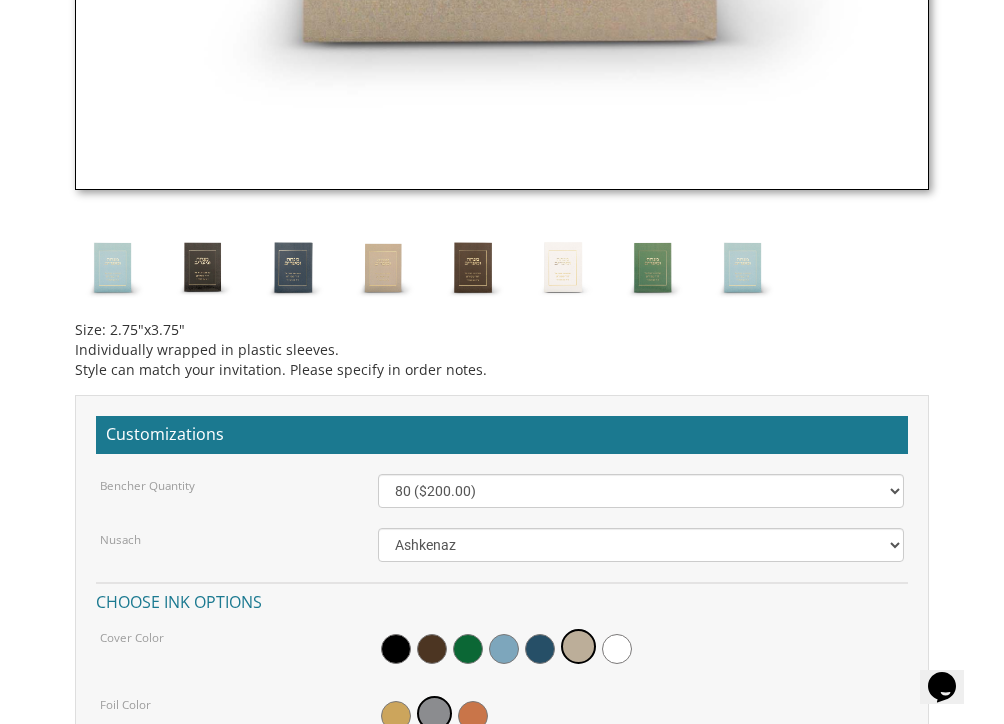 scroll, scrollTop: 1358, scrollLeft: 0, axis: vertical 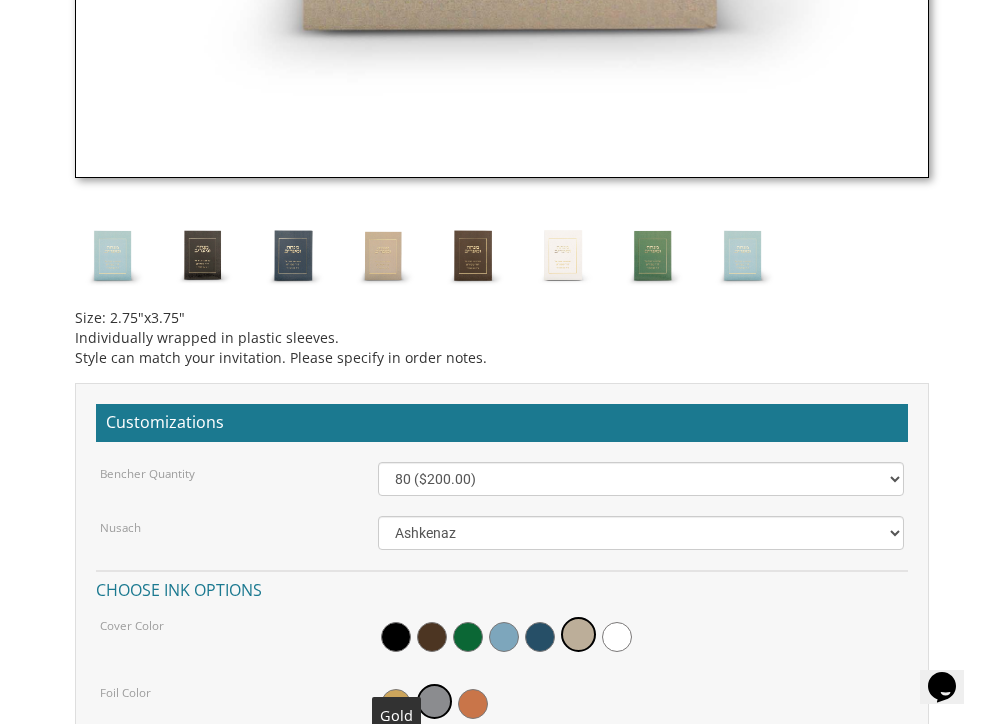 click at bounding box center [396, 704] 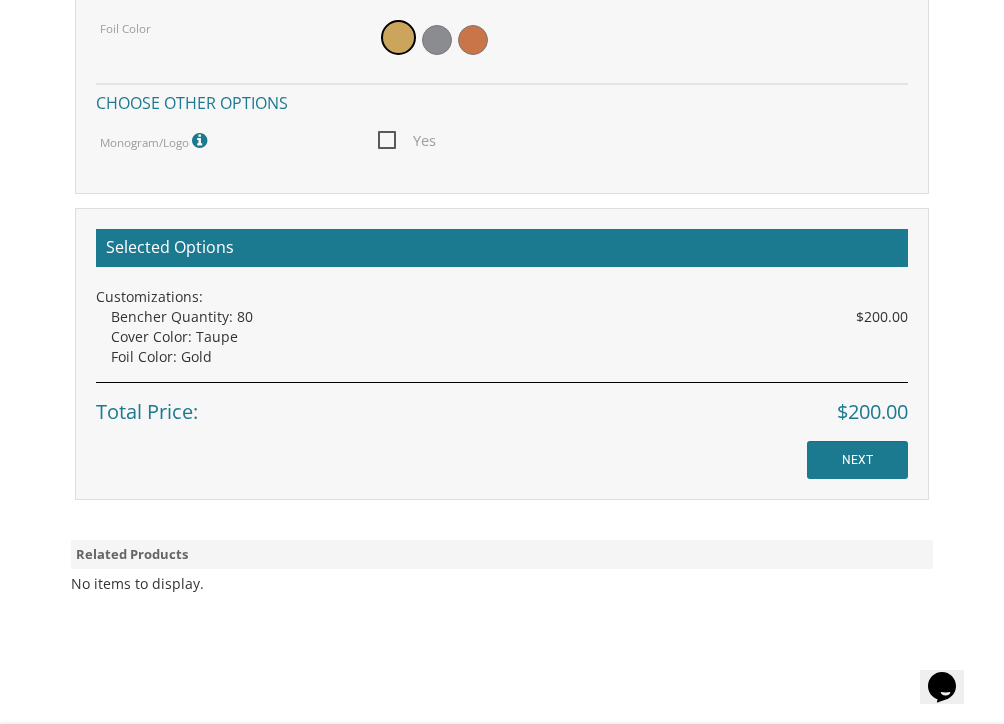scroll, scrollTop: 2031, scrollLeft: 0, axis: vertical 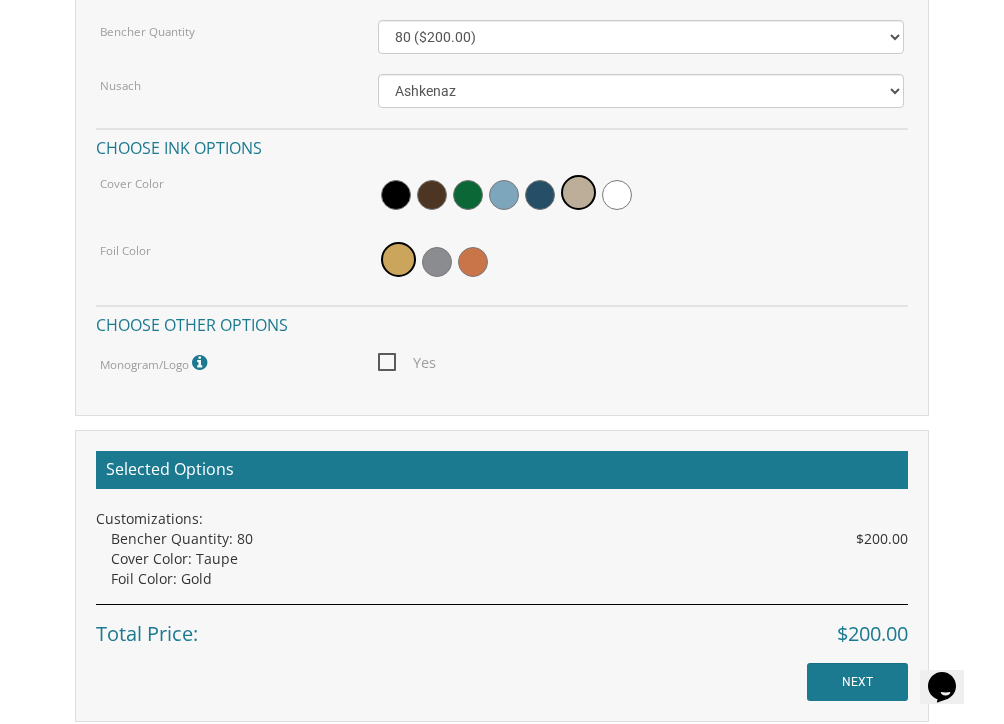 click on "Yes" at bounding box center (407, 362) 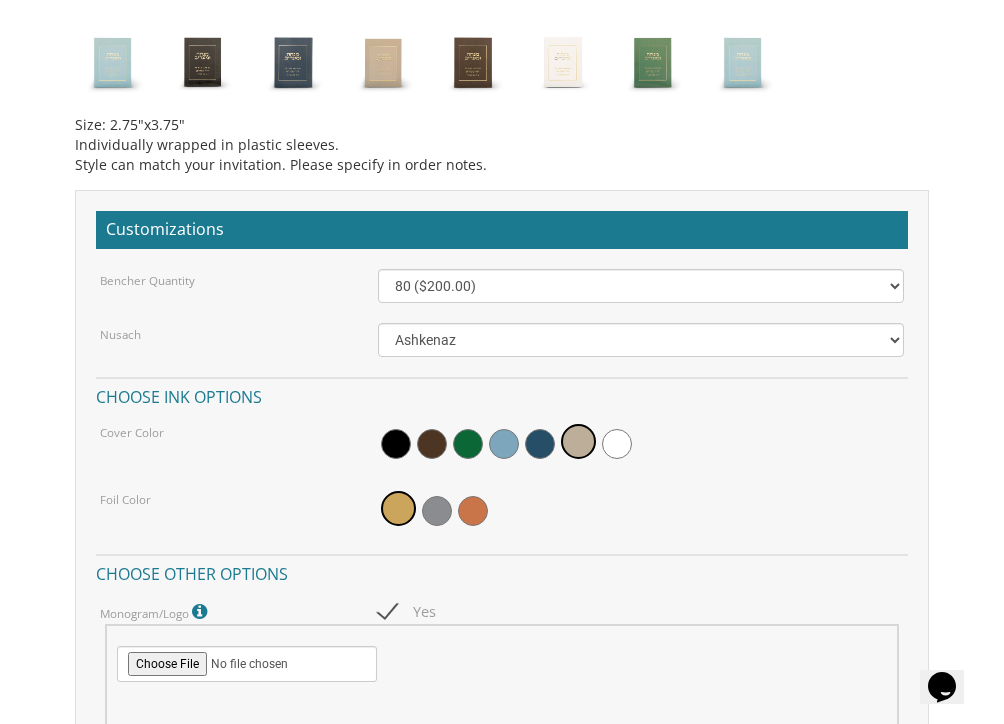 scroll, scrollTop: 1616, scrollLeft: 0, axis: vertical 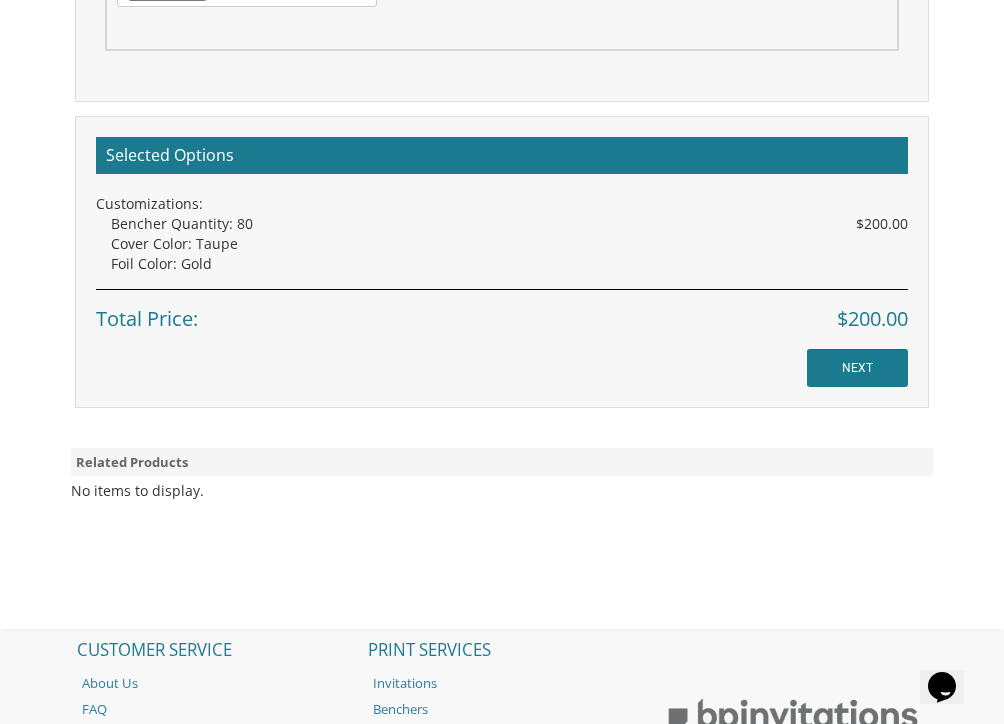 click on "NEXT" at bounding box center [857, 368] 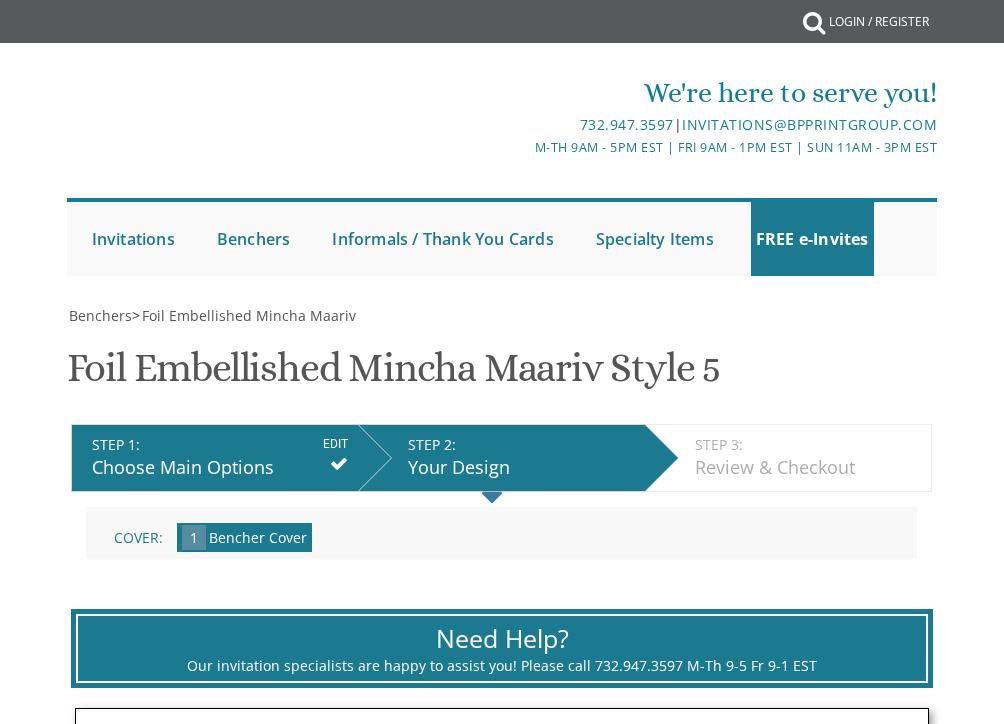 scroll, scrollTop: 0, scrollLeft: 0, axis: both 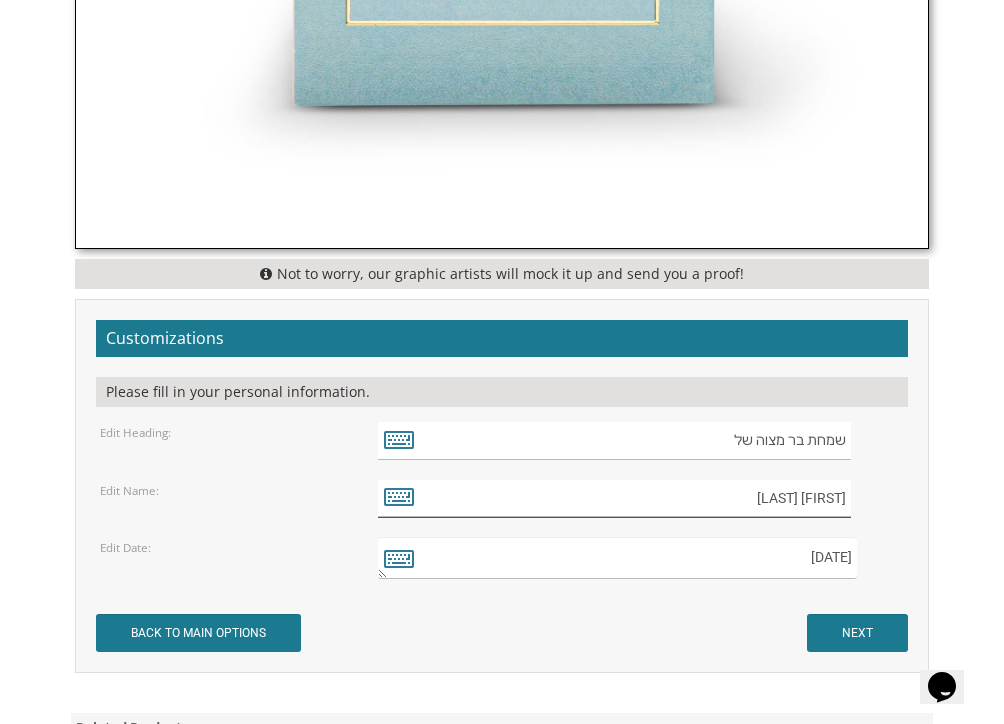 click on "דוד שפירא" at bounding box center [614, 498] 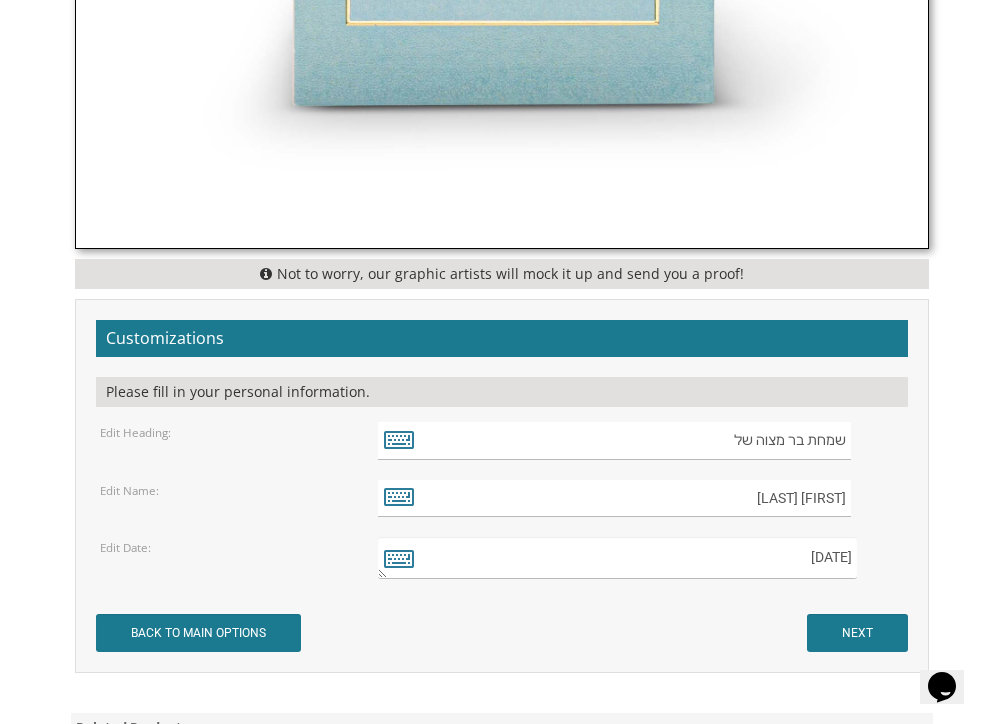 click on "Edit Name:" at bounding box center [129, 491] 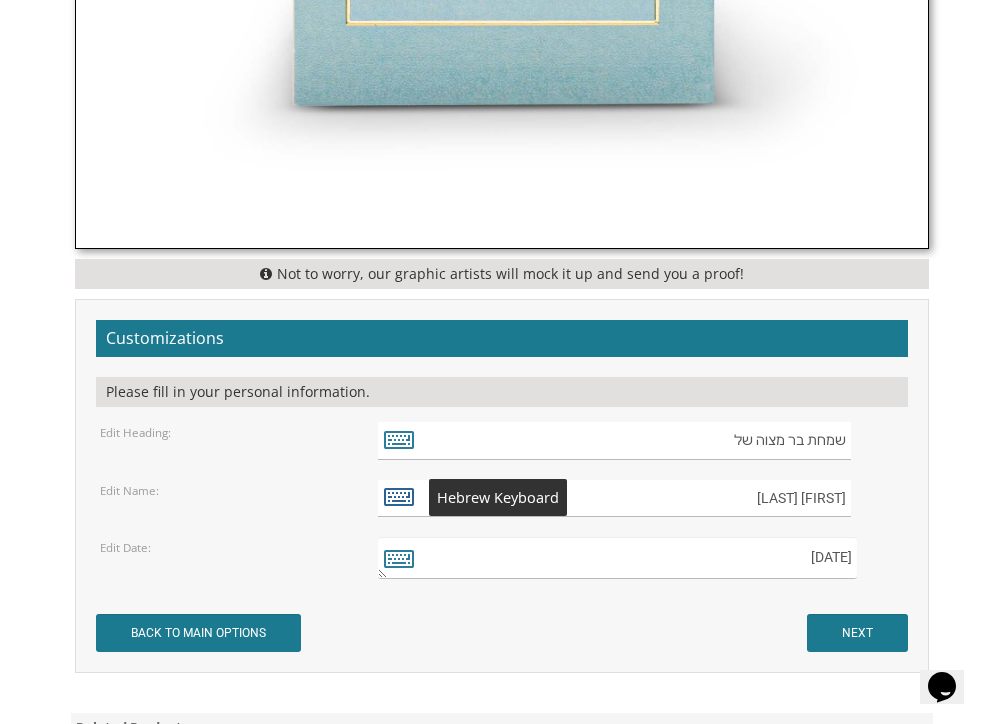 click at bounding box center (399, 496) 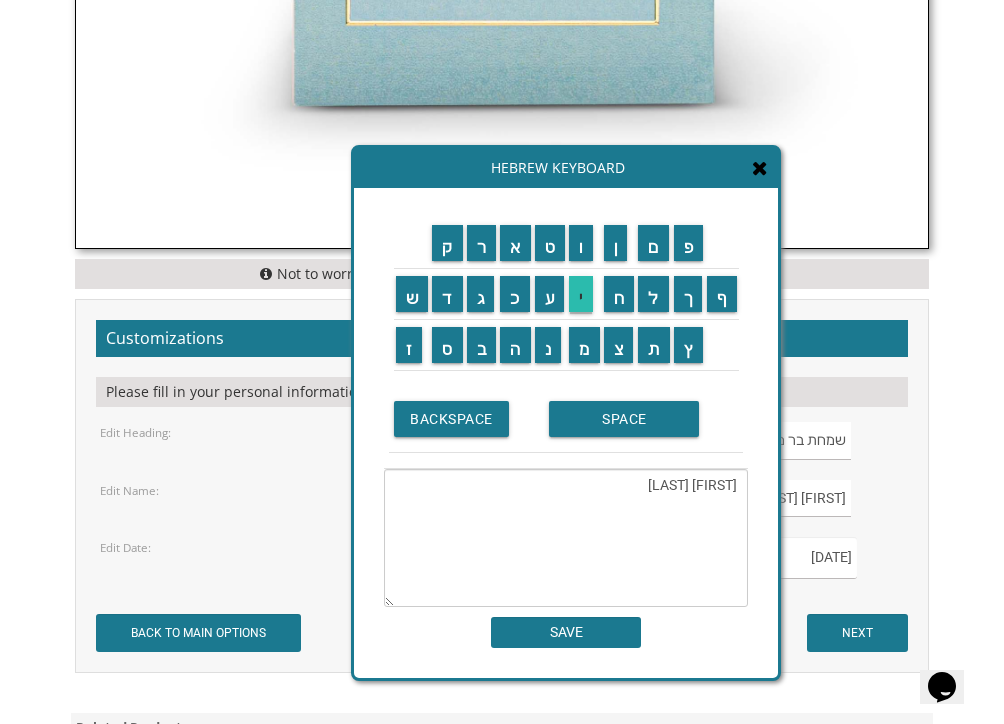 click on "י" at bounding box center (581, 294) 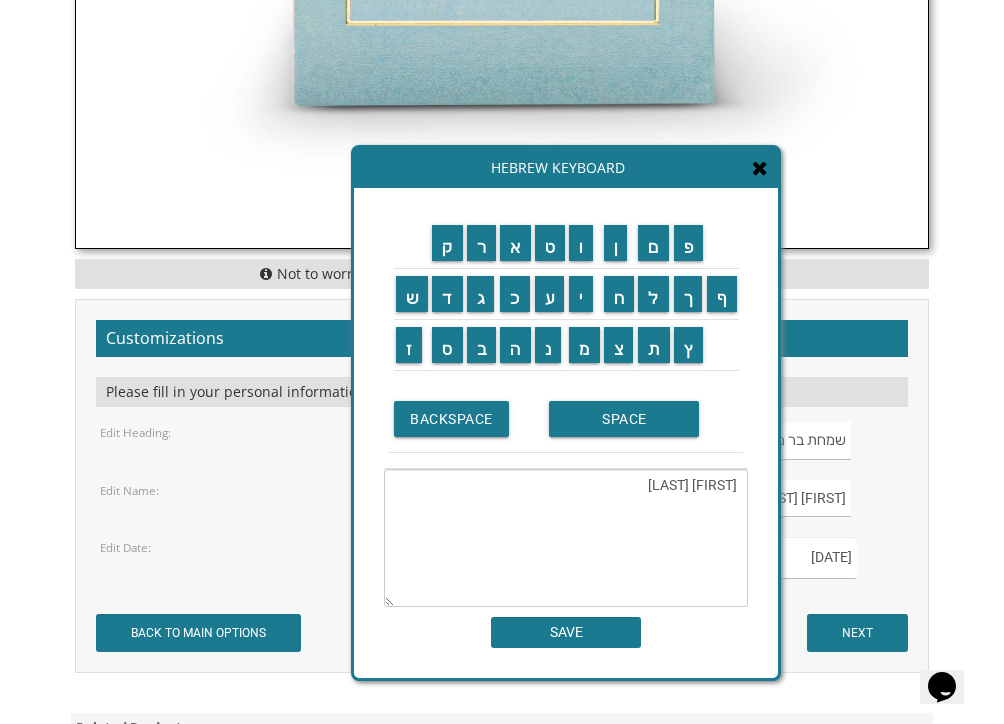 click on "דוד שפיראי" at bounding box center (566, 538) 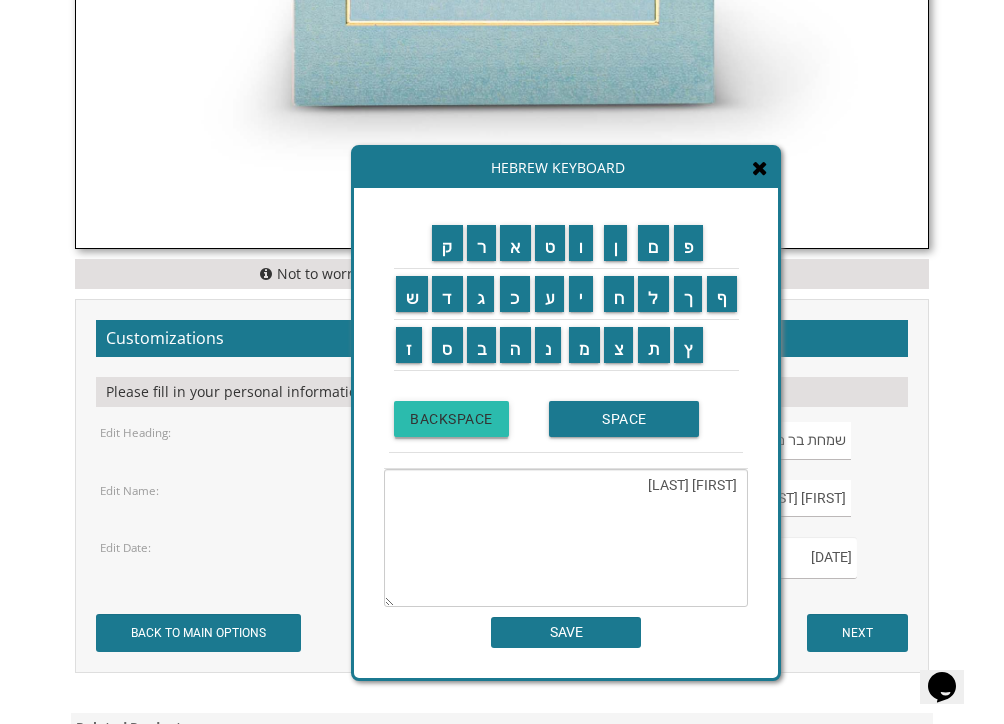 click on "BACKSPACE" at bounding box center (451, 419) 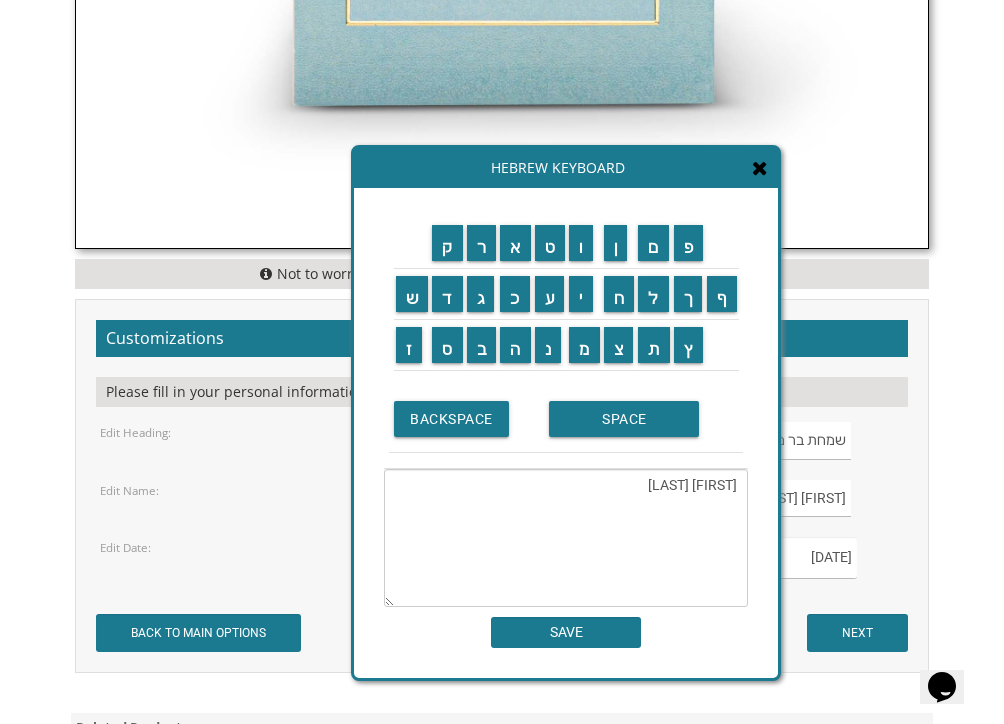 click on "דוד שפיראי" at bounding box center [566, 538] 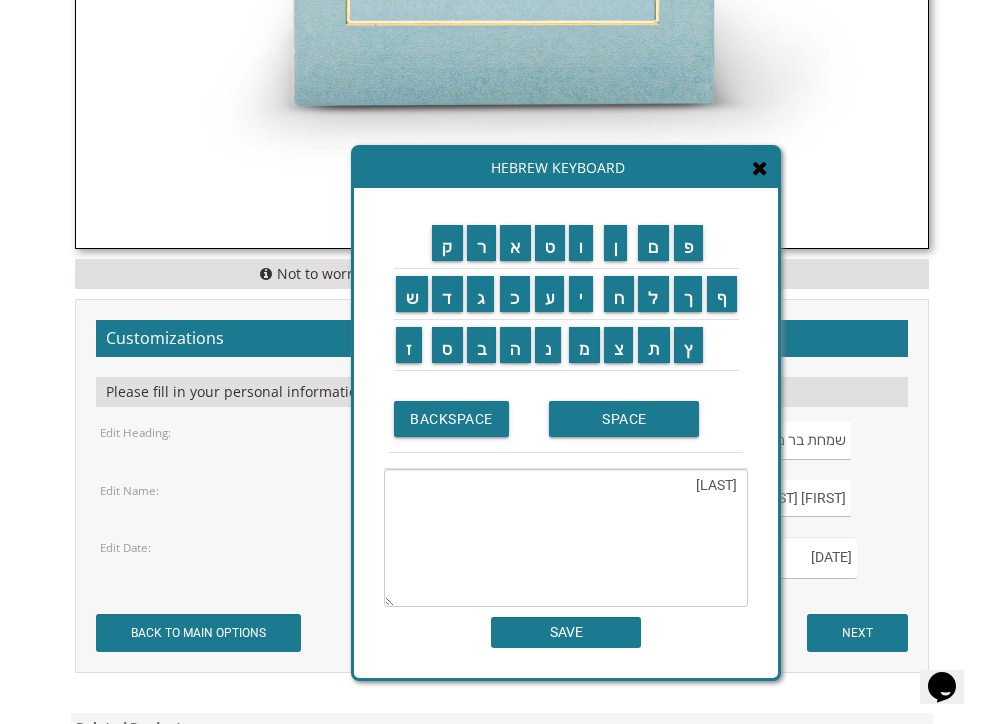 click on "יראי" at bounding box center [566, 538] 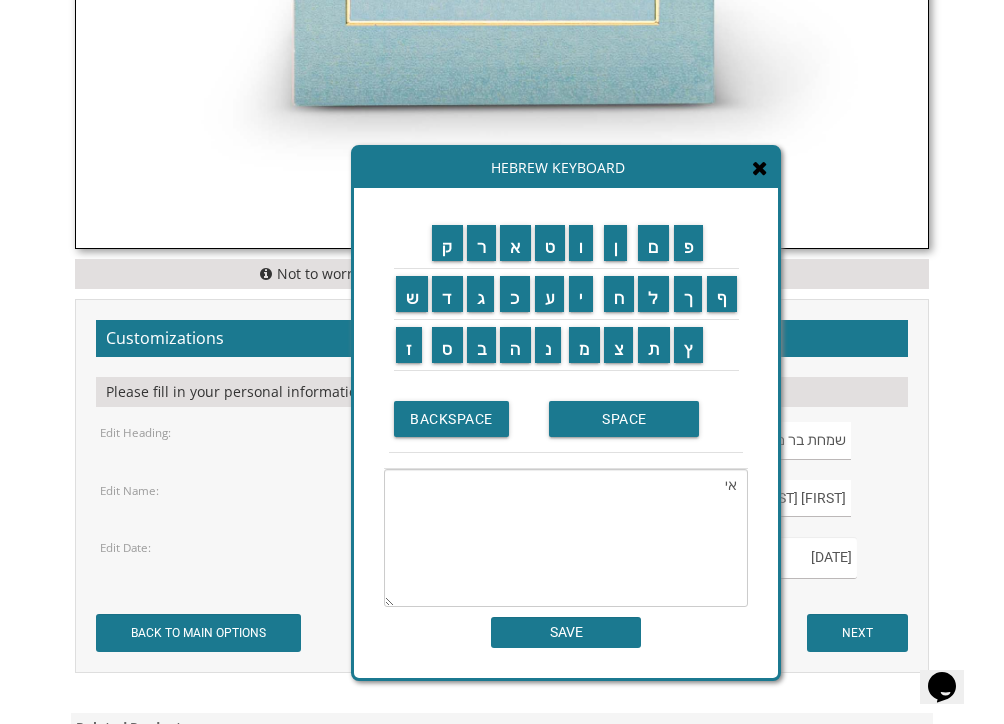 click on "אי" at bounding box center [566, 538] 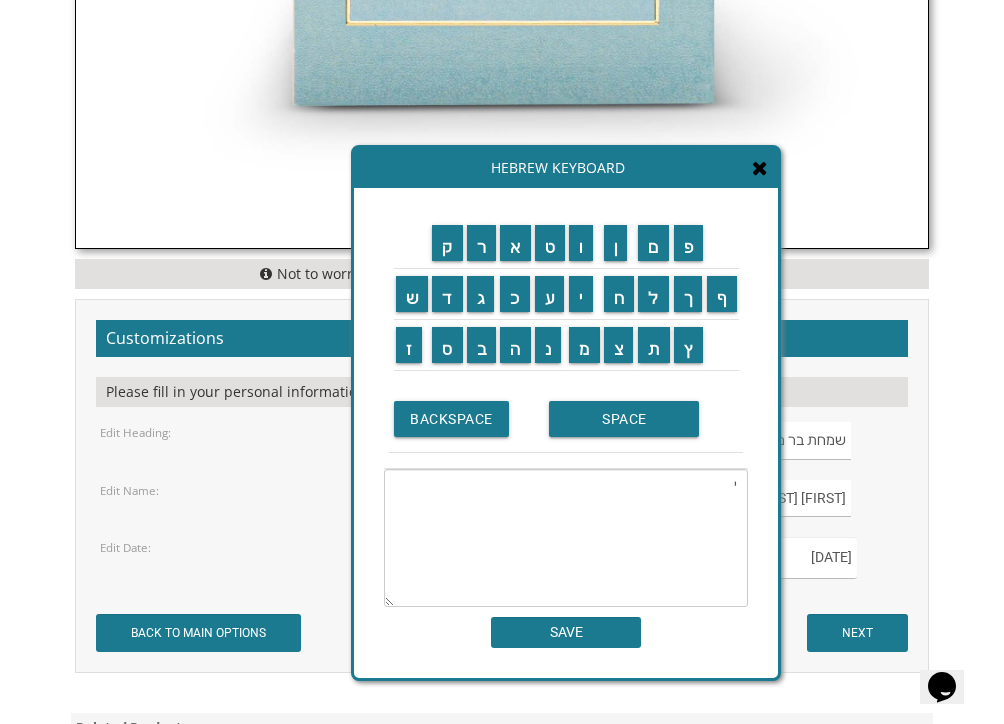 click on "י" at bounding box center (566, 538) 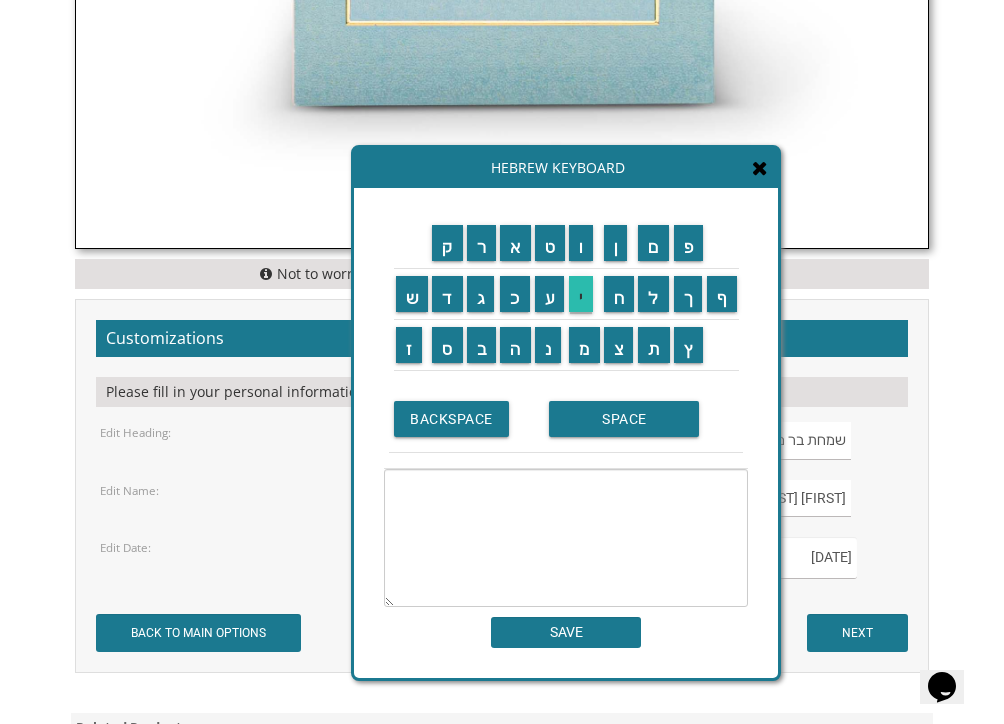 click on "י" at bounding box center [581, 294] 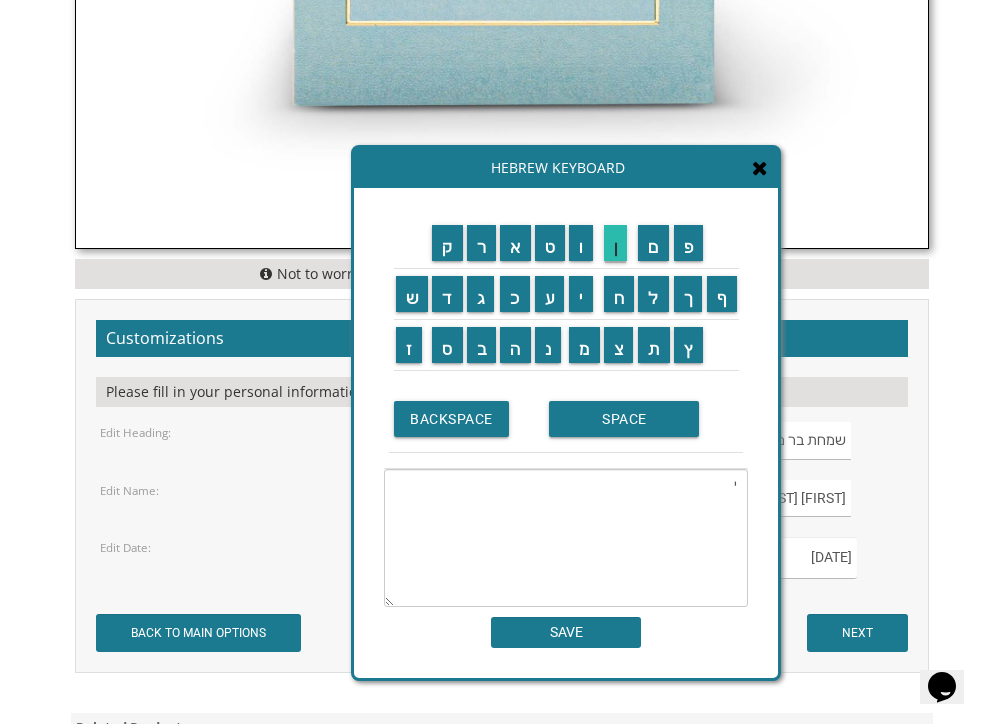 click on "ן" at bounding box center [616, 243] 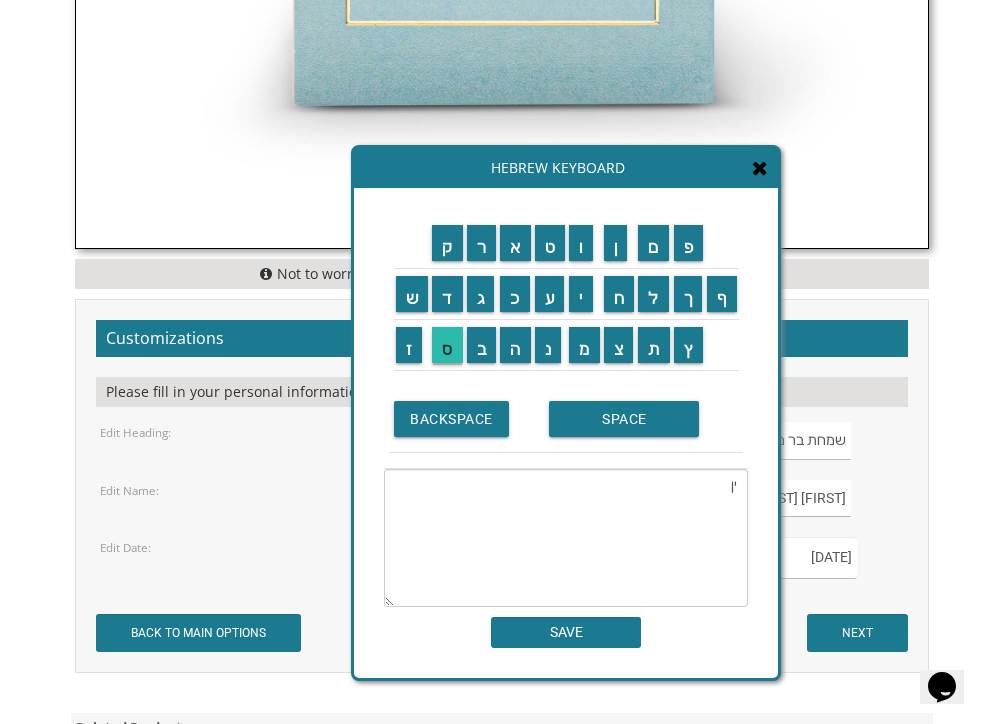 click on "ס" at bounding box center [447, 345] 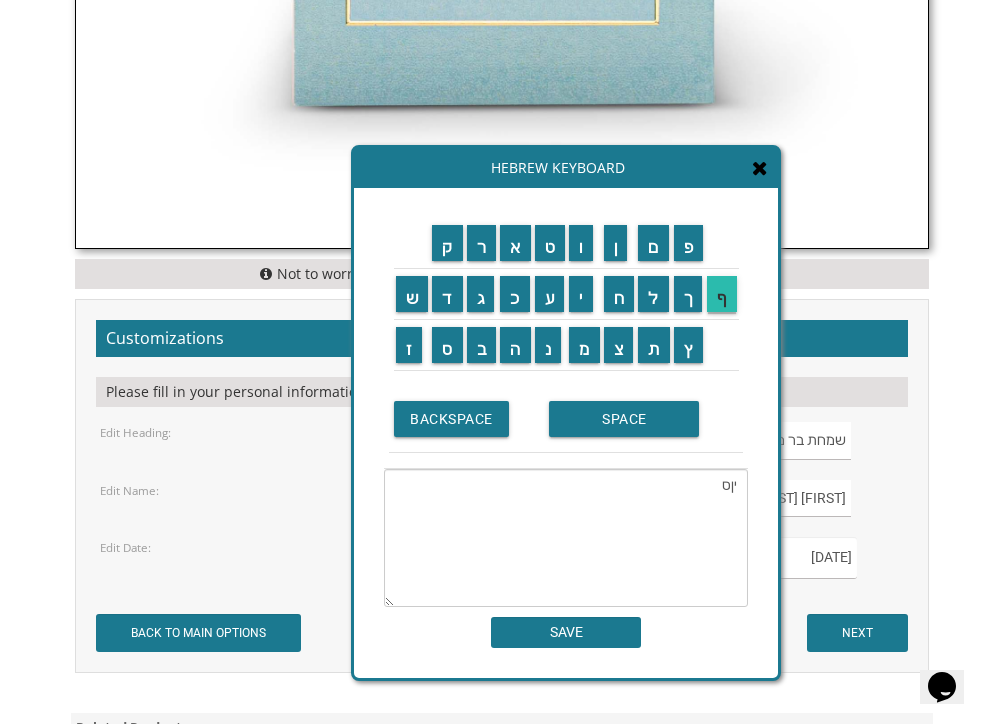 click on "ף" at bounding box center [722, 294] 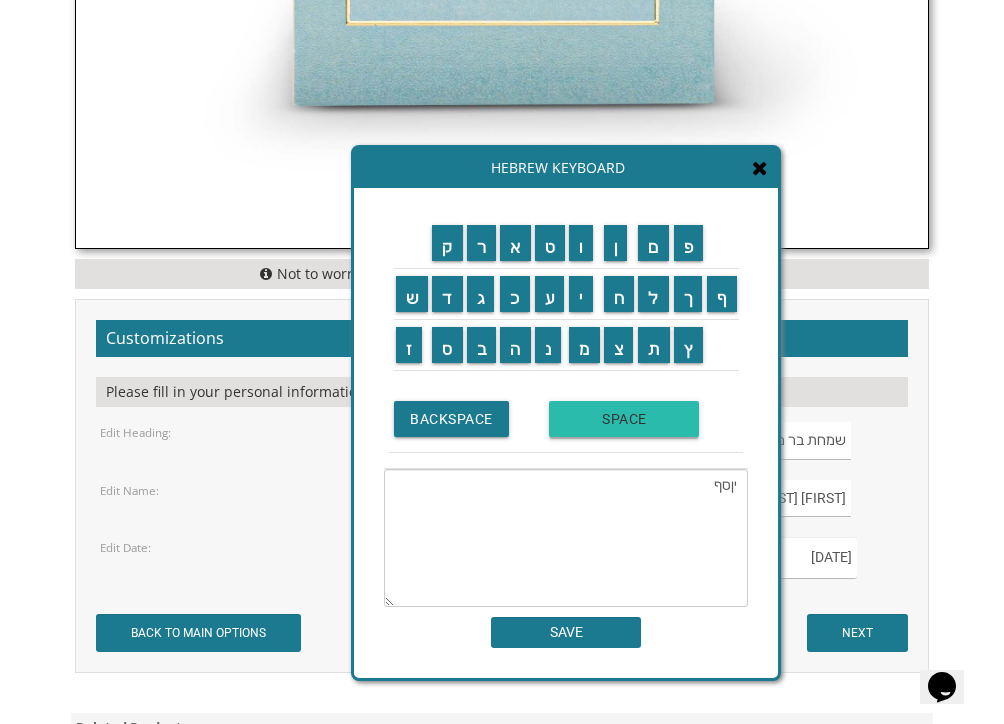 click on "SPACE" at bounding box center (624, 419) 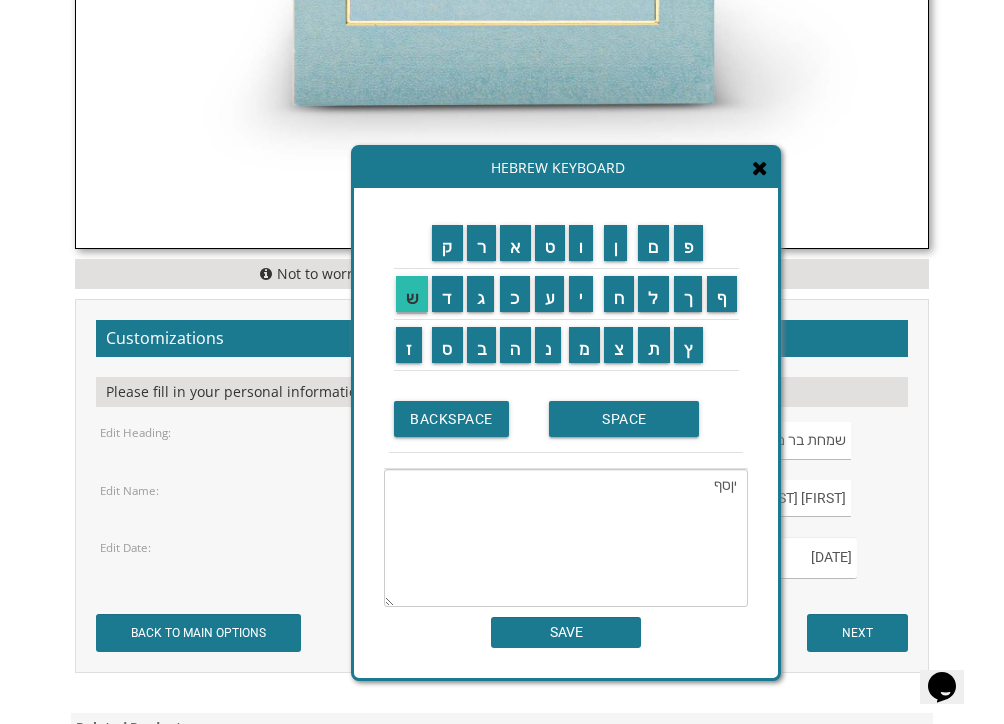 click on "ש" at bounding box center [412, 294] 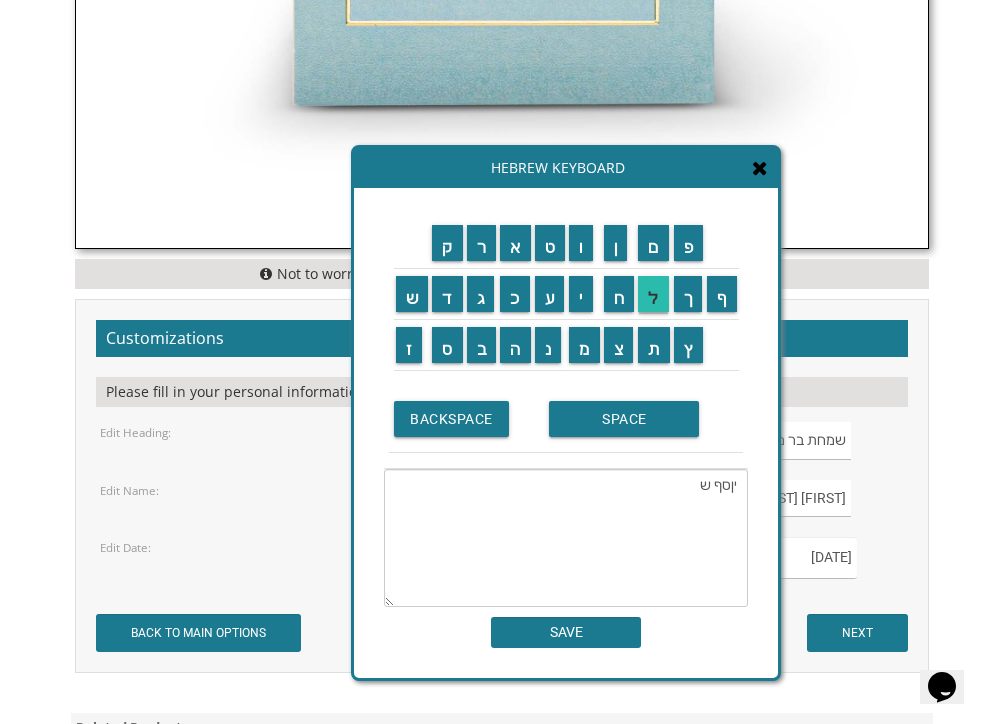click on "ל" at bounding box center (653, 294) 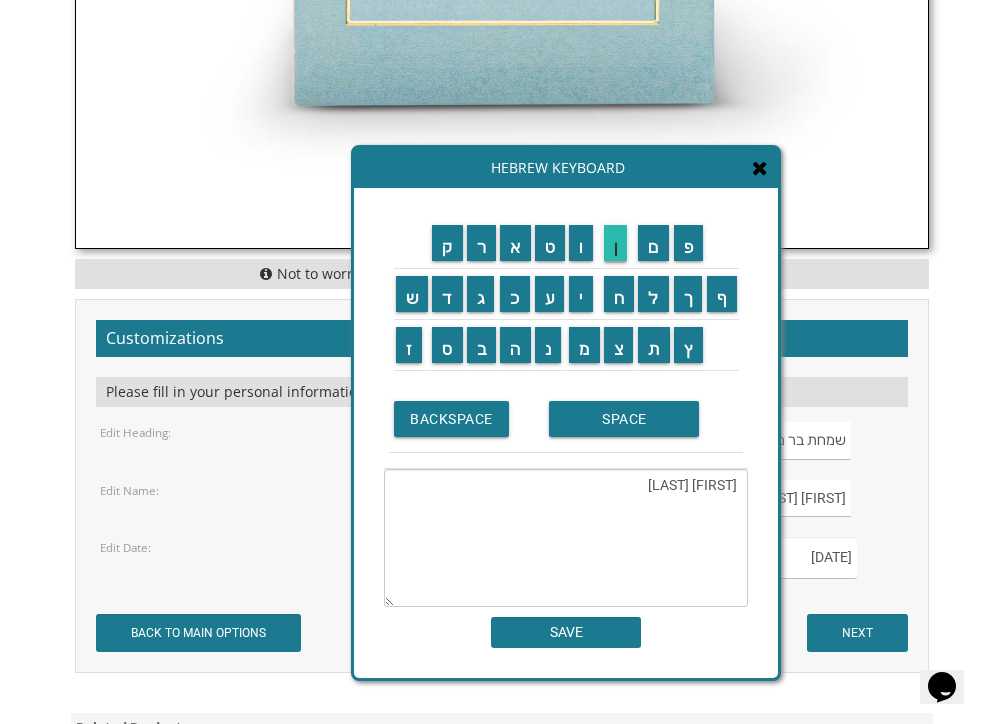 click on "ן" at bounding box center [616, 243] 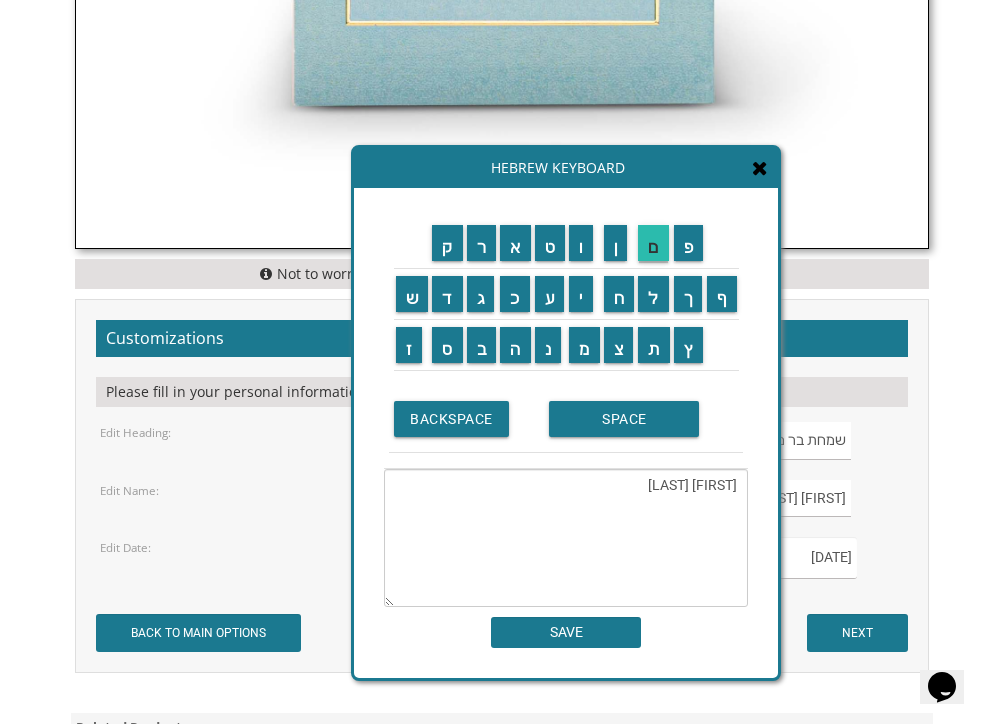 click on "ם" at bounding box center [653, 243] 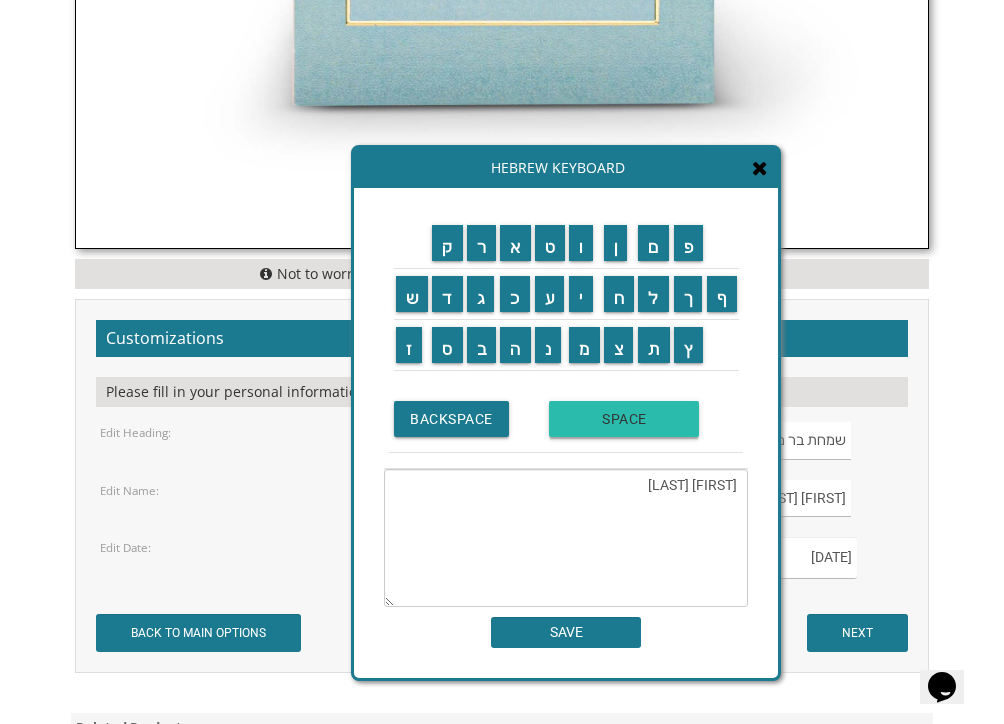 click on "SPACE" at bounding box center [624, 419] 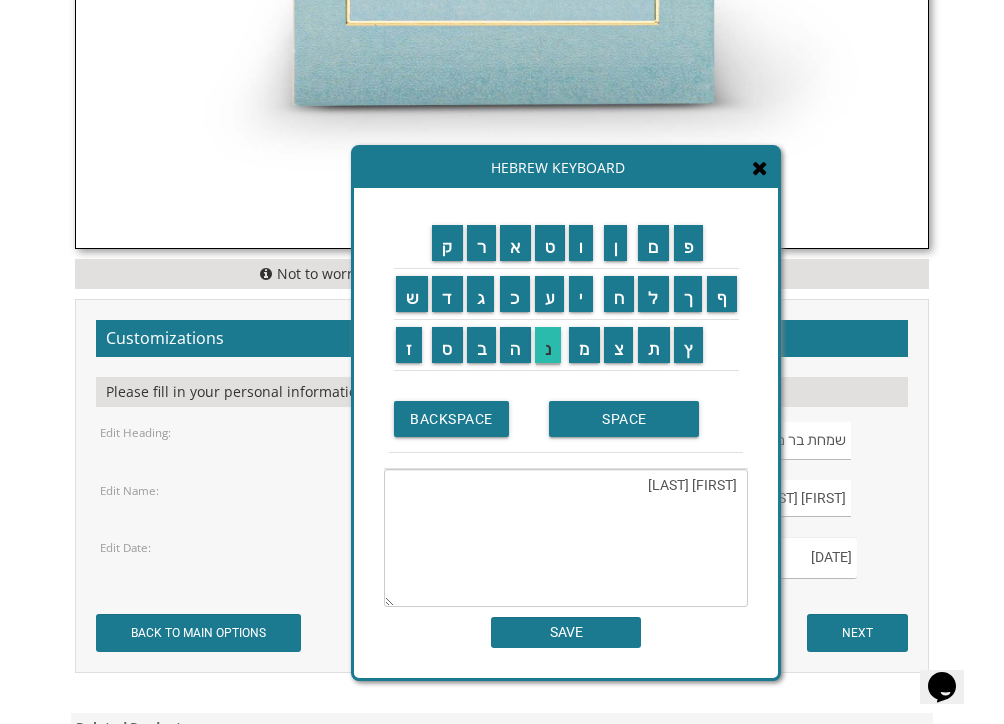 click on "נ" at bounding box center [548, 345] 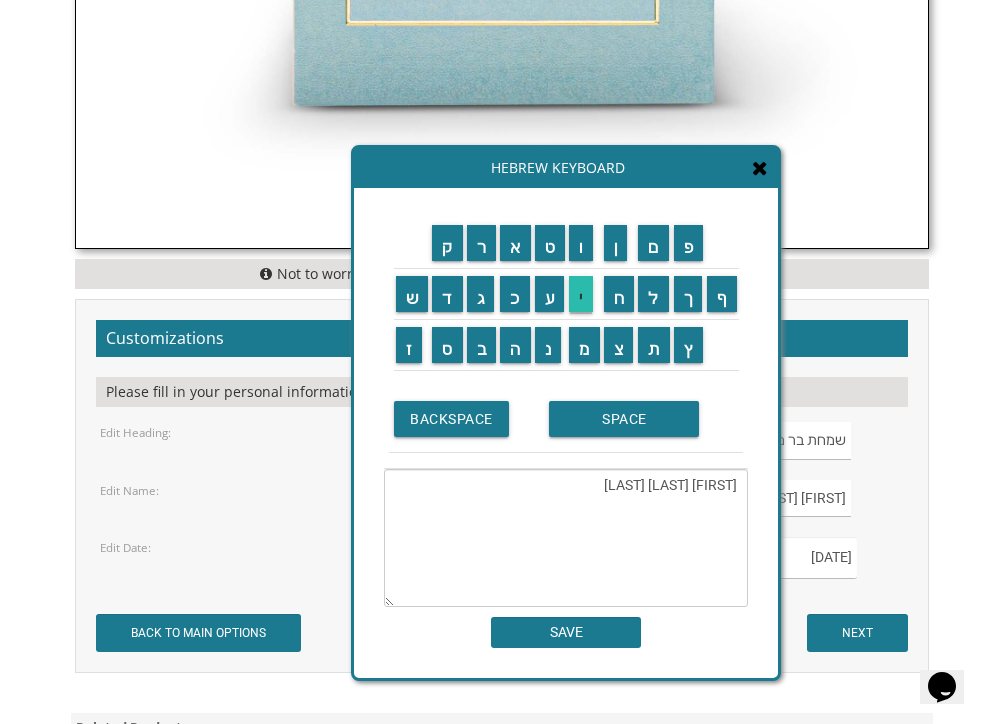 click on "י" at bounding box center [581, 294] 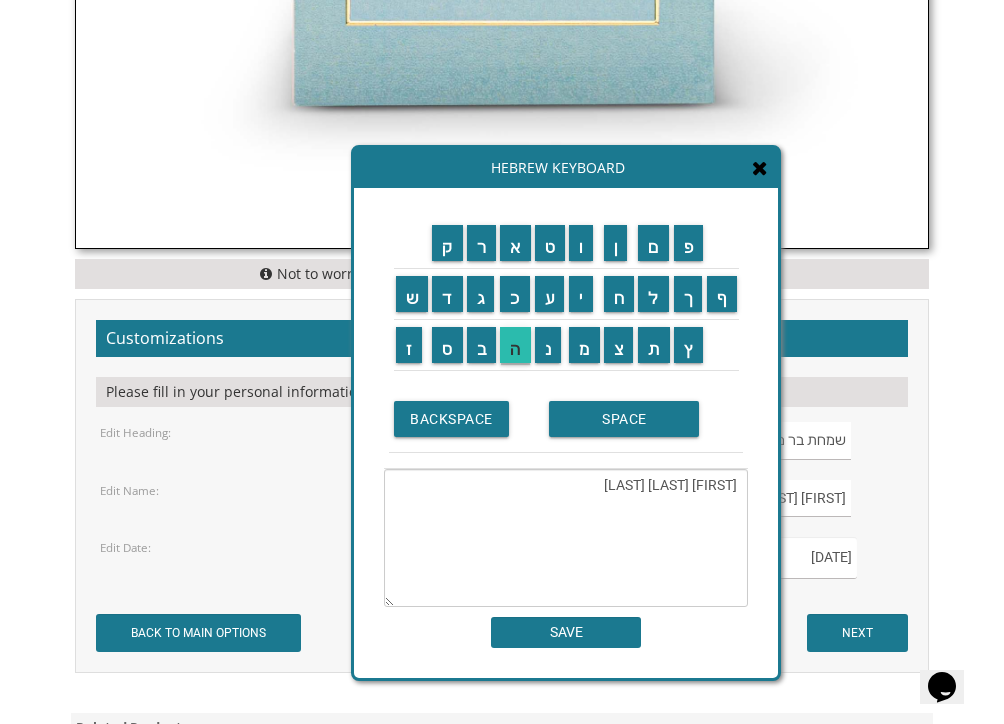 click on "ה" at bounding box center [515, 345] 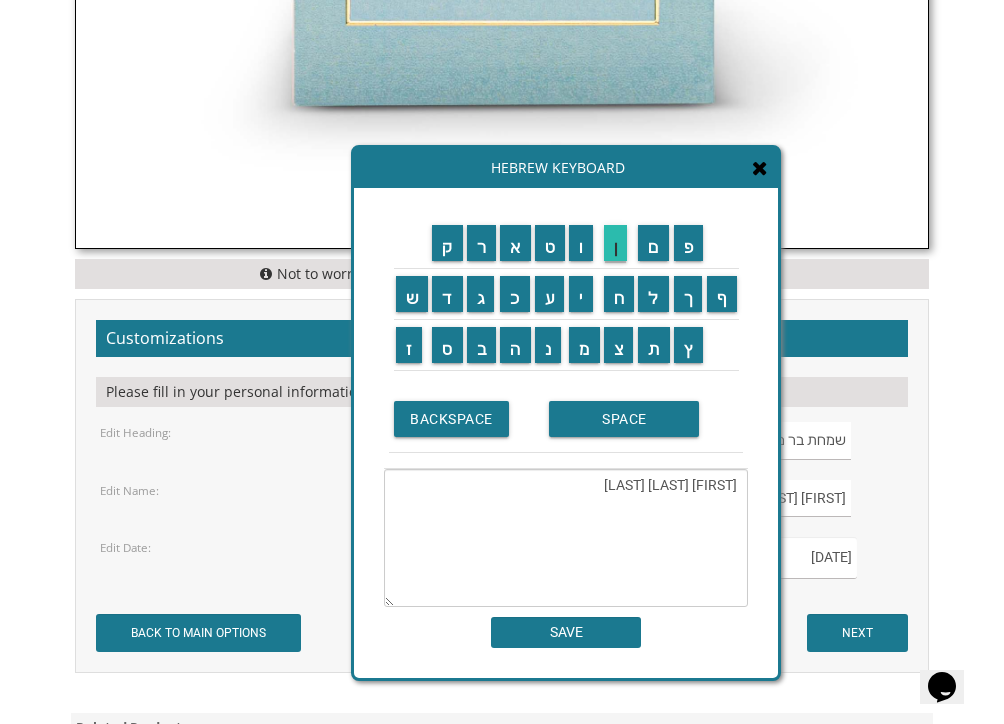 click on "ן" at bounding box center (616, 243) 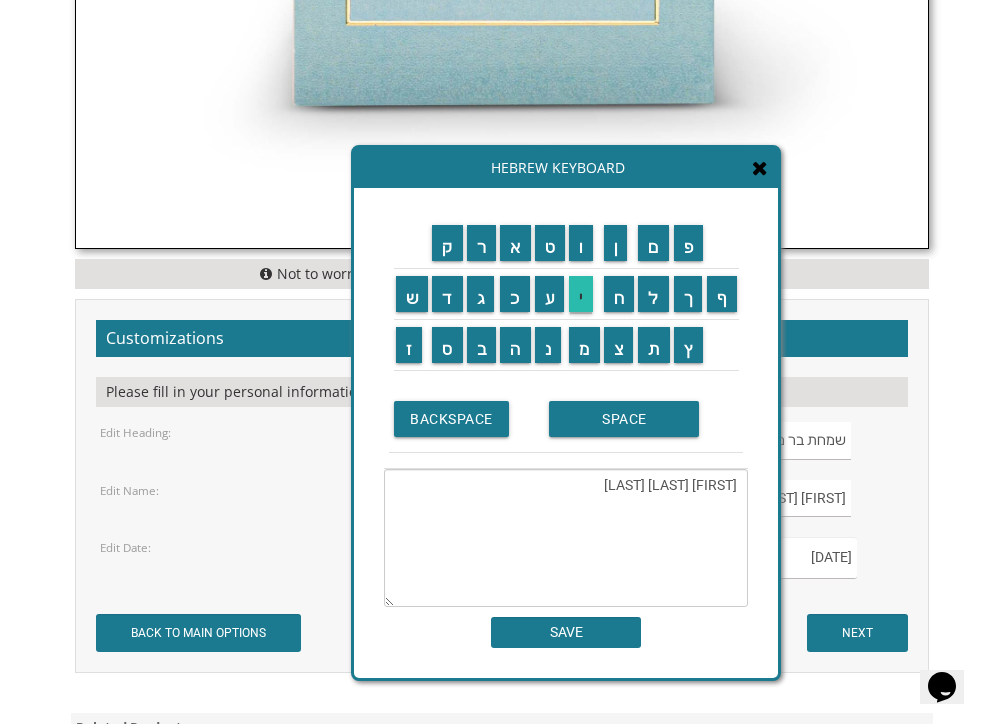 click on "י" at bounding box center [581, 294] 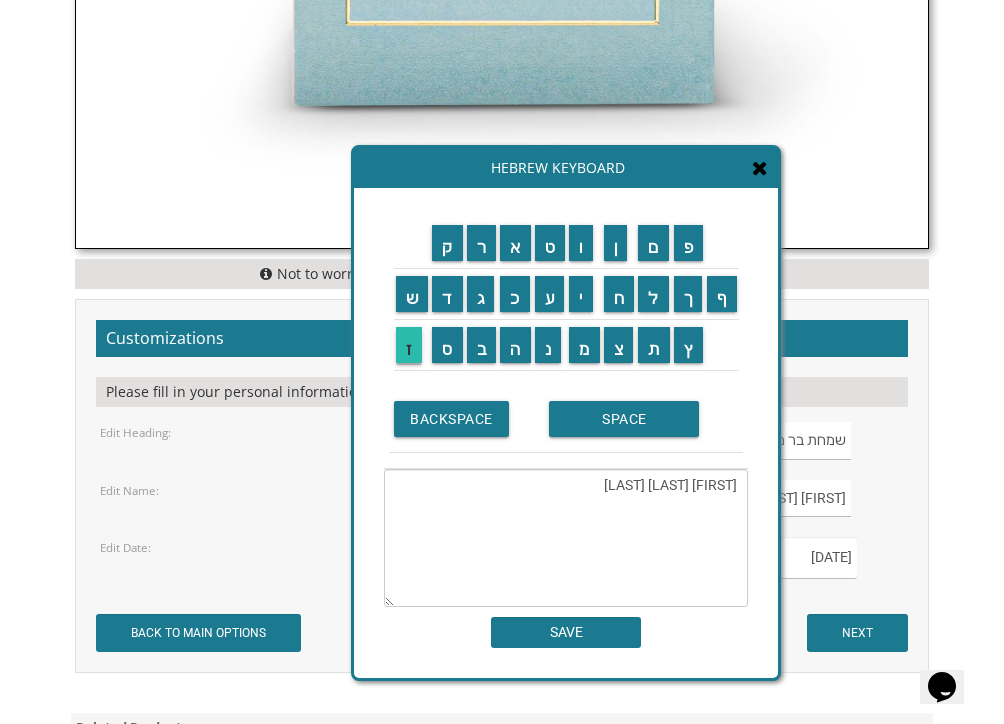 click on "ז" at bounding box center (409, 345) 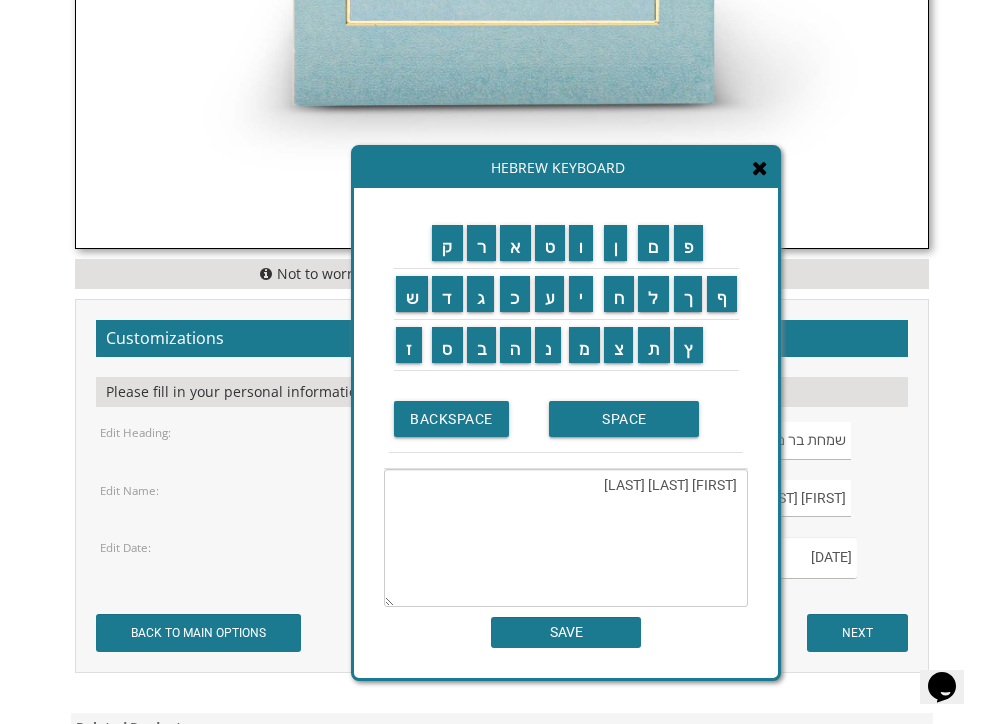 click on "יןסף שלןם ניהןיז" at bounding box center [566, 538] 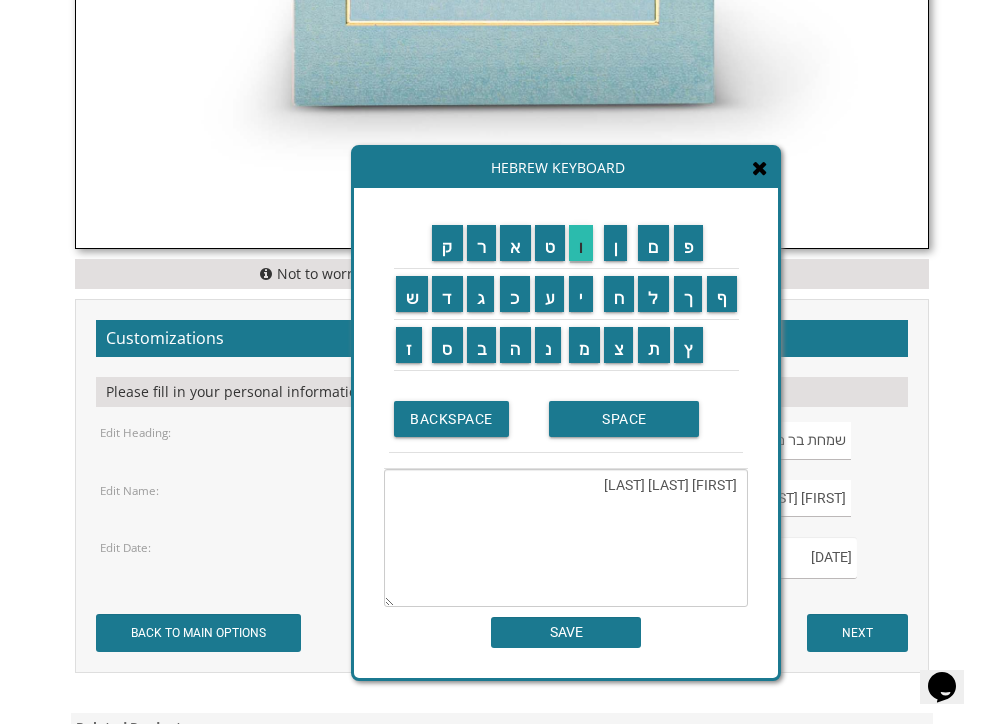 click on "ו" at bounding box center [581, 243] 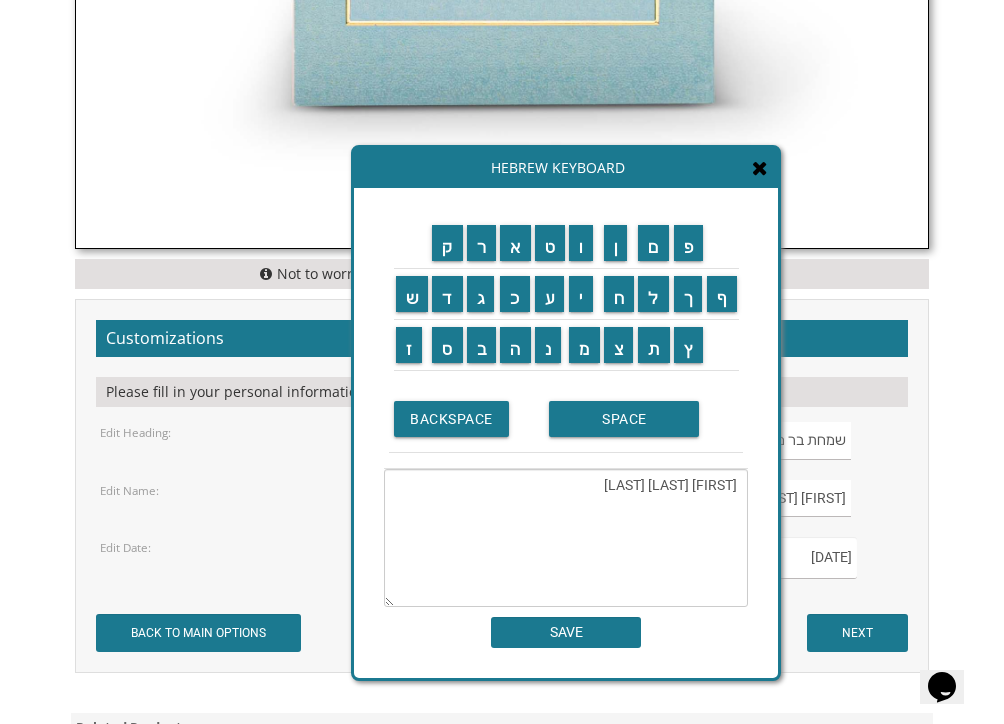 click on "יןסף שלןם ניוןיז" at bounding box center (566, 538) 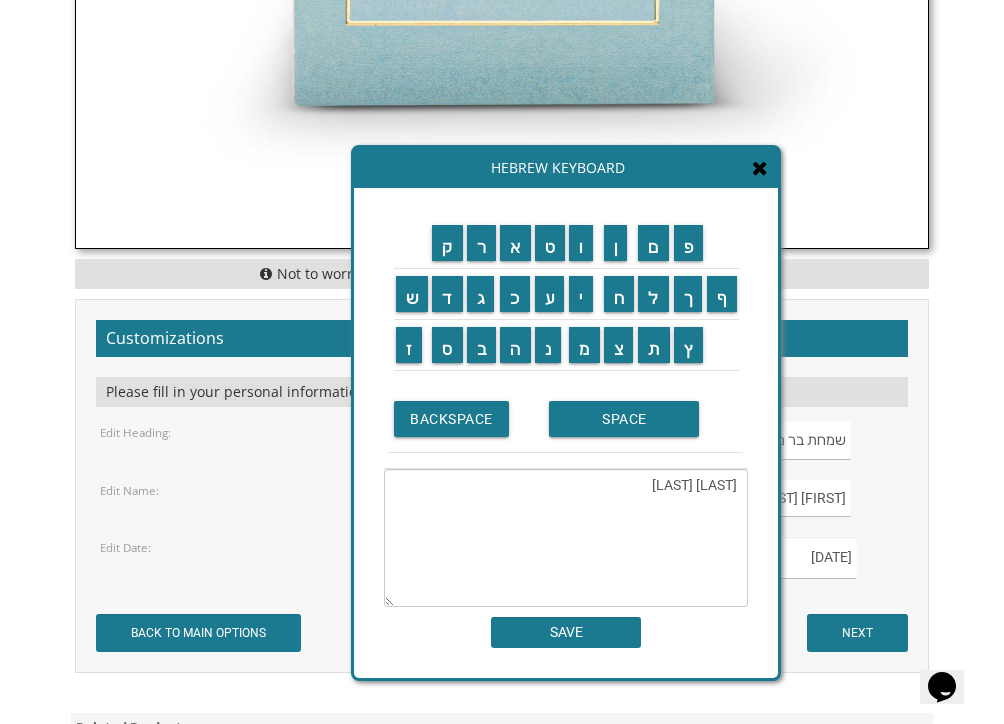 click on "שלן וןיז" at bounding box center (566, 538) 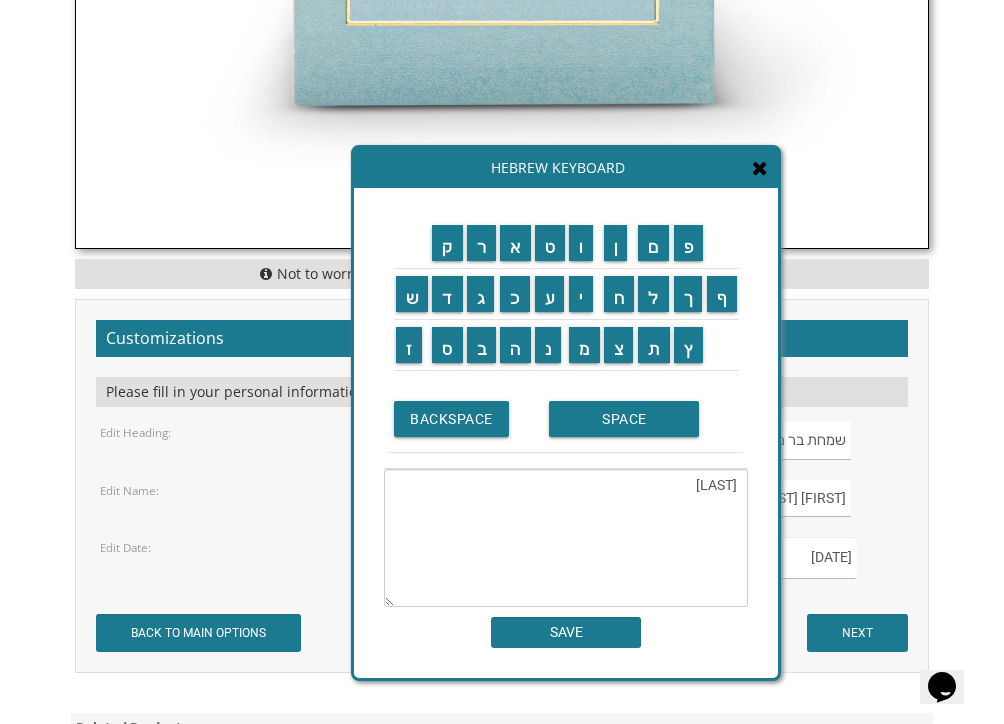 click on "וןיז" at bounding box center [566, 538] 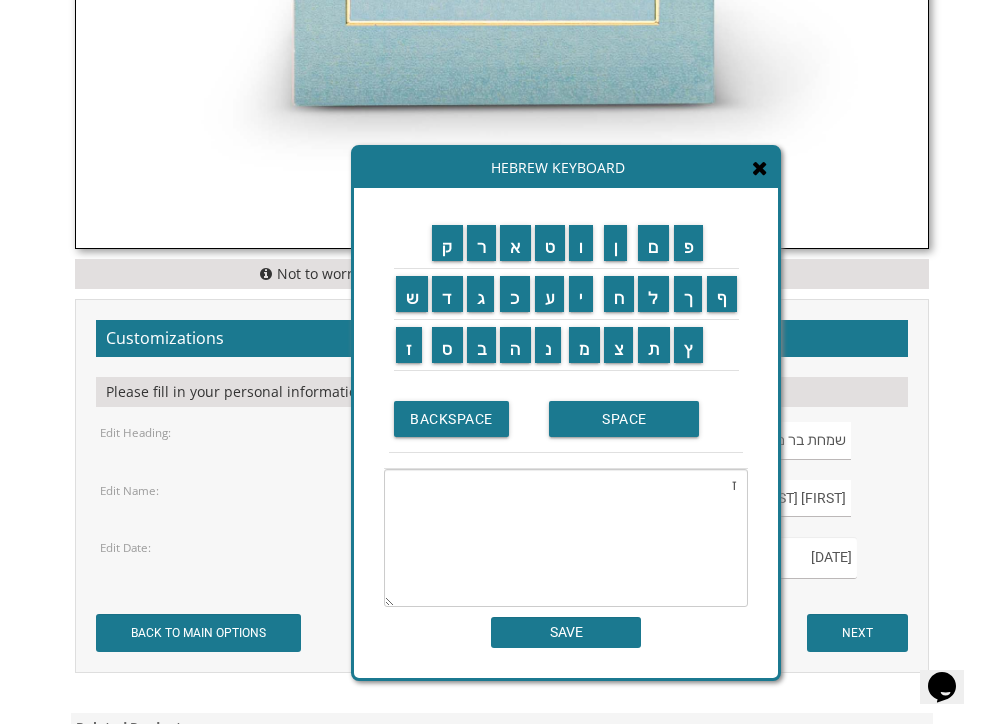 type on "ז" 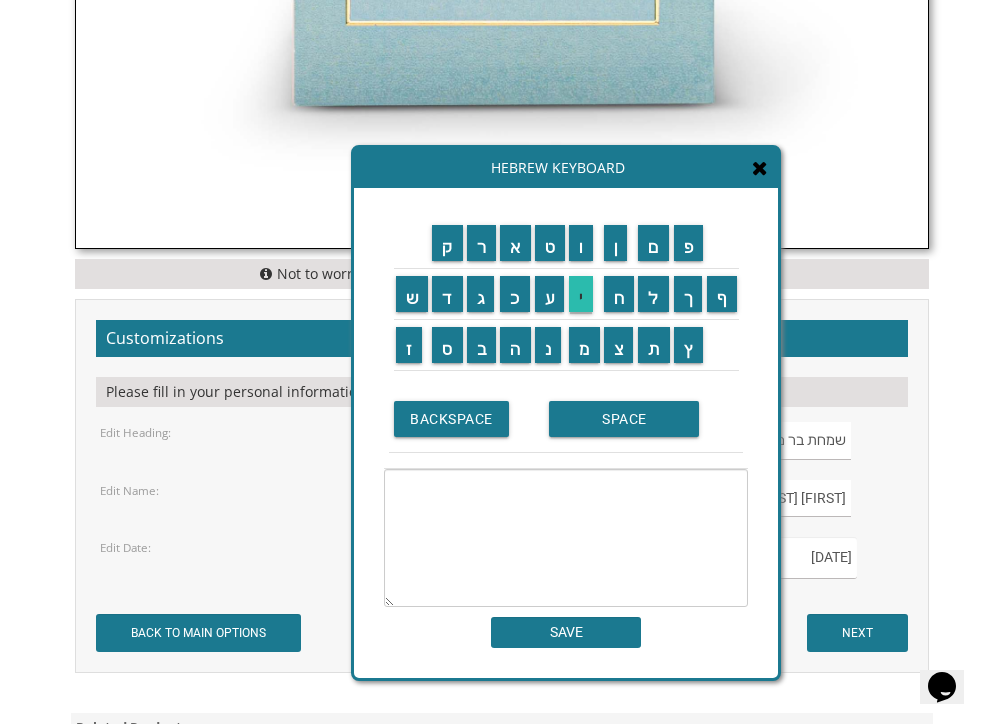 click on "י" at bounding box center [581, 294] 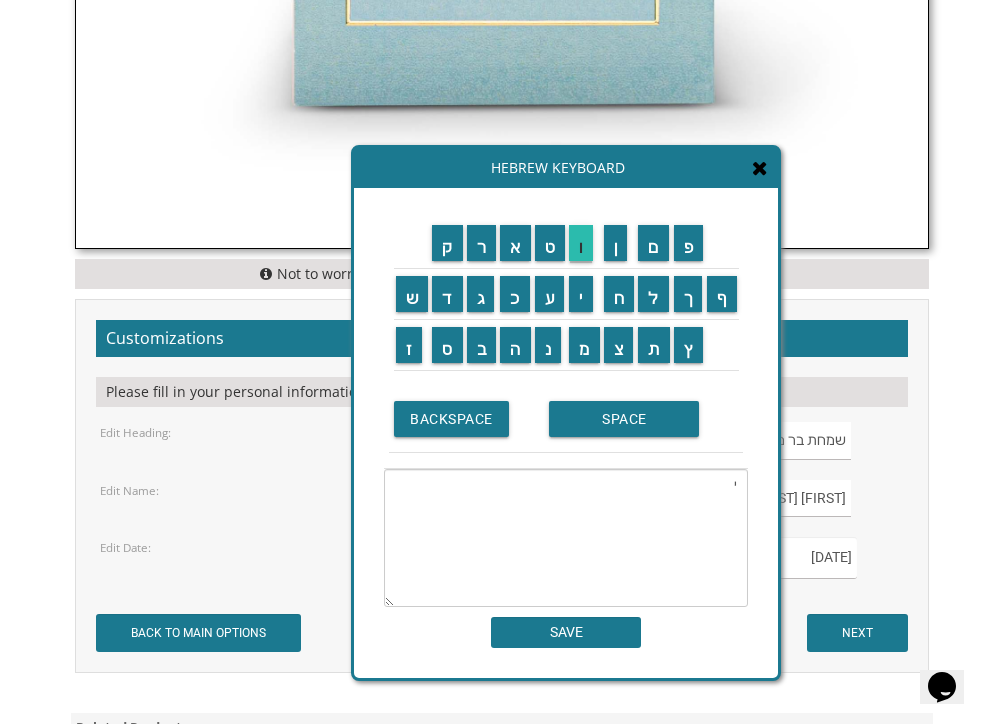 click on "ו" at bounding box center [581, 243] 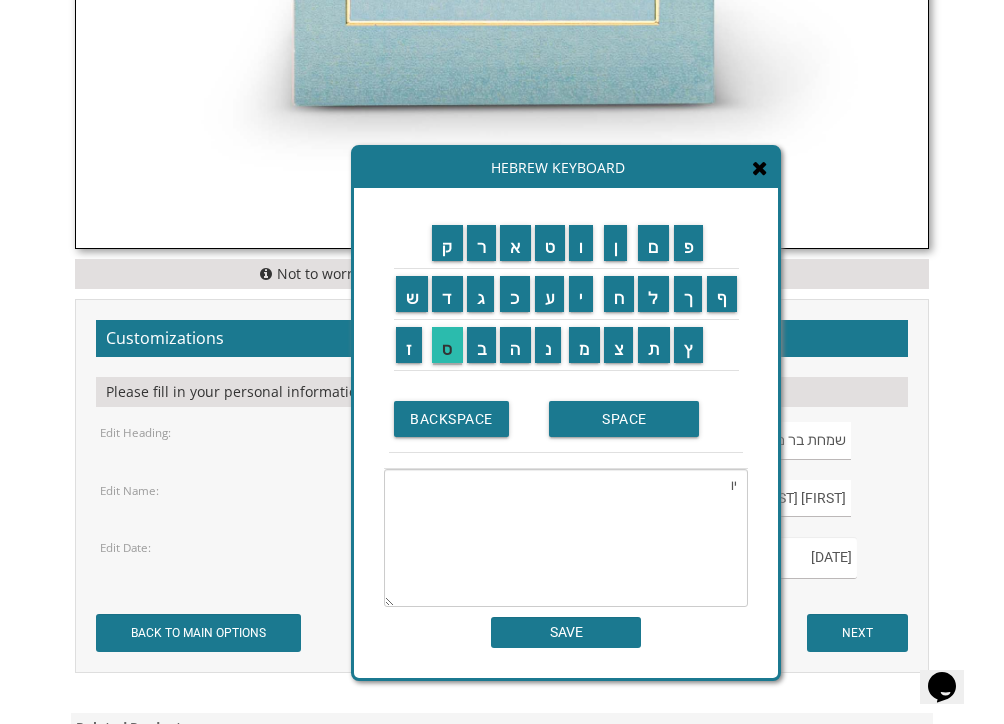 click on "ס" at bounding box center [447, 345] 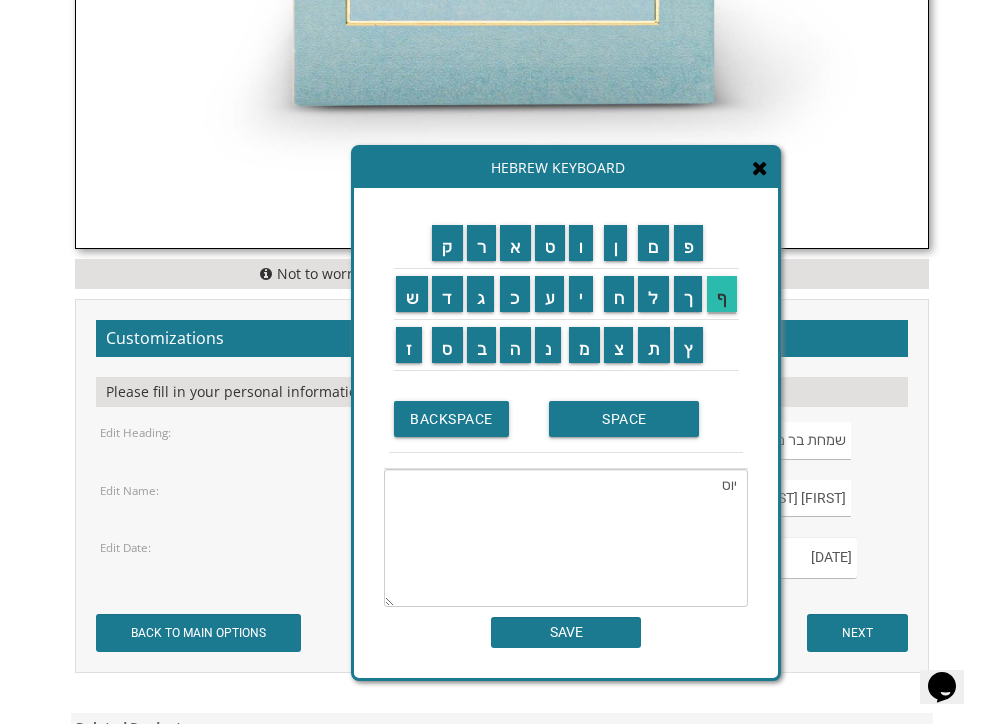 click on "ף" at bounding box center [722, 294] 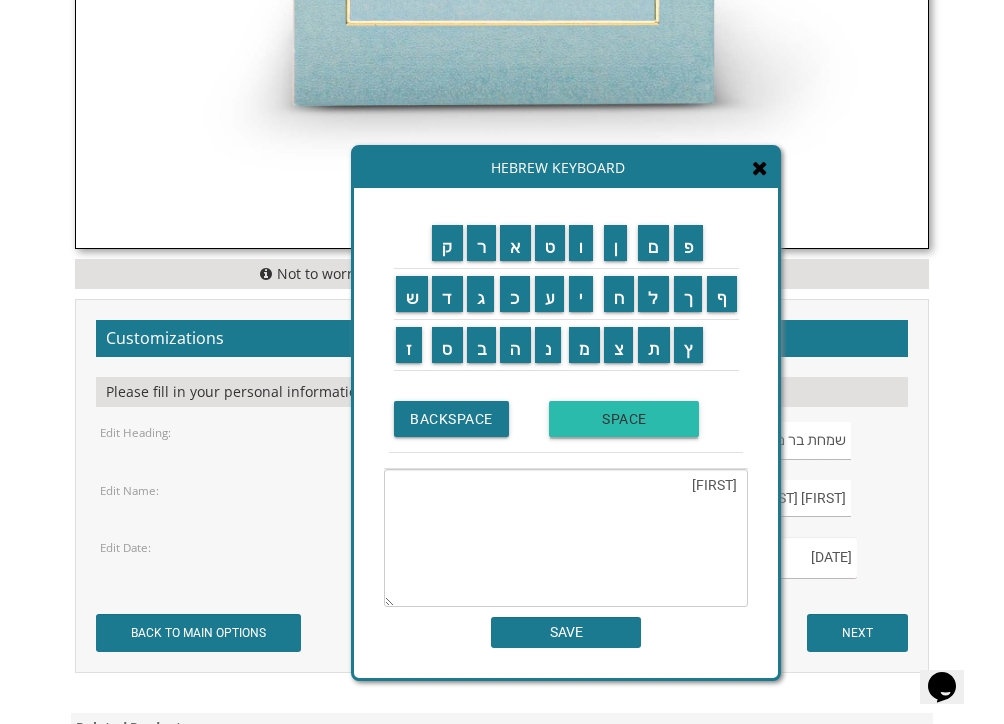 click on "SPACE" at bounding box center [624, 419] 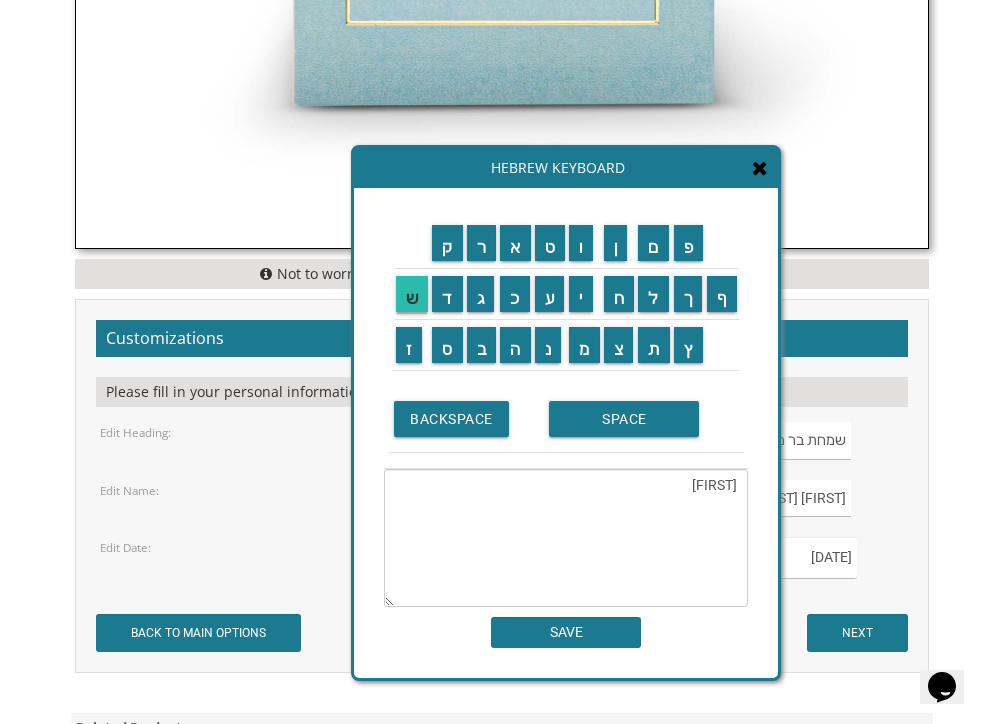 click on "ש" at bounding box center [412, 294] 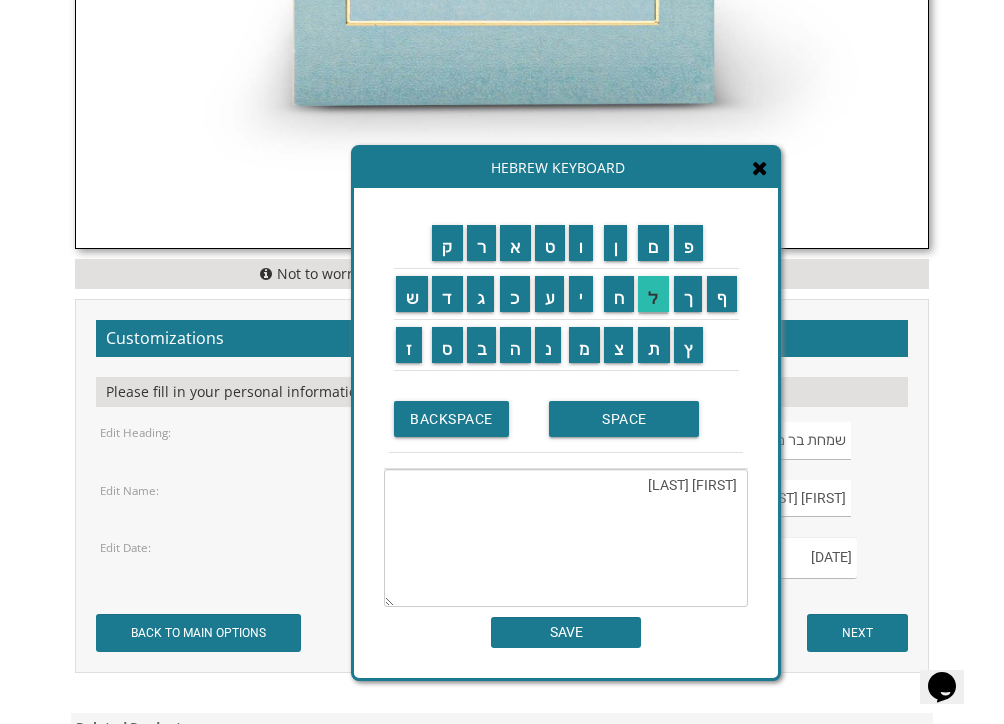 click on "ל" at bounding box center (653, 294) 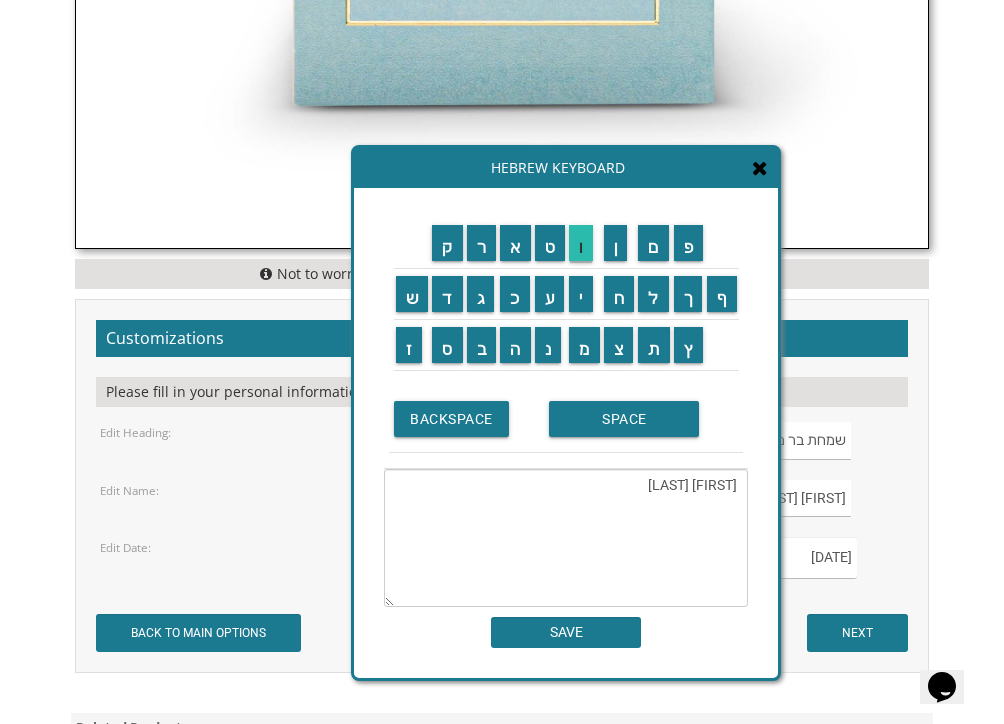 click on "ו" at bounding box center [581, 243] 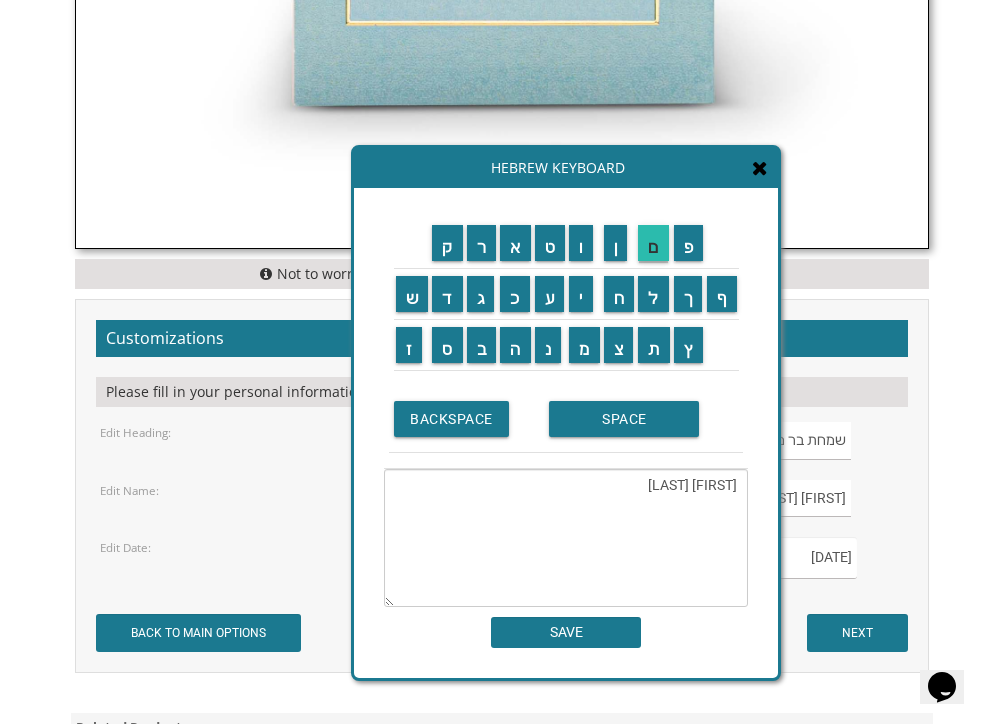 click on "ם" at bounding box center (653, 243) 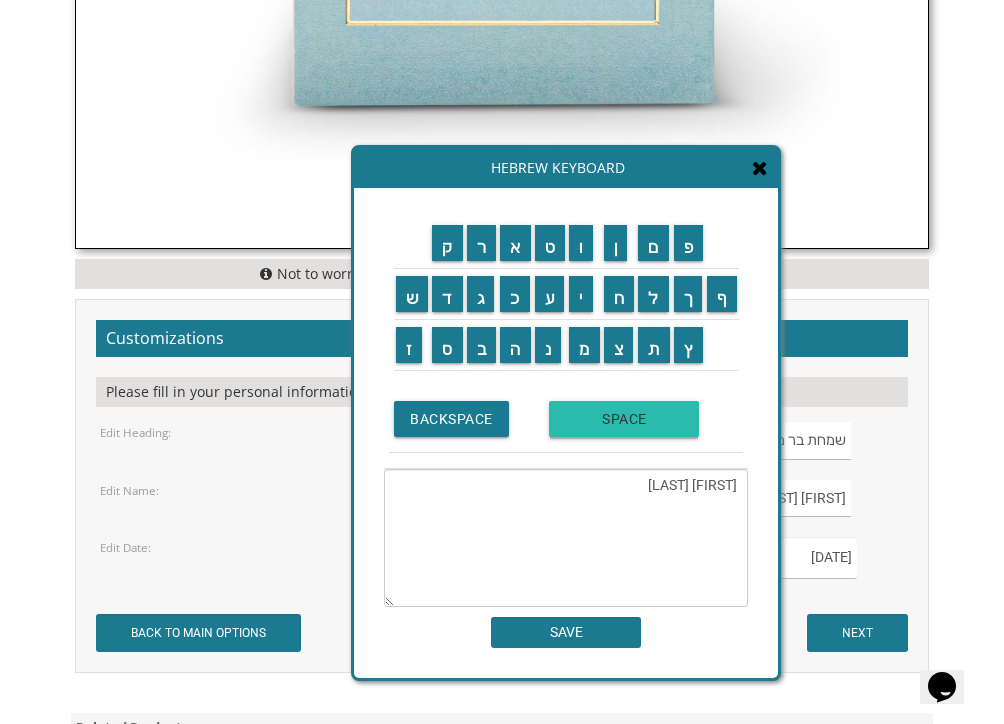 click on "SPACE" at bounding box center [624, 419] 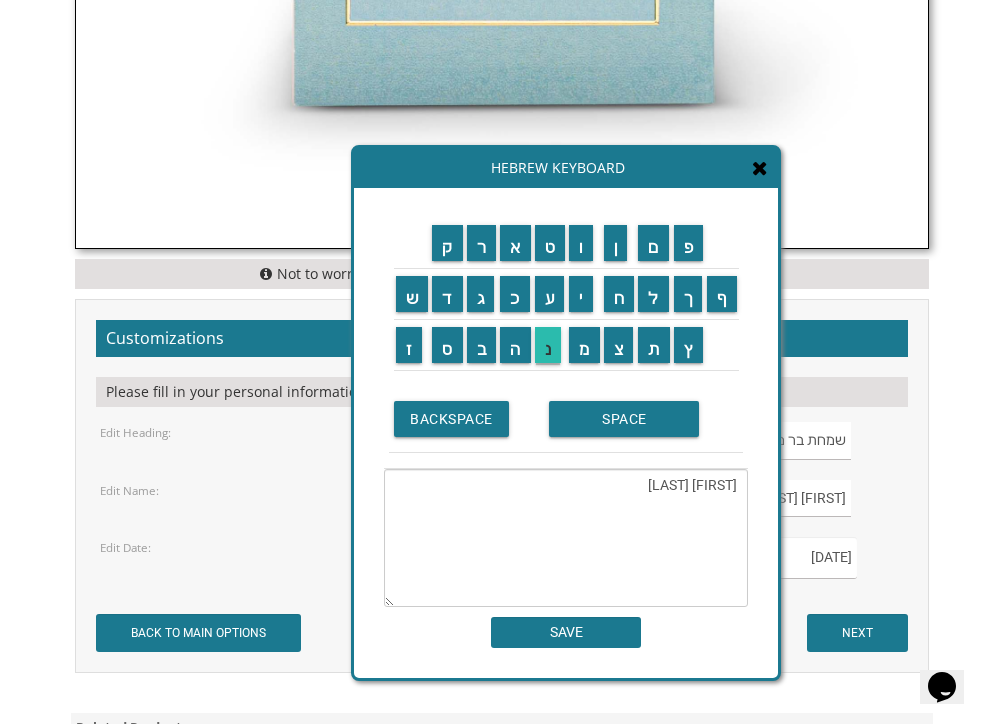 click on "נ" at bounding box center [548, 345] 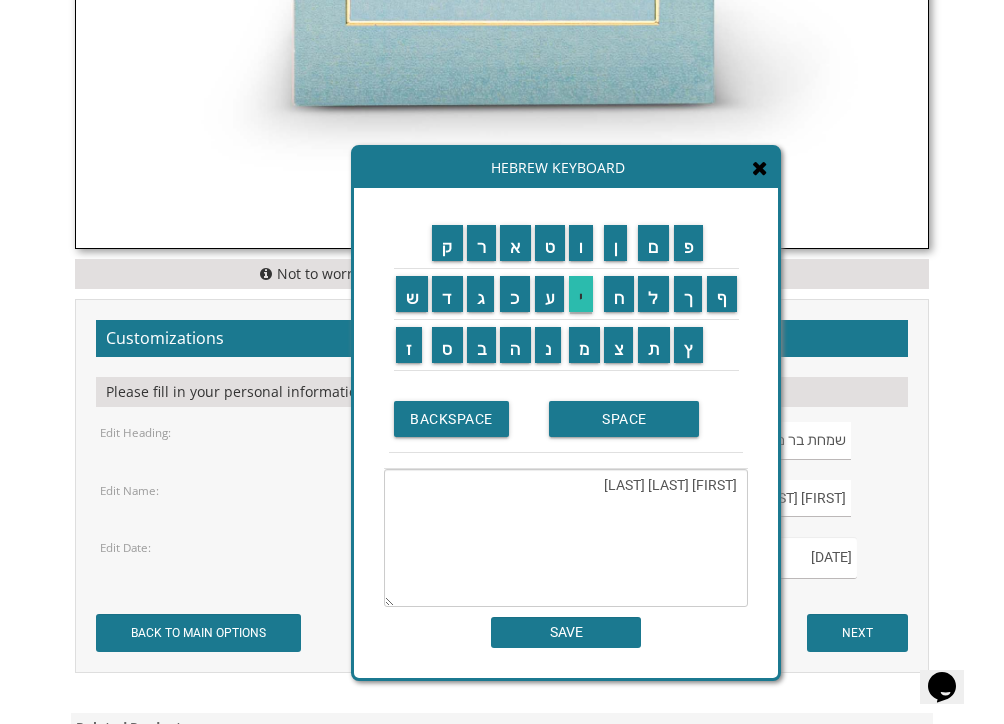 click on "י" at bounding box center [581, 294] 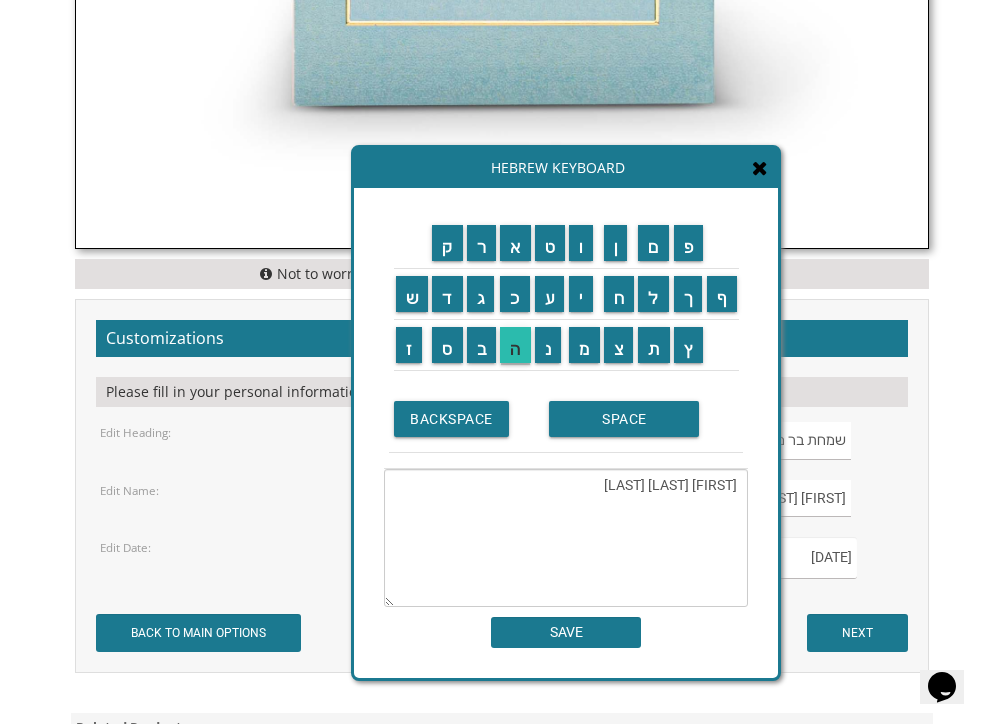 click on "ה" at bounding box center [515, 345] 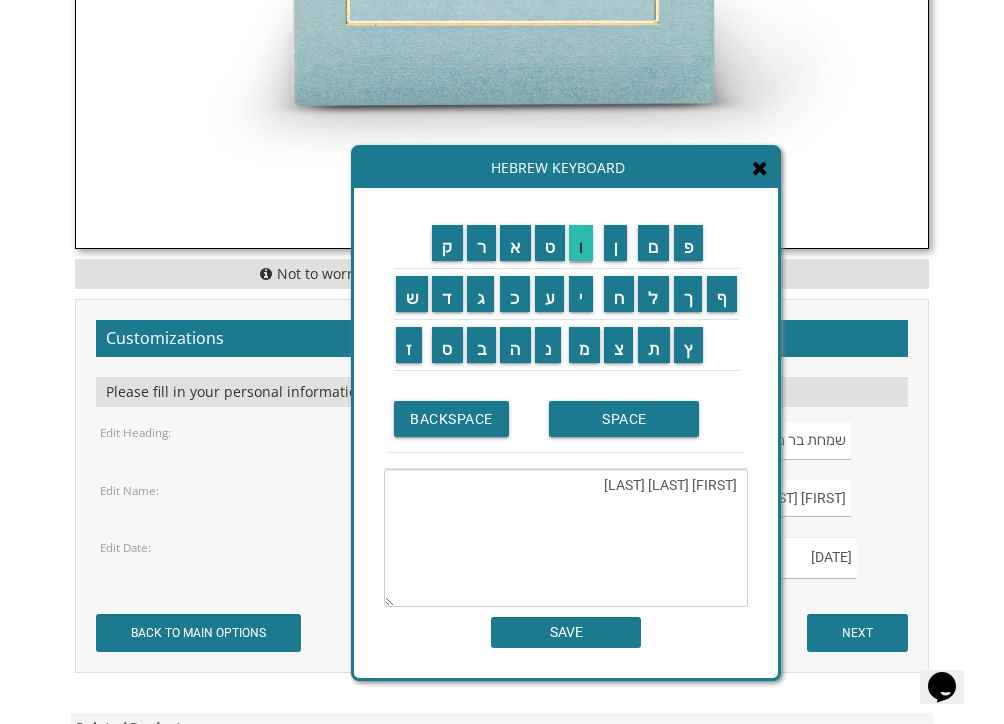 click on "ו" at bounding box center [581, 243] 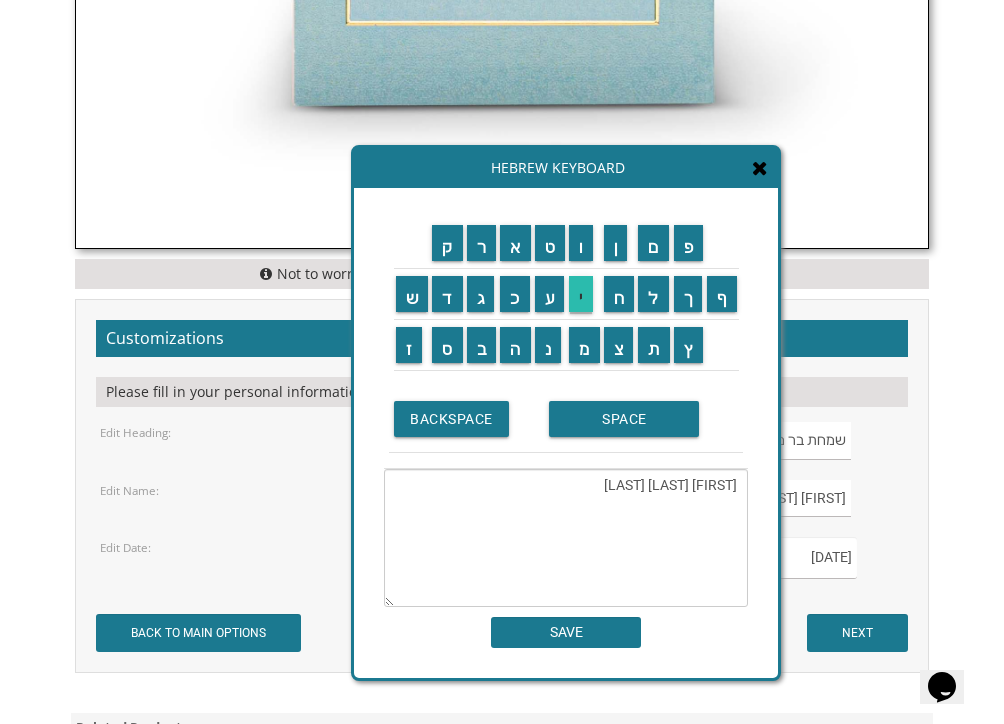 click on "י" at bounding box center [581, 294] 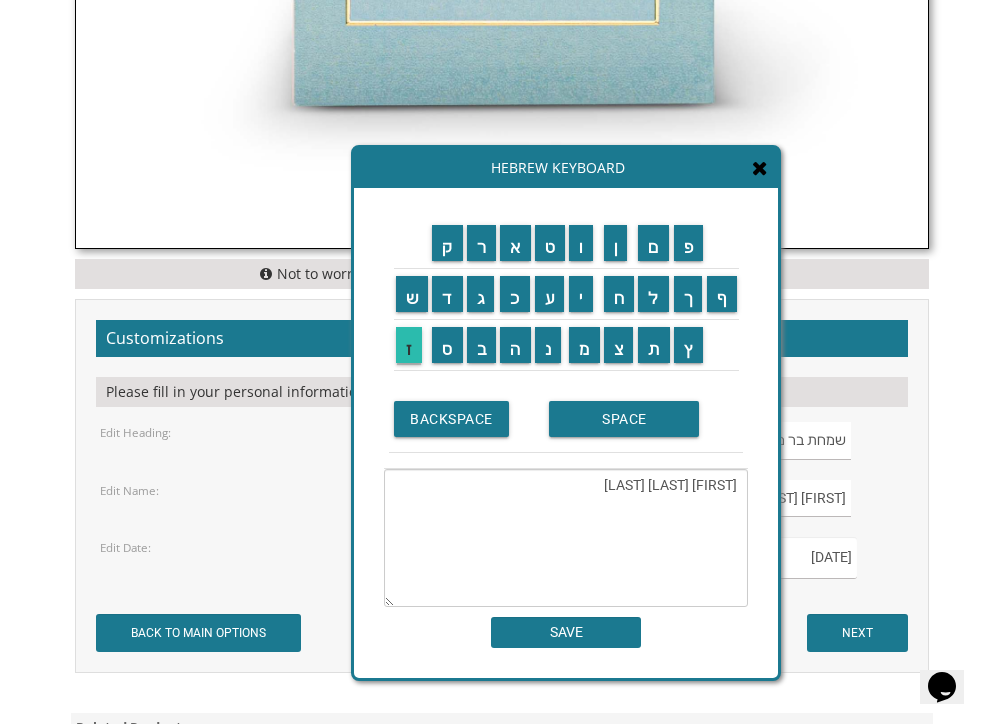 click on "ז" at bounding box center [409, 345] 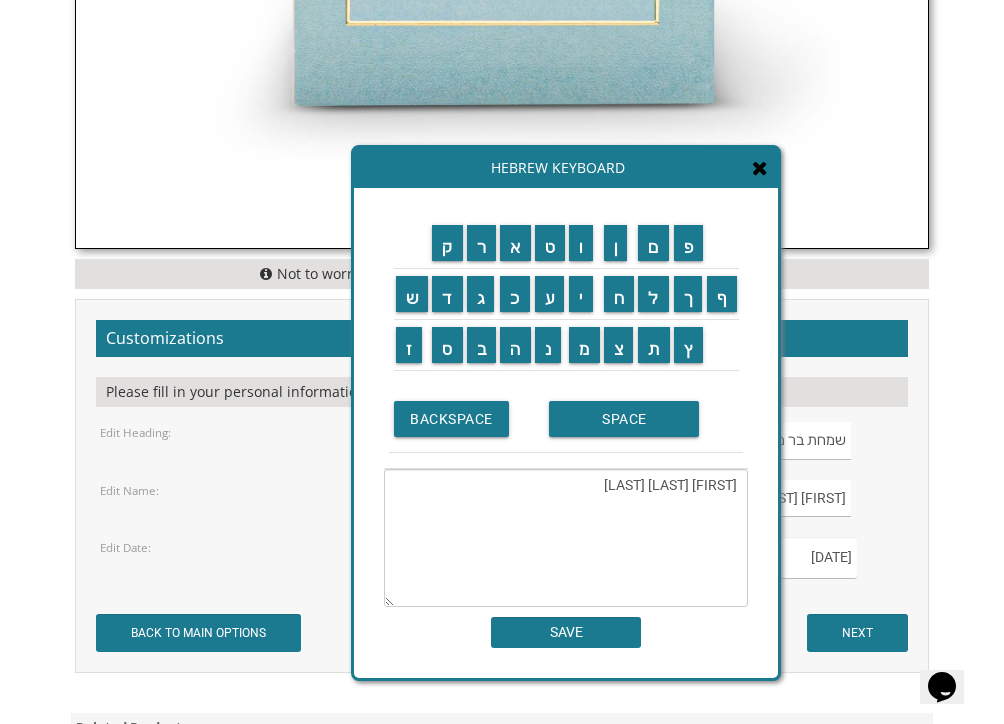 click on "SAVE" at bounding box center (566, 632) 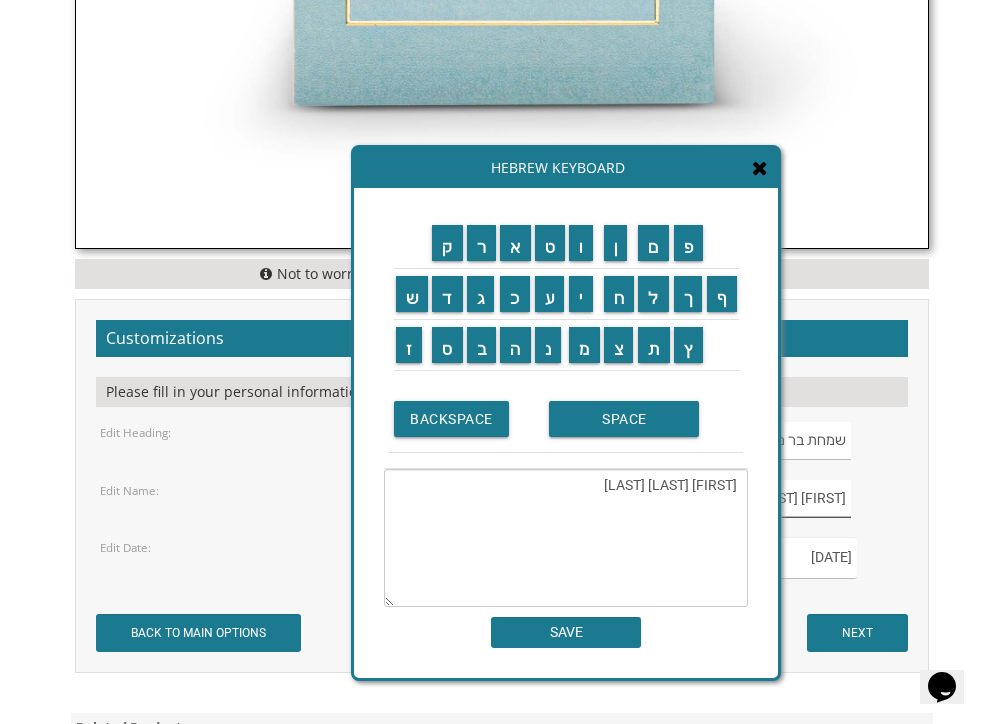type on "יוסף שלום ניהויז" 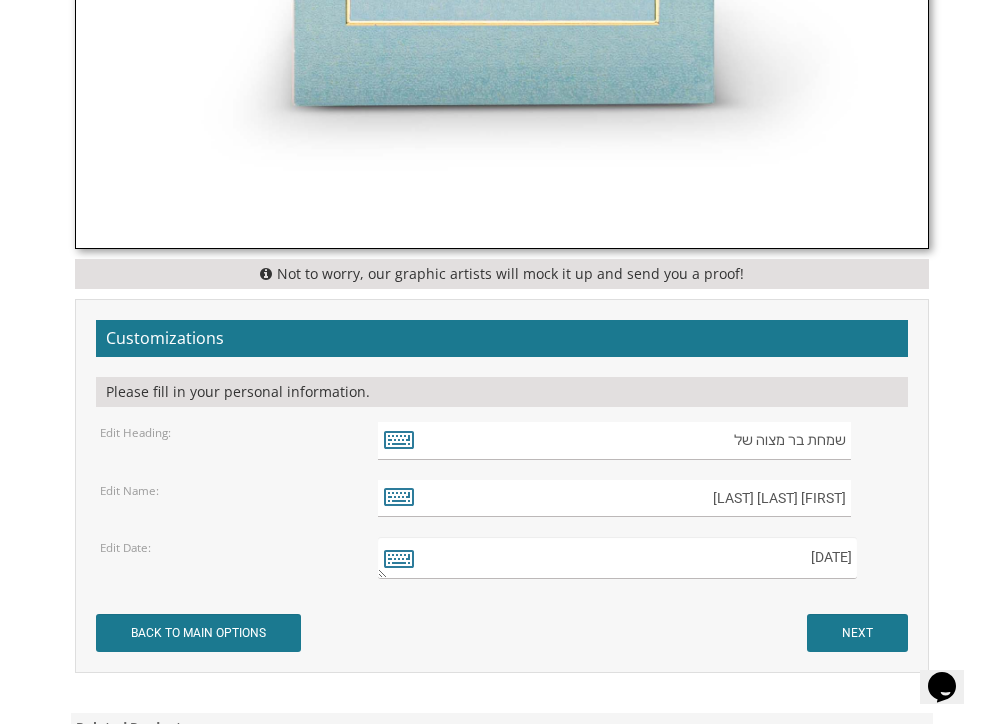 click on "Edit Date:" at bounding box center (125, 548) 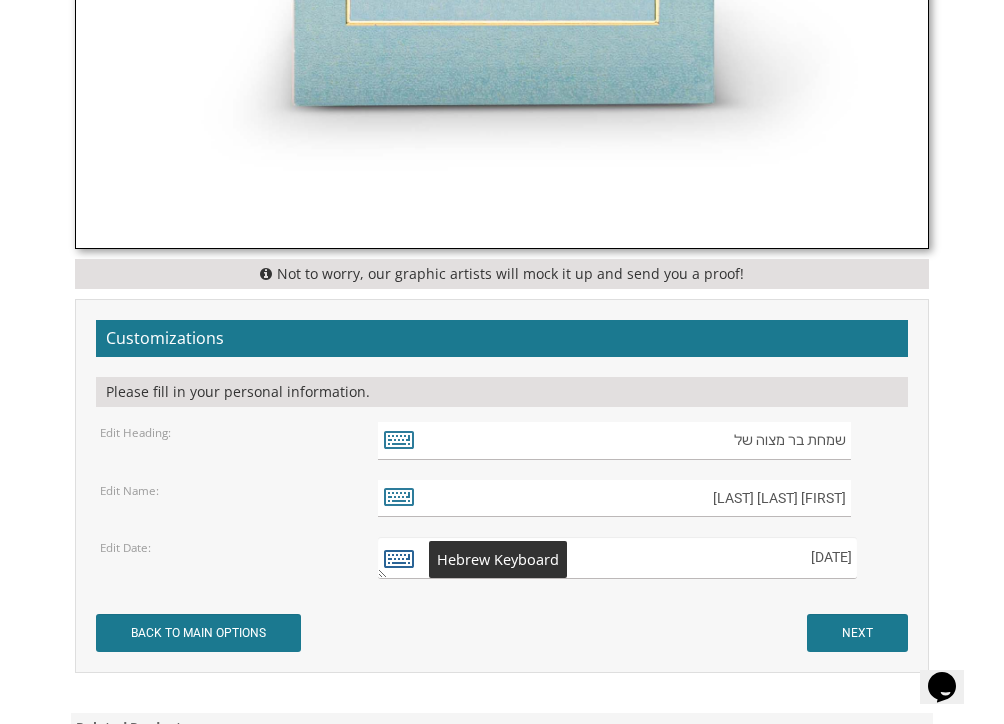 click at bounding box center (399, 558) 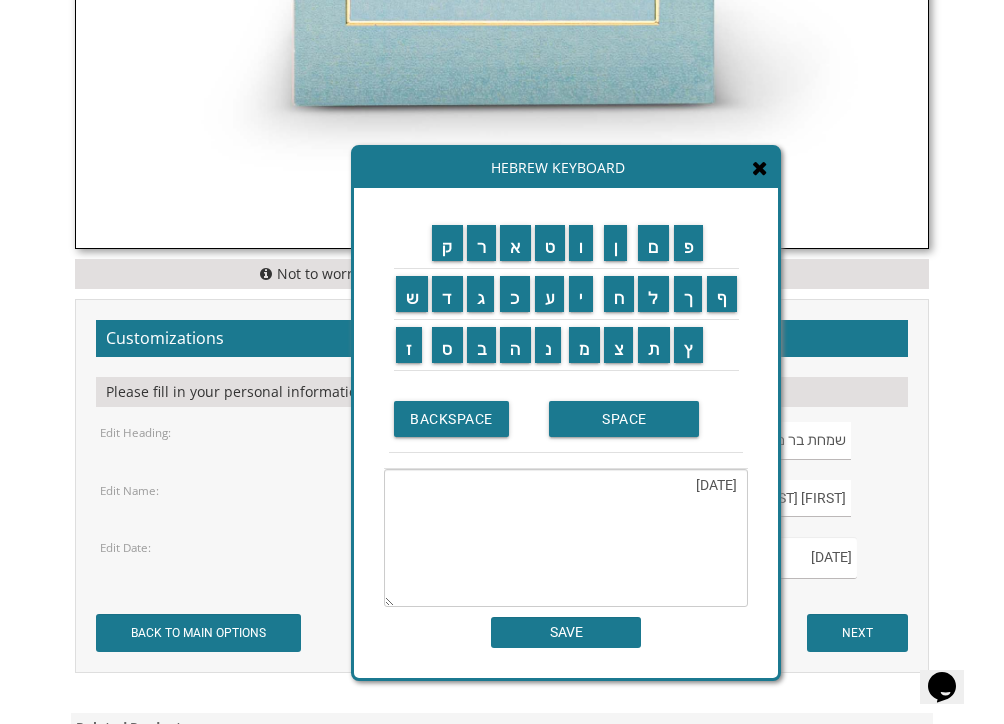 click on "[DAY] [MONTH] [YEAR]" at bounding box center (566, 538) 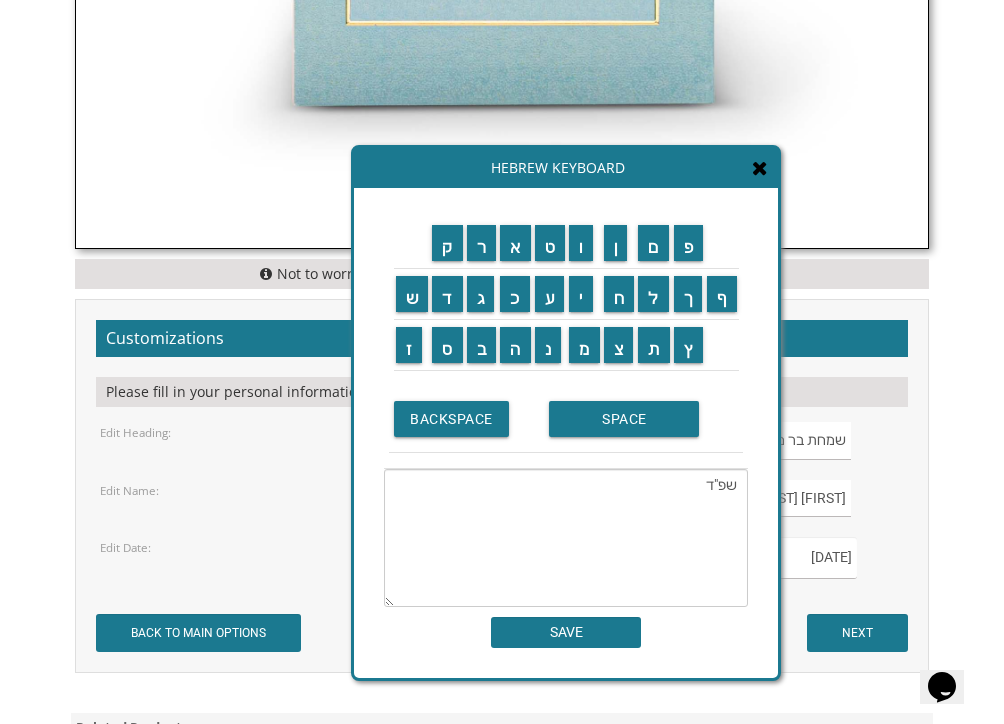 click on "שפ"ד" at bounding box center (566, 538) 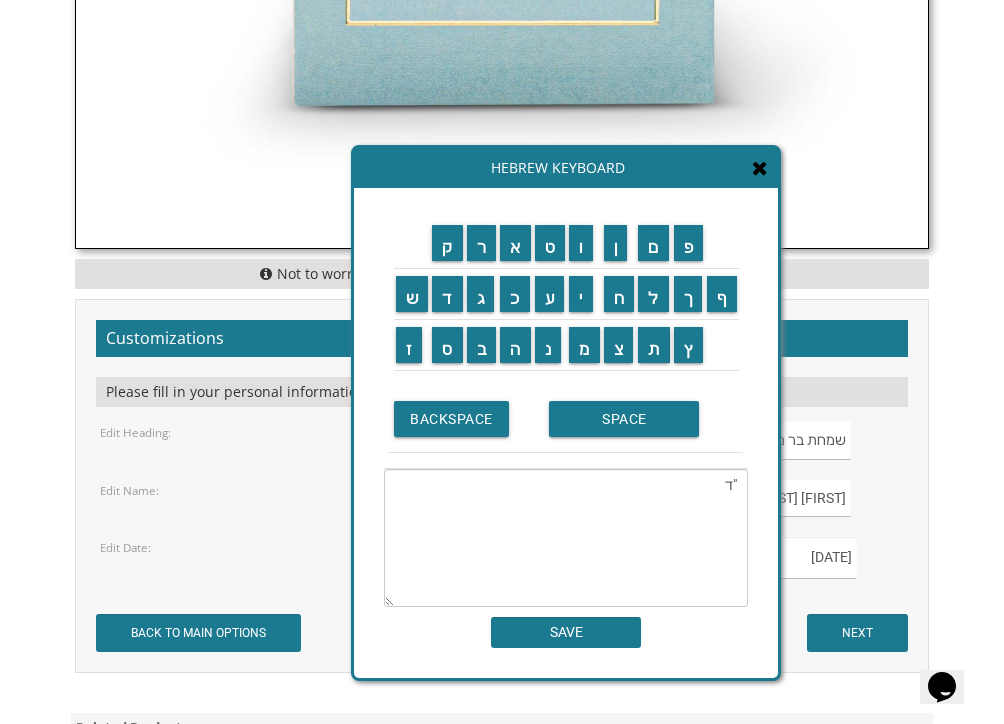 click on ""ד" at bounding box center [566, 538] 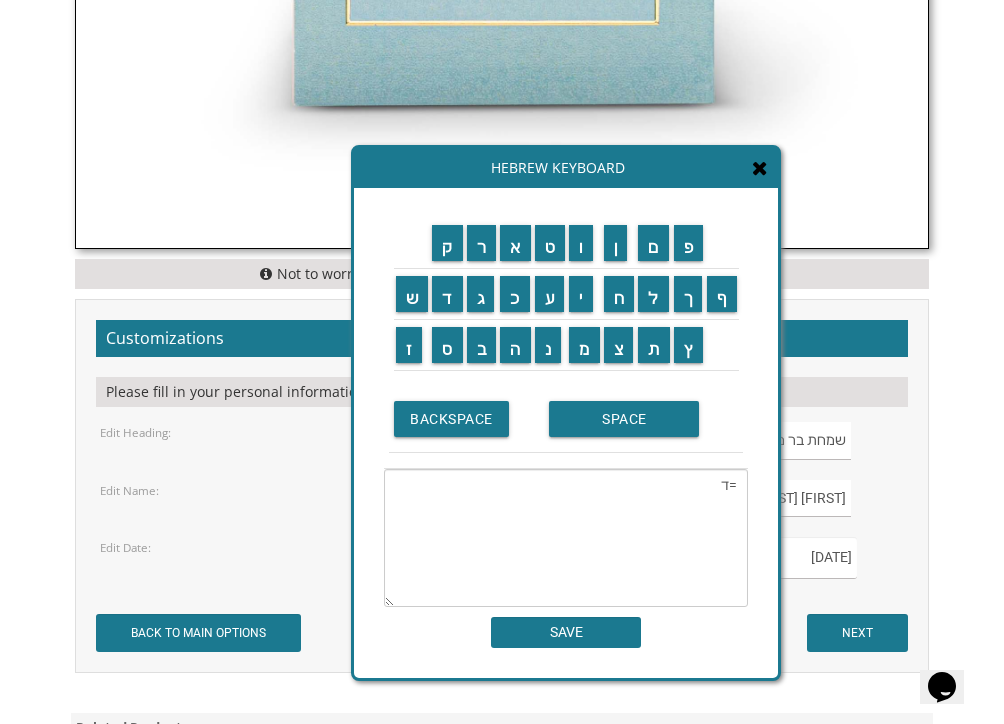 click on "=ד" at bounding box center (566, 538) 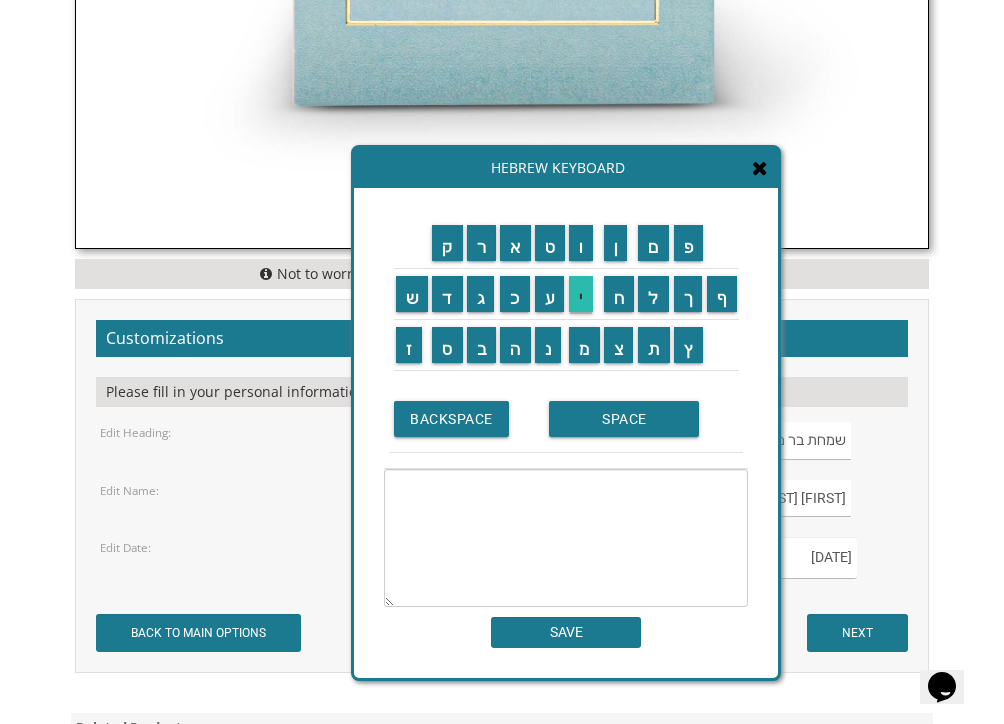 click on "י" at bounding box center [581, 294] 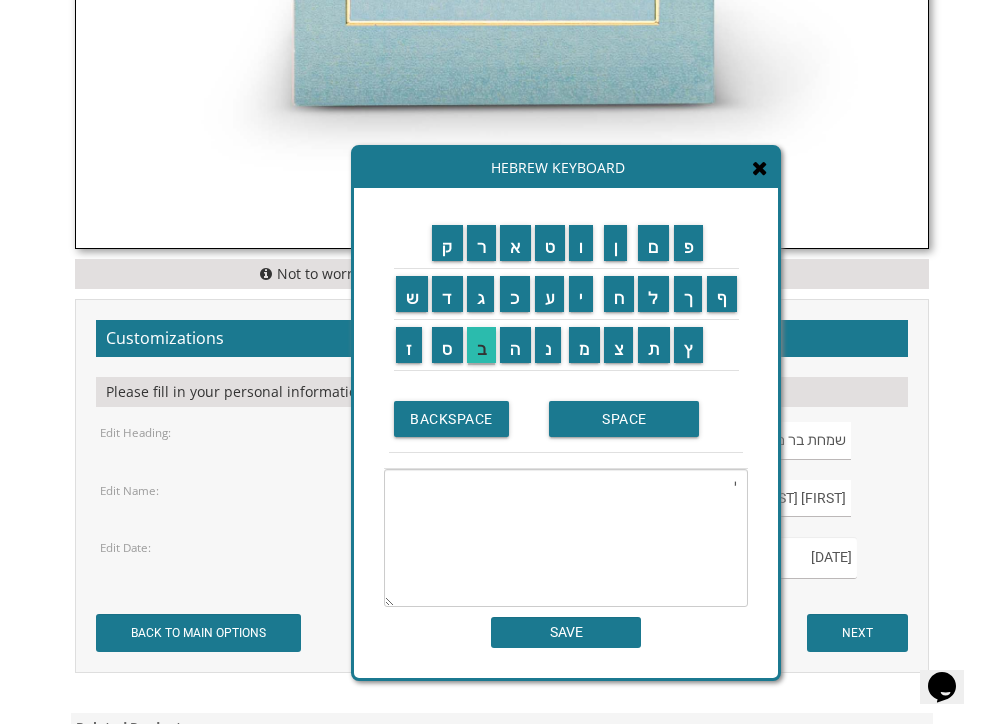 click on "ב" at bounding box center [482, 345] 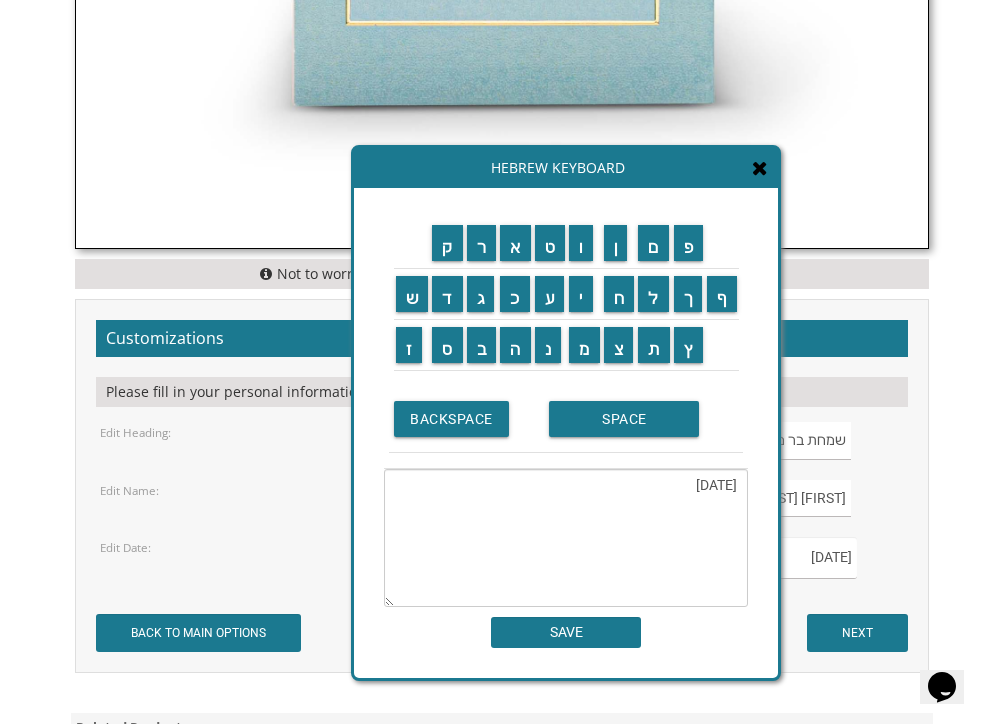 click on "SAVE" at bounding box center [566, 632] 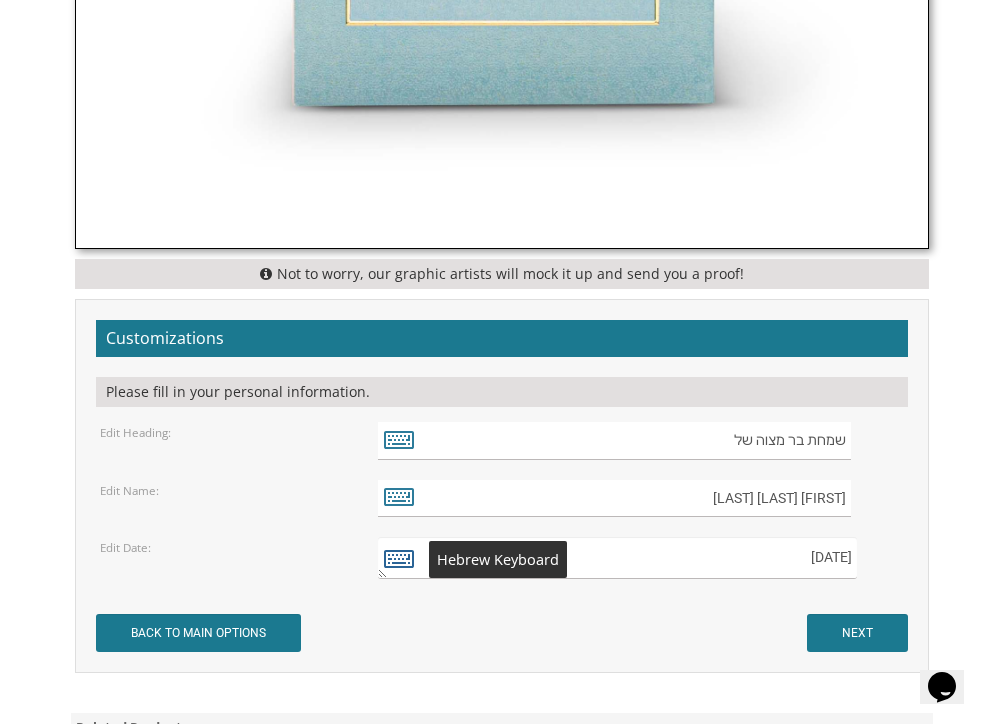 click at bounding box center (399, 558) 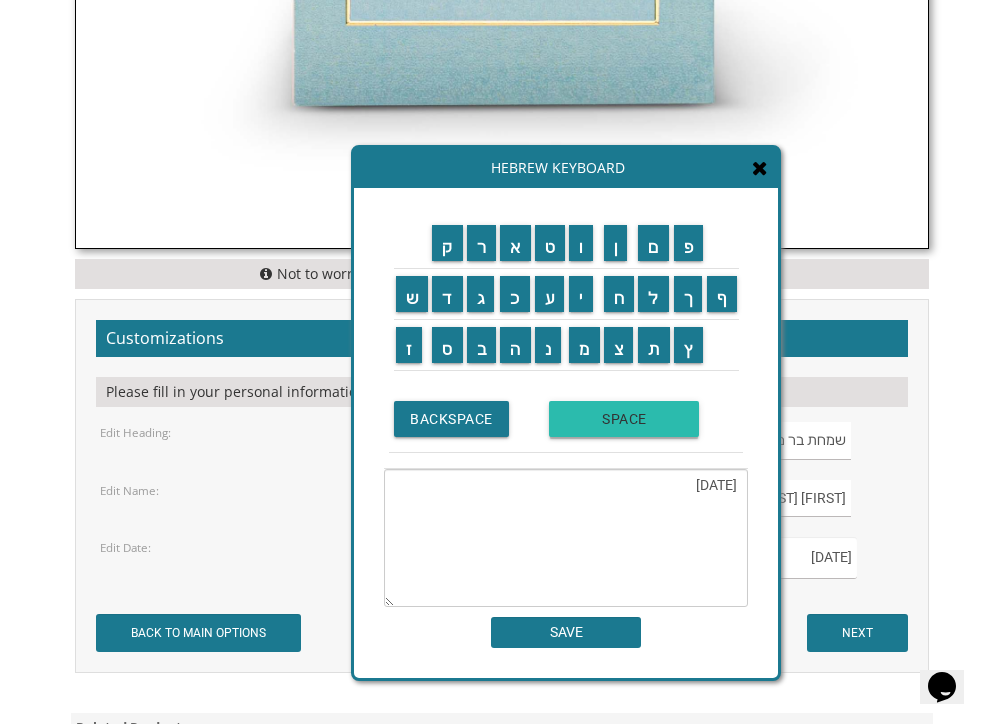click on "SPACE" at bounding box center [624, 419] 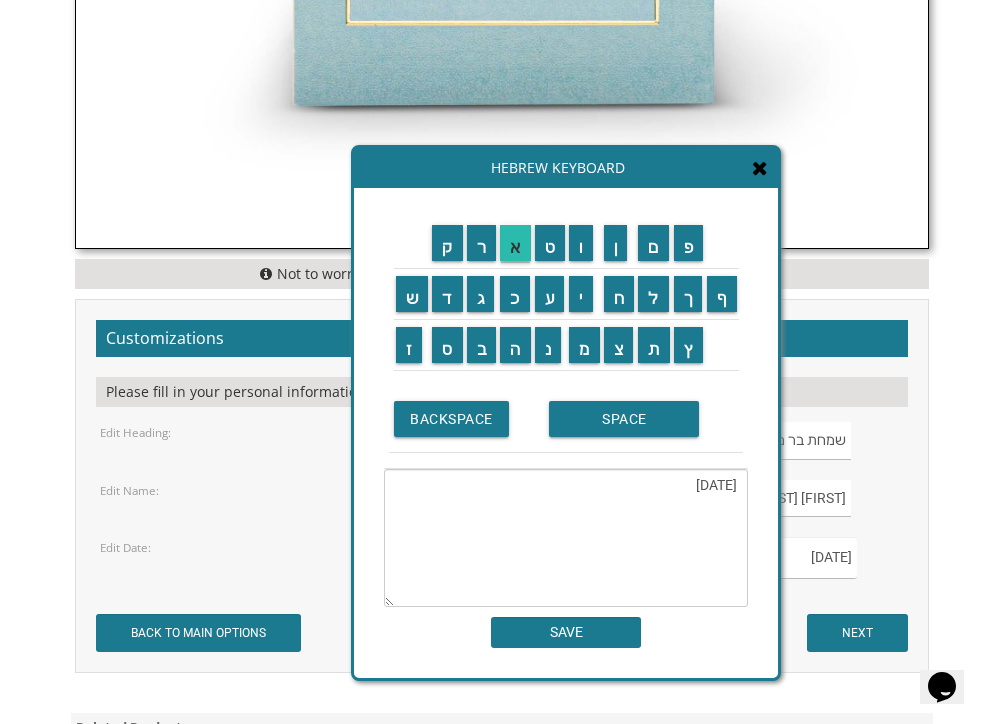 click on "א" at bounding box center (515, 243) 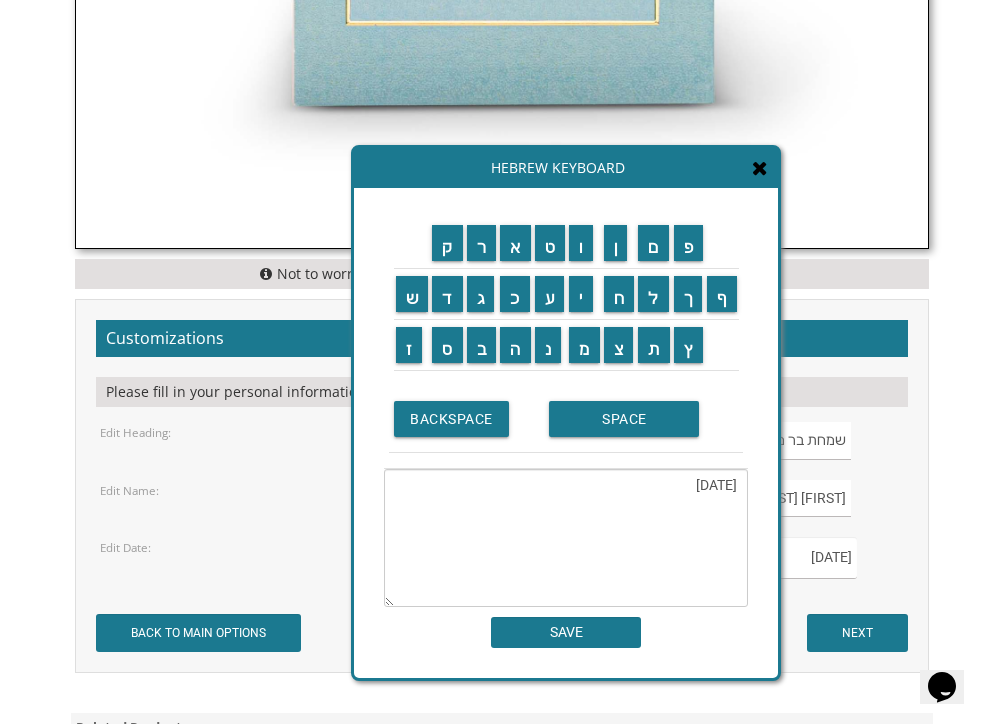 click on "יב א" at bounding box center [566, 538] 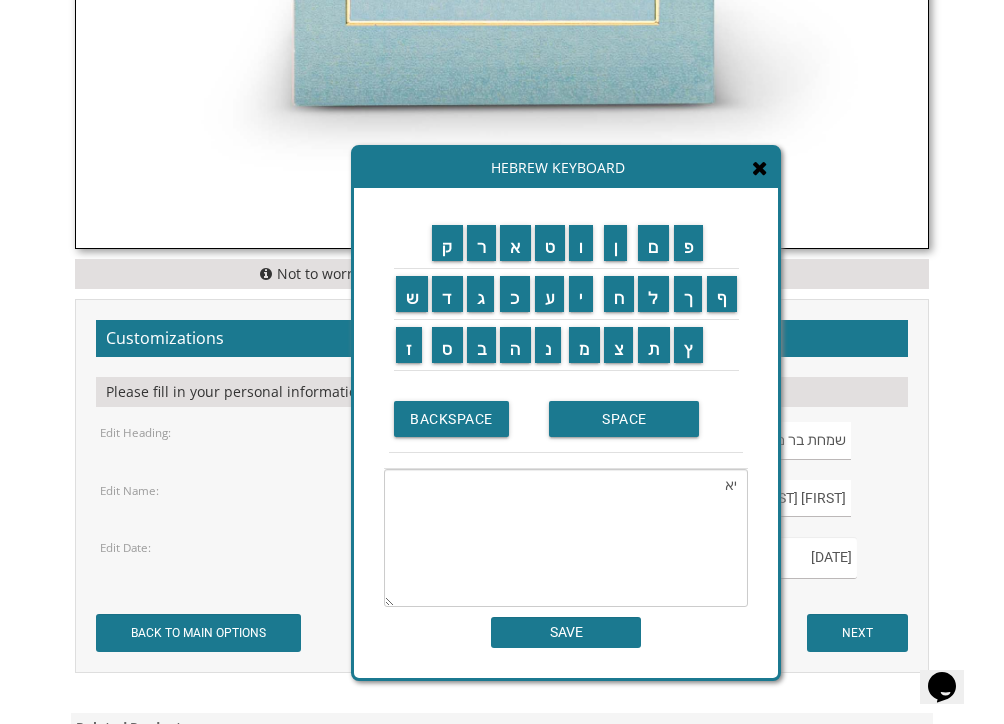 type on "א" 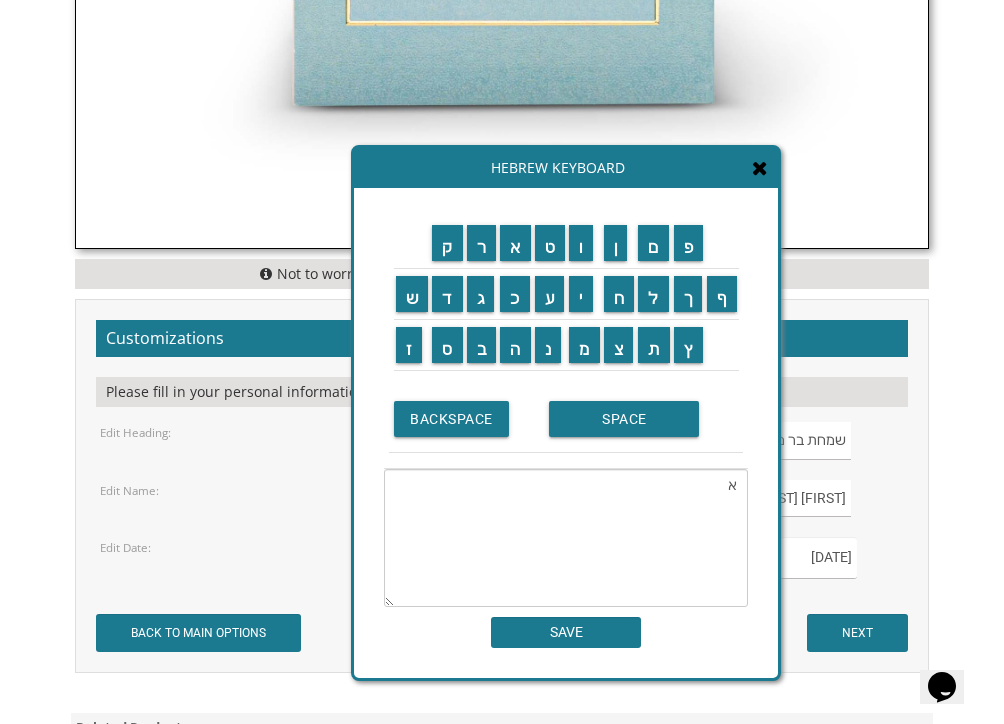click on "א" at bounding box center (566, 538) 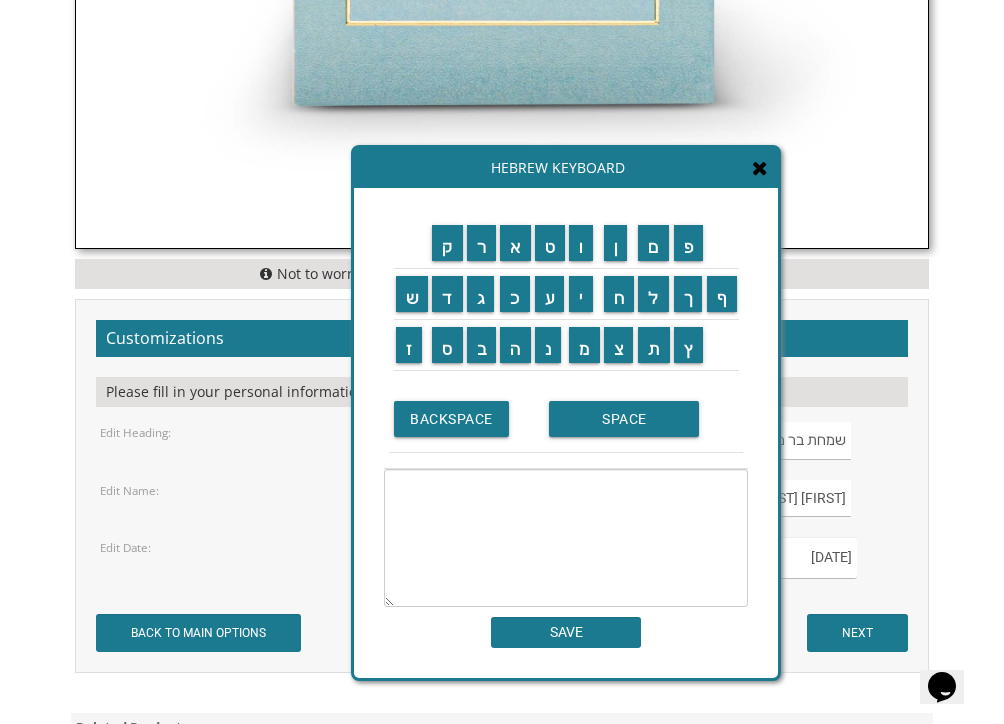 click at bounding box center (566, 538) 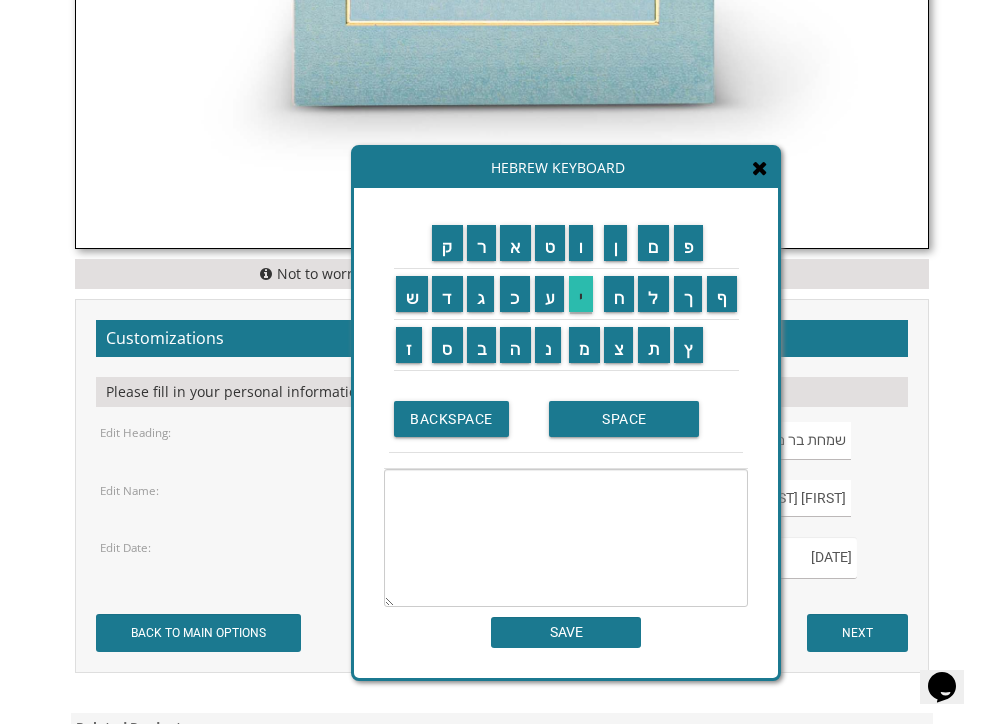 click on "י" at bounding box center [581, 294] 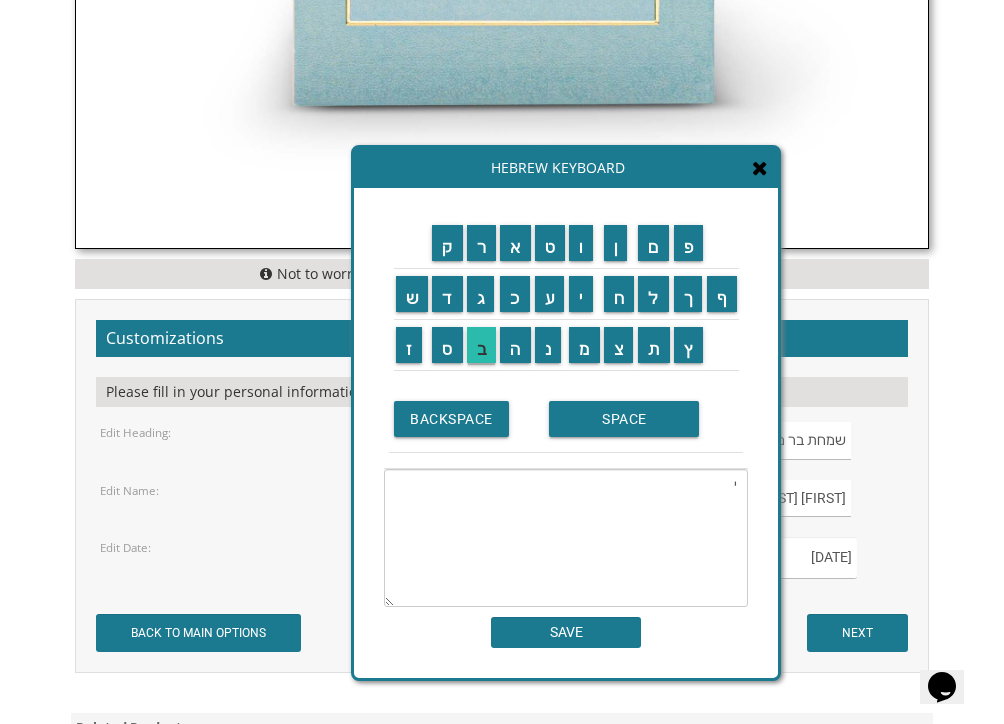 click on "ב" at bounding box center (482, 345) 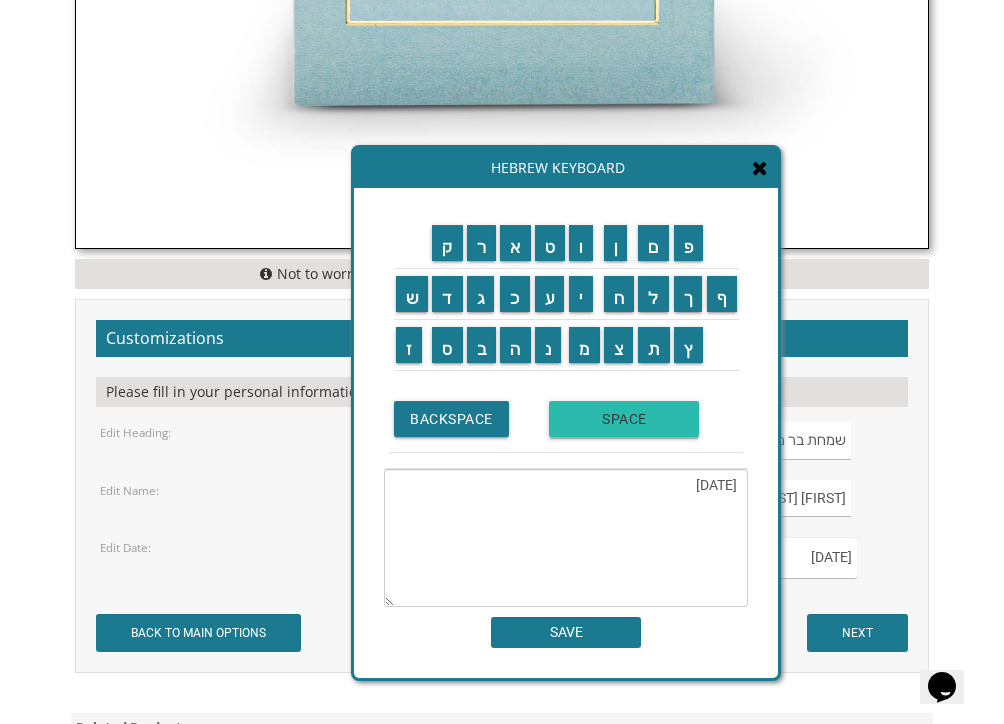 click on "SPACE" at bounding box center [624, 419] 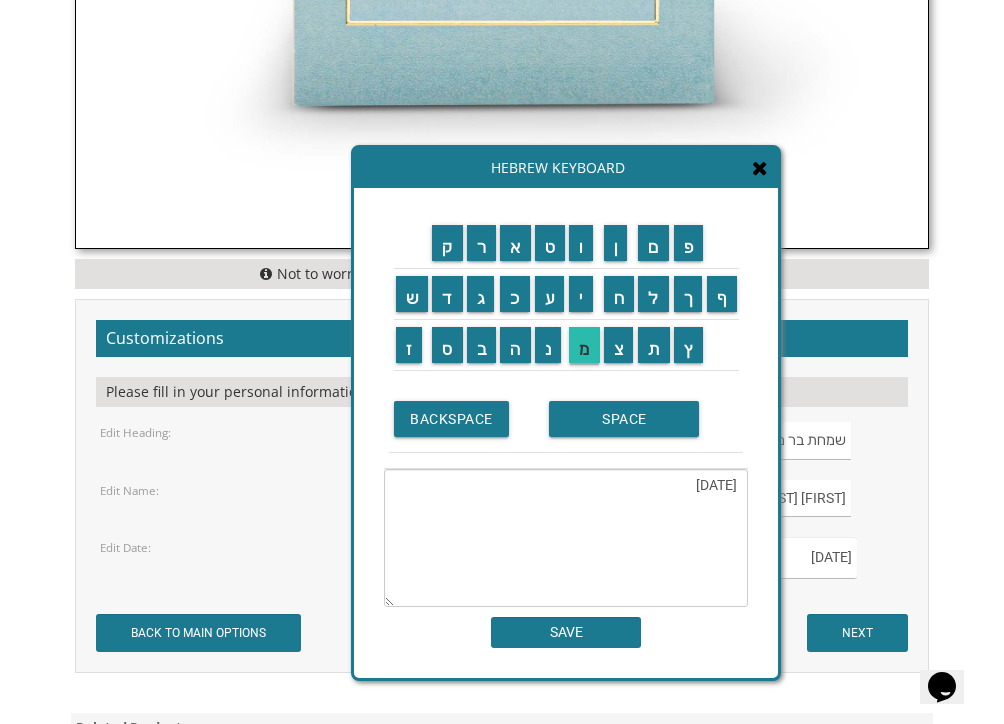 click on "מ" at bounding box center [584, 345] 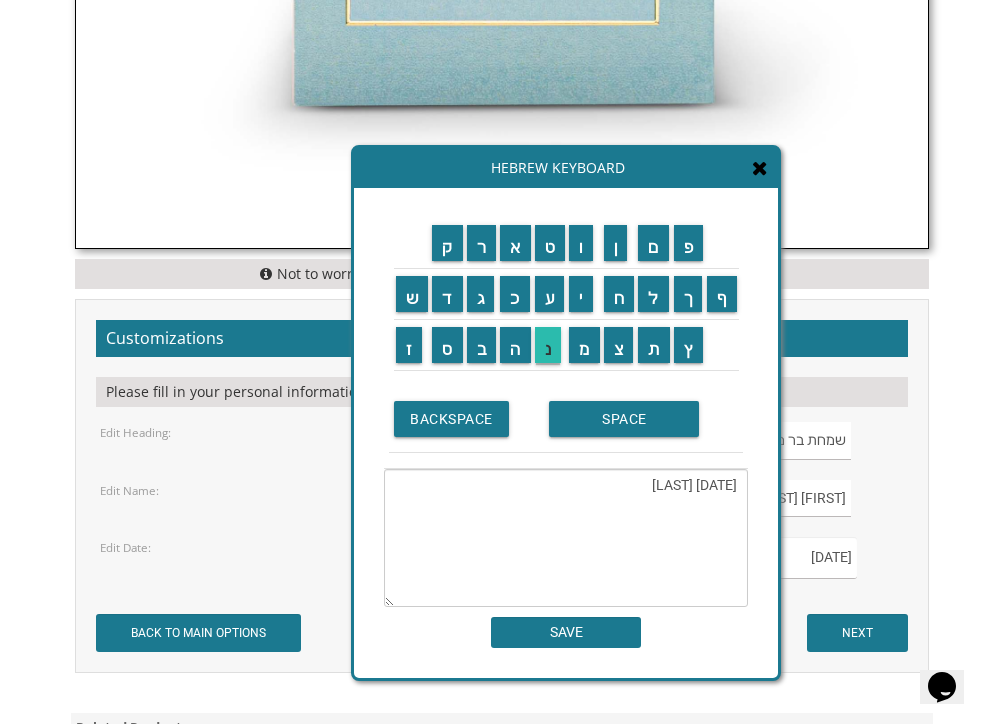 click on "נ" at bounding box center (548, 345) 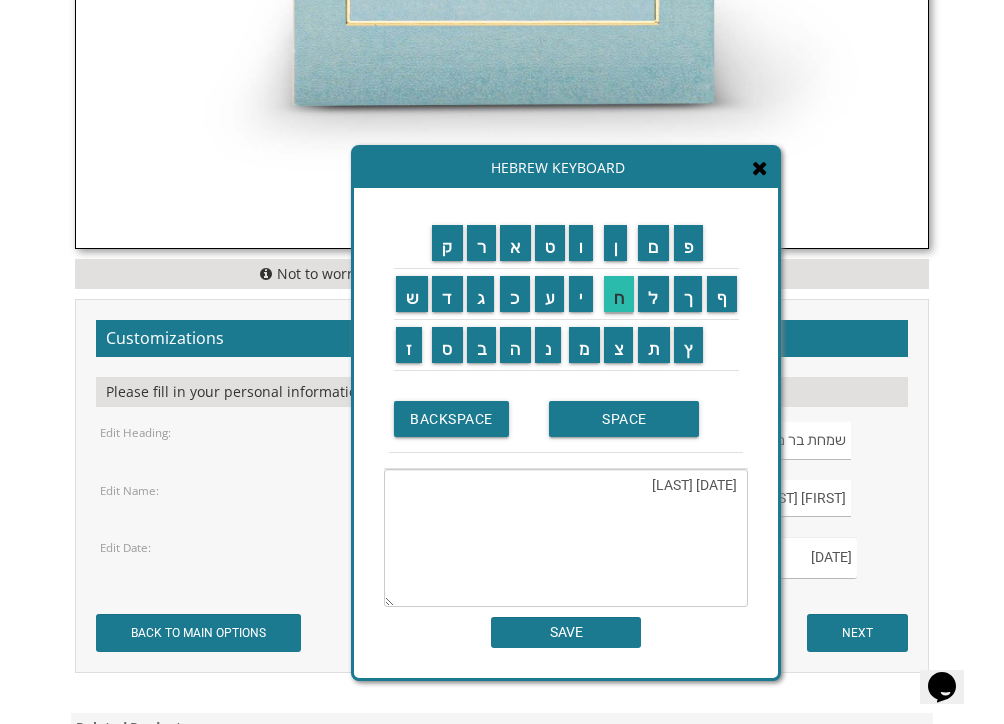 click on "ח" at bounding box center (619, 294) 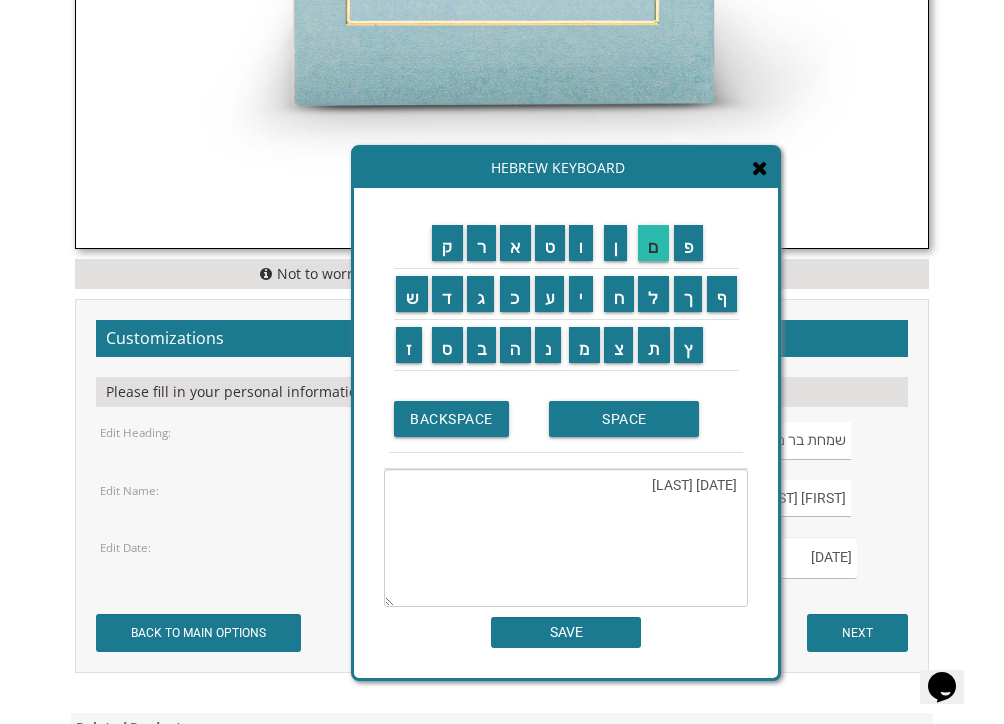 click on "ם" at bounding box center [653, 243] 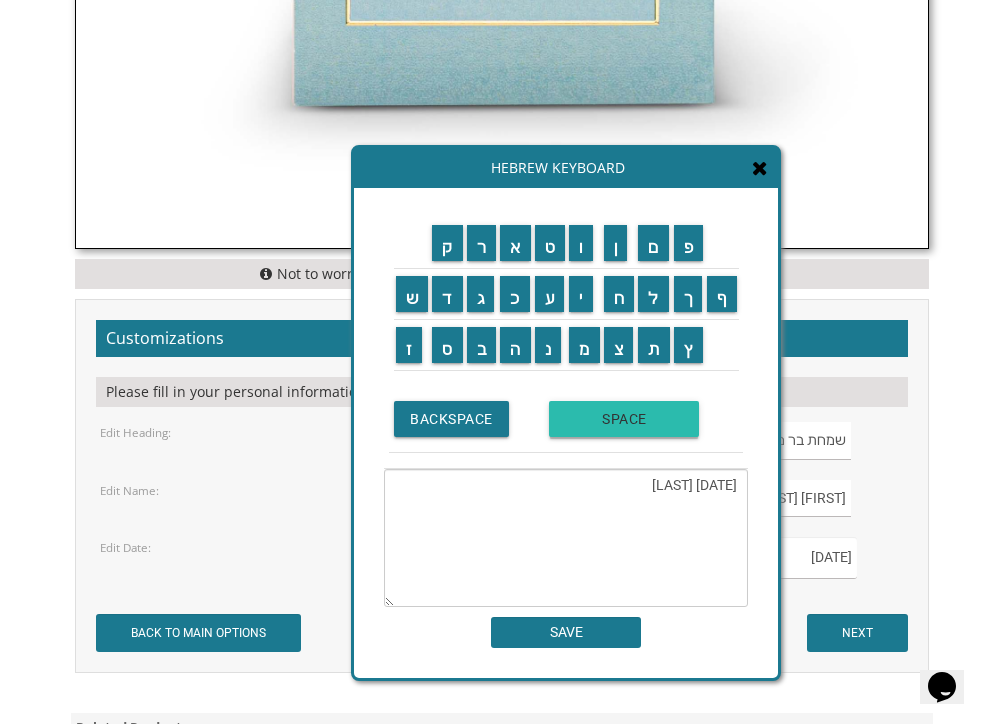 click on "SPACE" at bounding box center [624, 419] 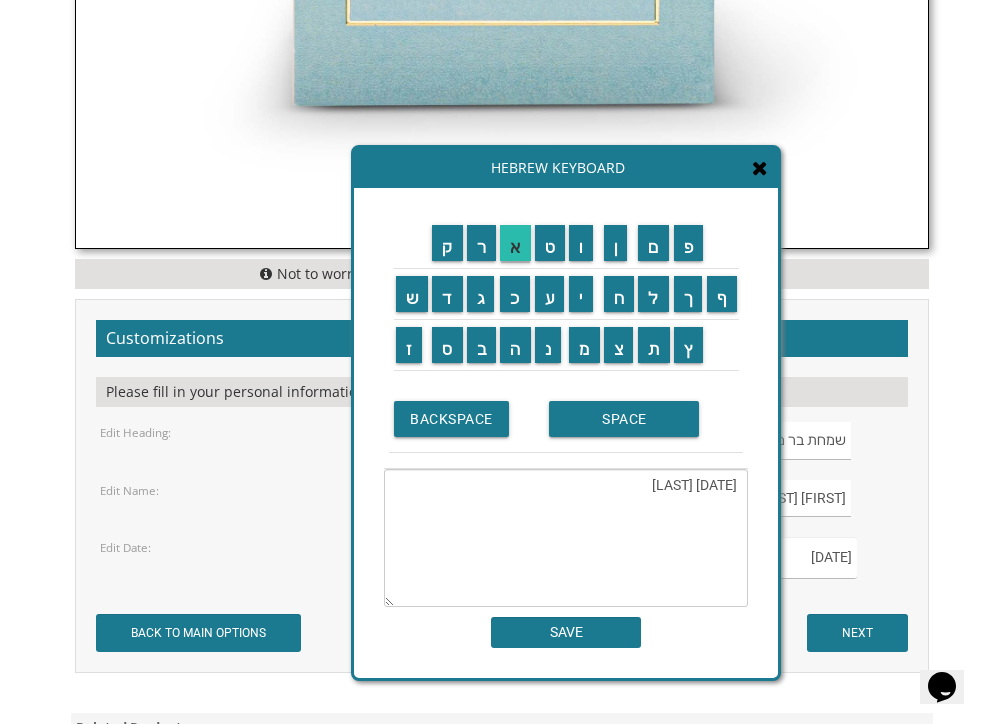 click on "א" at bounding box center (515, 243) 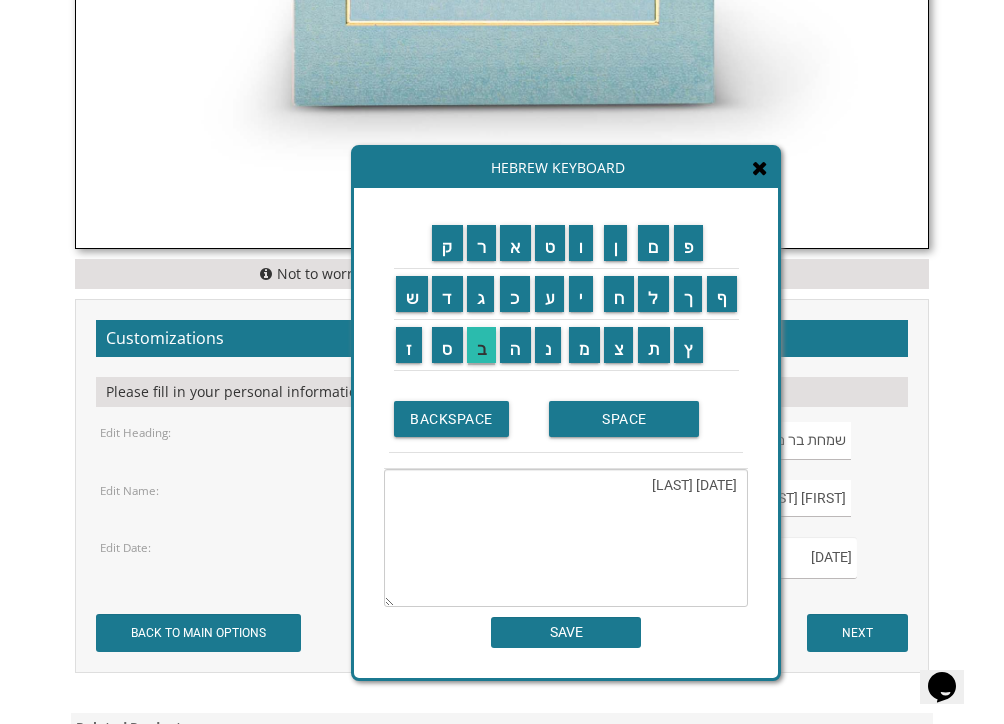 click on "ב" at bounding box center (482, 345) 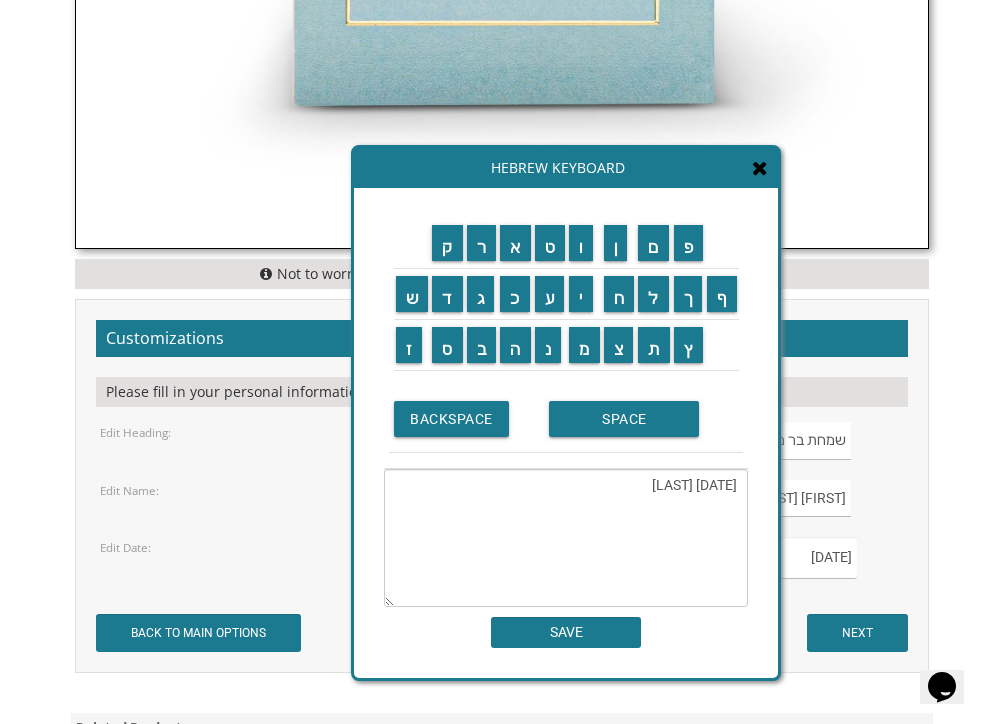 click on "SAVE" at bounding box center (566, 632) 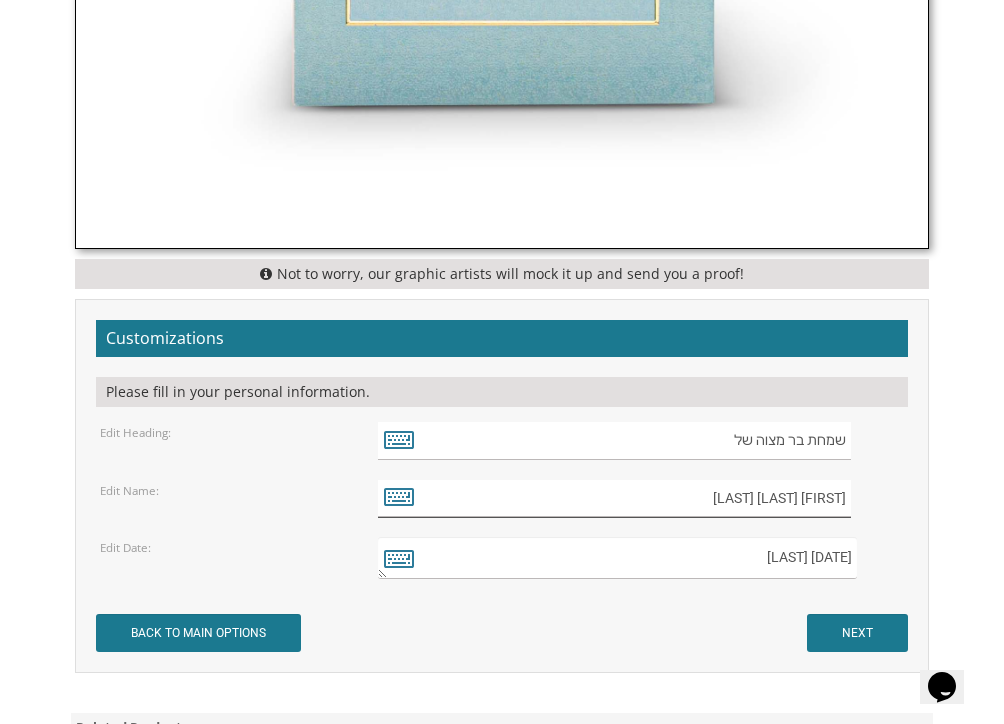 click on "יוסף שלום ניהויז" at bounding box center (614, 498) 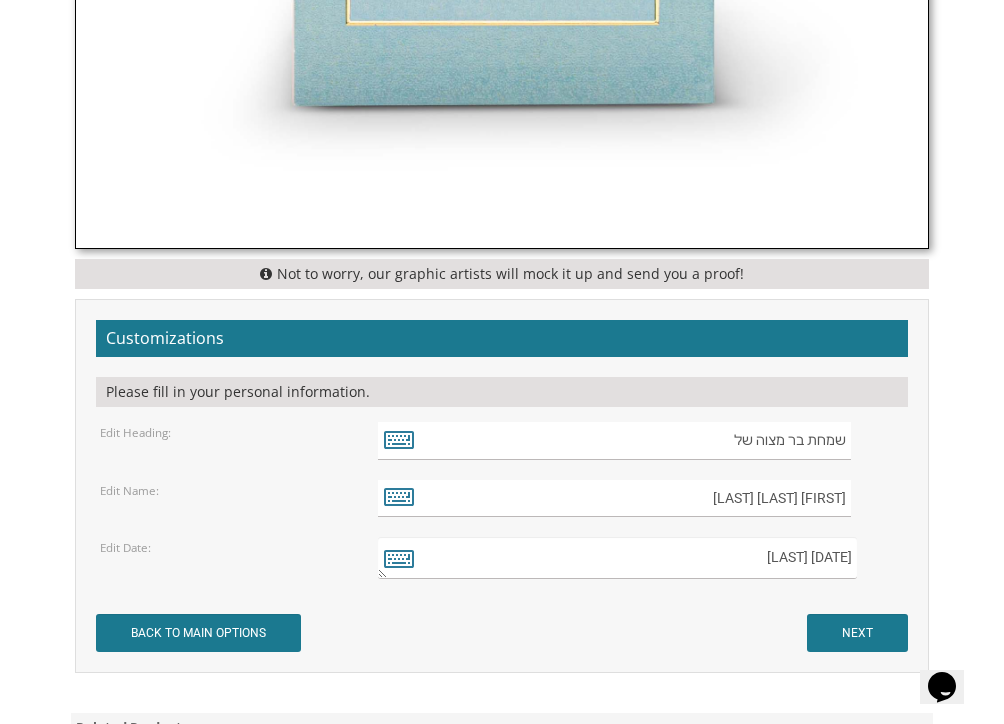 click on "Edit Name:" at bounding box center [129, 491] 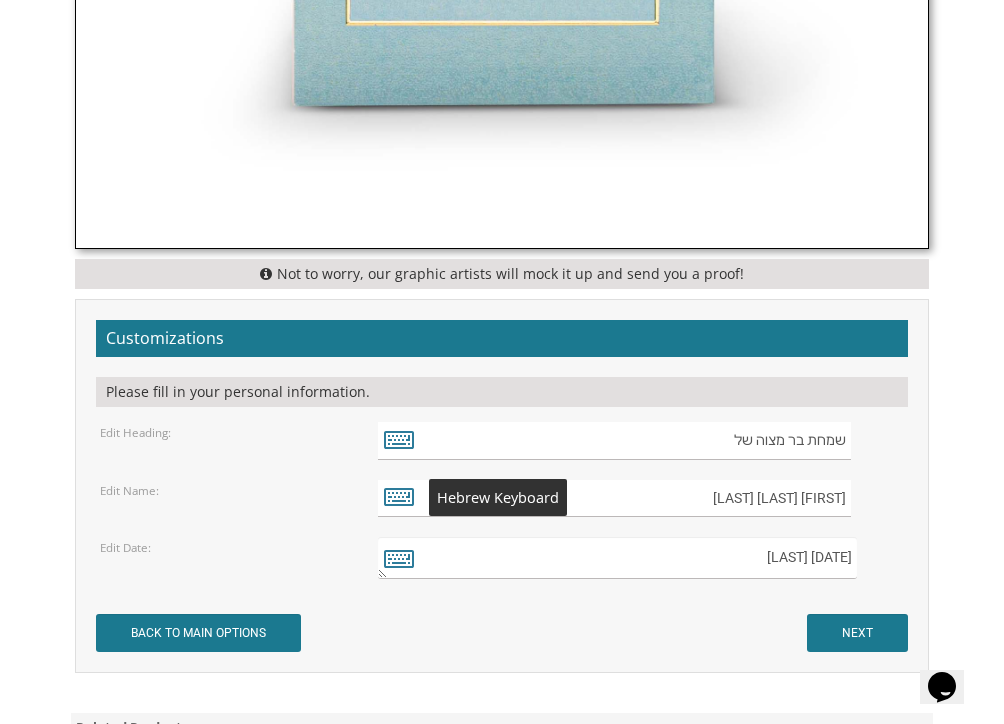 click at bounding box center (399, 496) 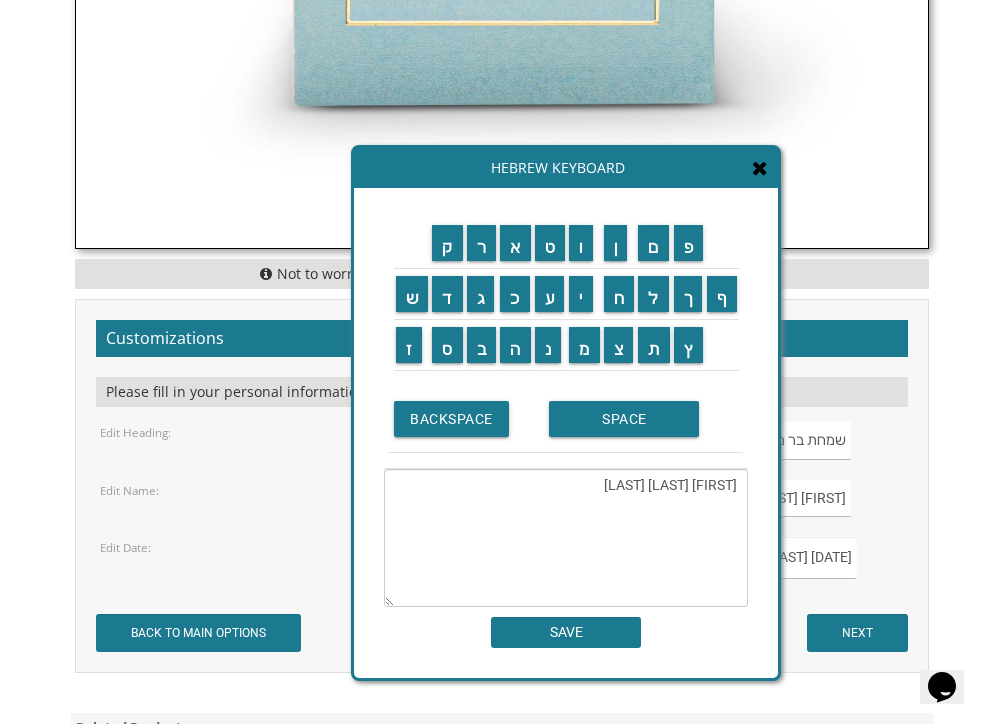 click on "יוסף שלום ניהויז" at bounding box center (566, 538) 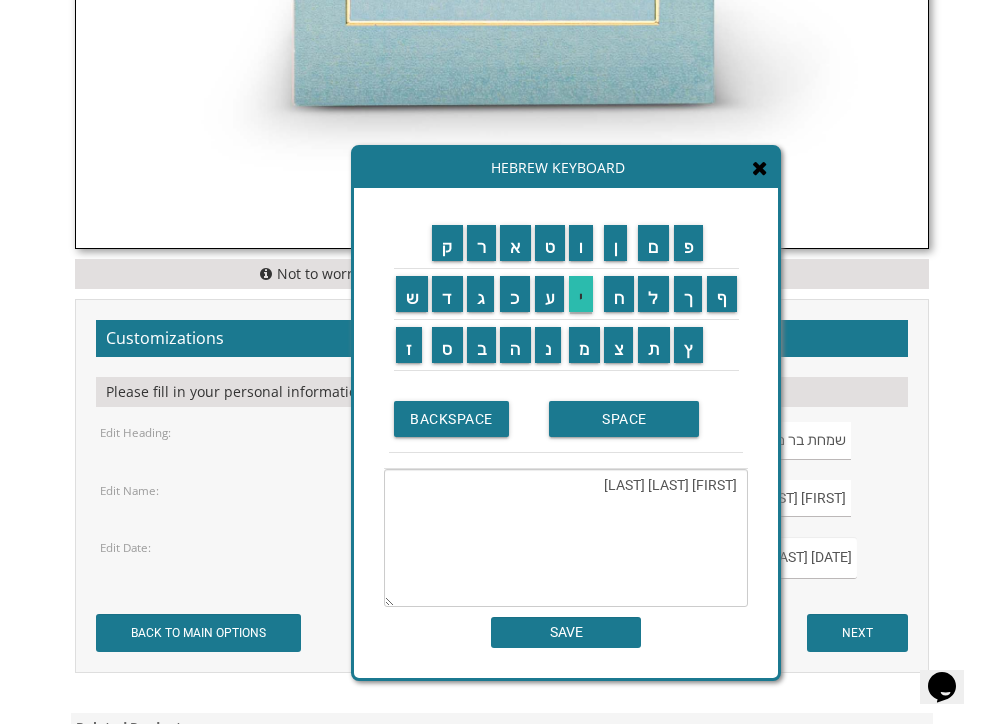 click on "י" at bounding box center (581, 294) 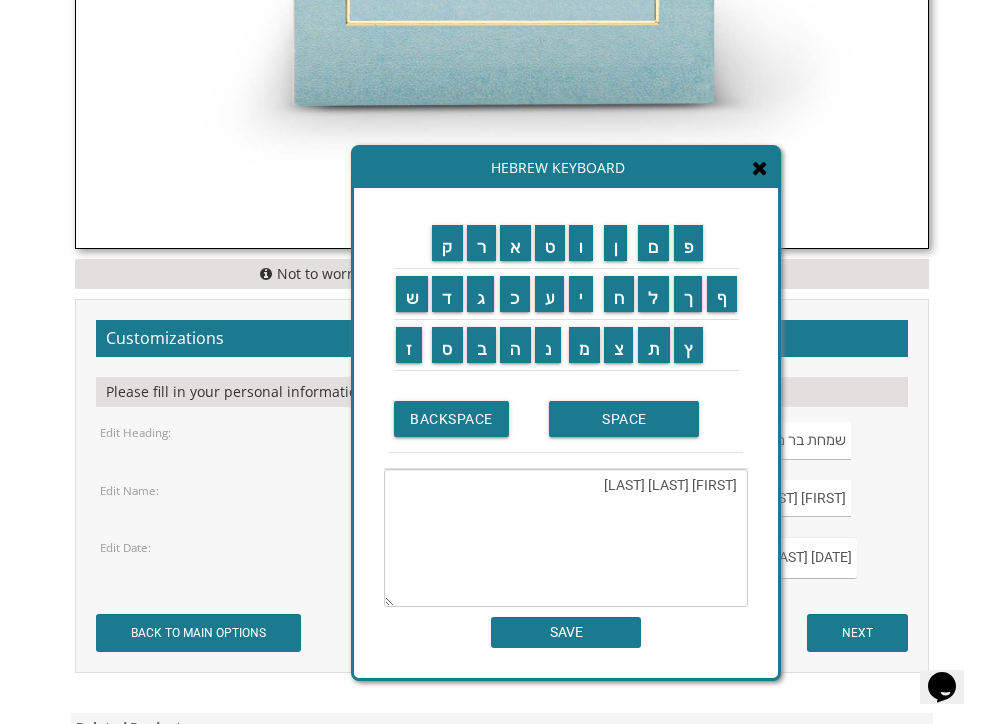 click on "SAVE" at bounding box center (566, 632) 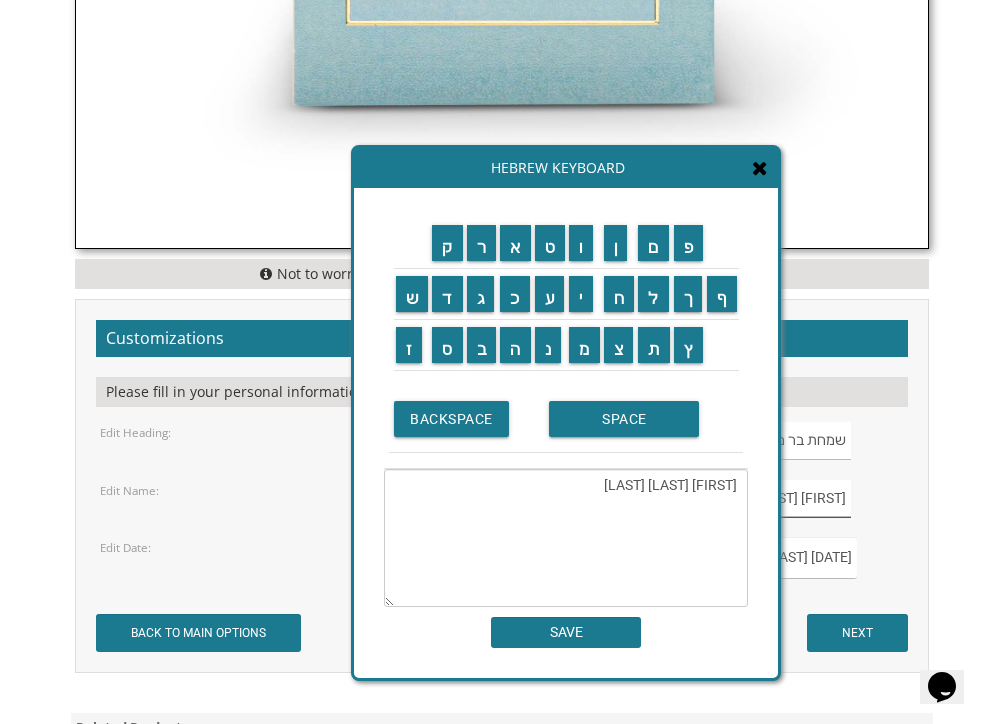 type on "יוסף שלום נייהויז" 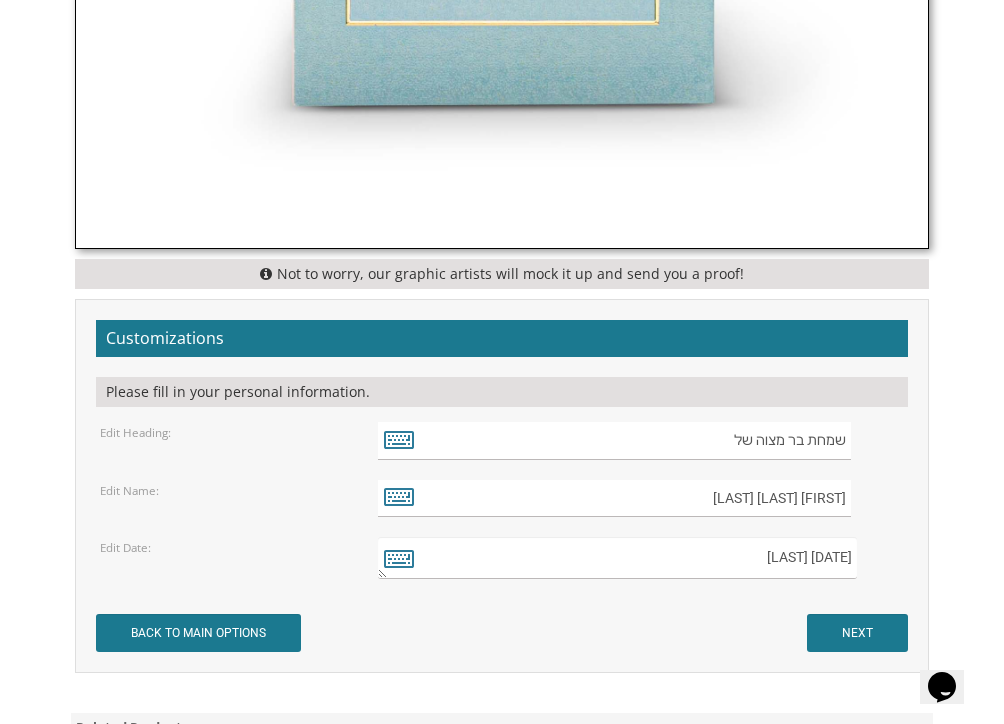 click on "NEXT" at bounding box center (857, 633) 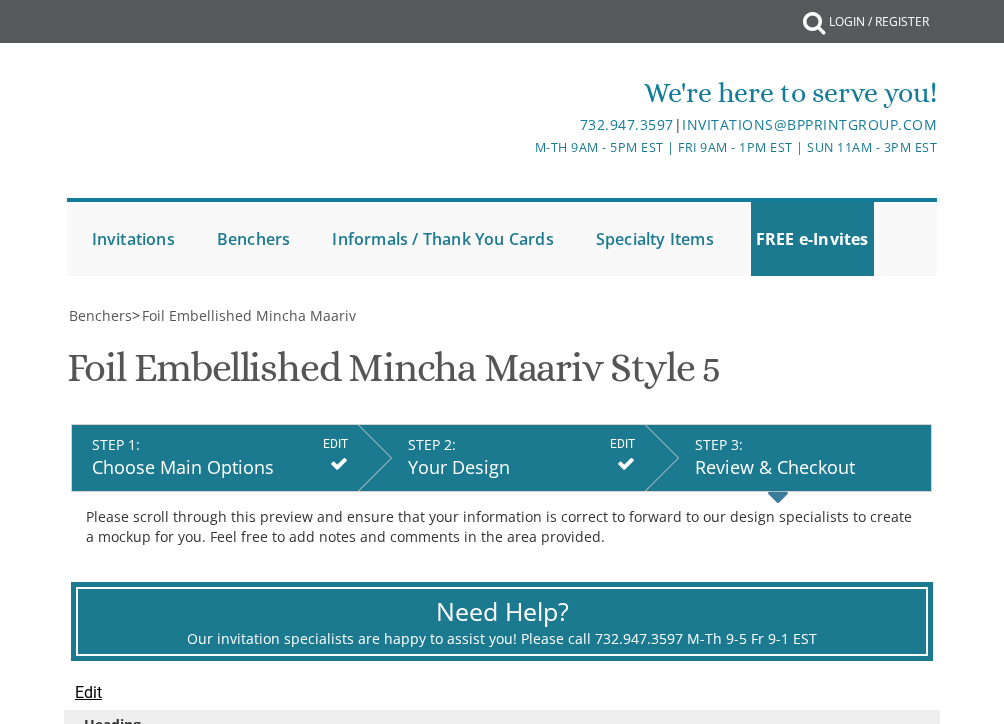scroll, scrollTop: 0, scrollLeft: 0, axis: both 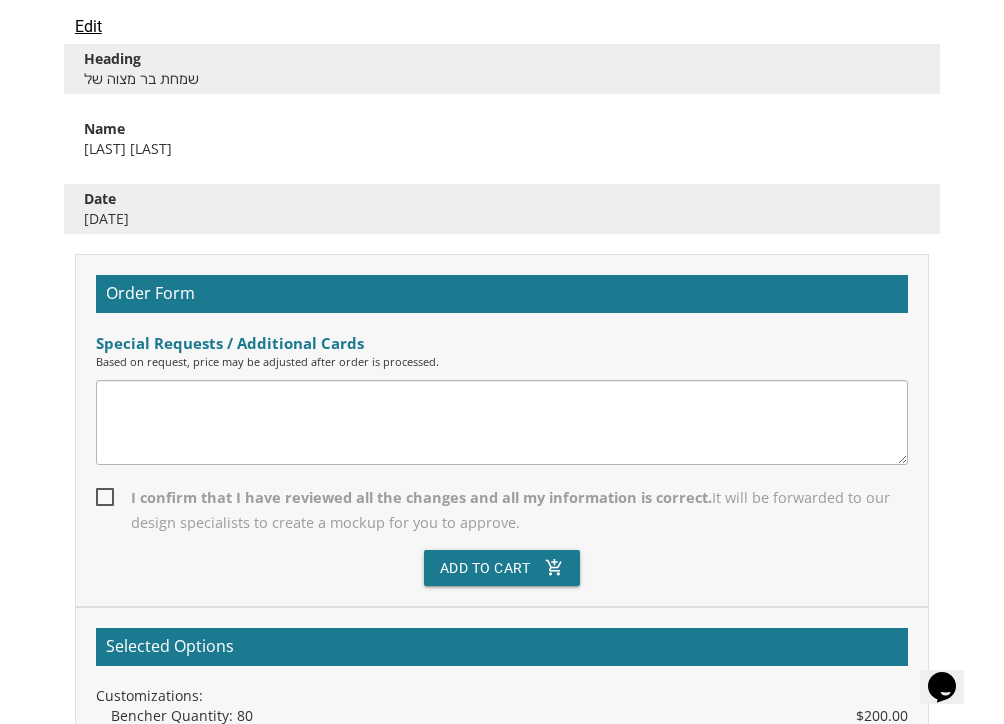 click on "I confirm that I have reviewed all the changes and all my information is correct.   It will be forwarded to our design specialists to create a mockup for you to approve." at bounding box center (502, 510) 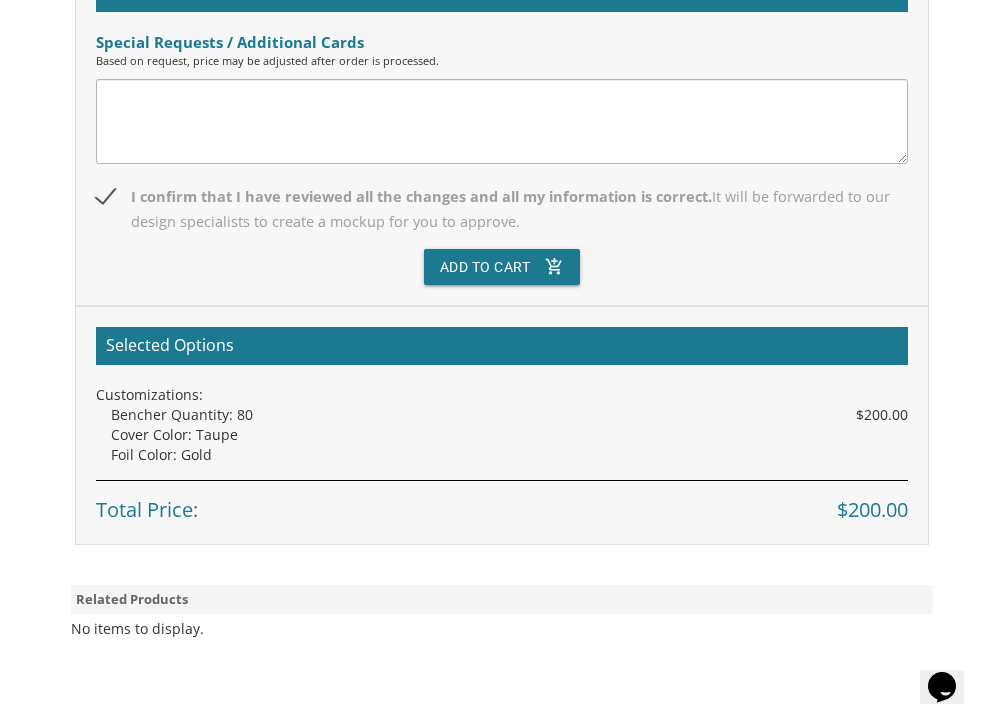 scroll, scrollTop: 905, scrollLeft: 0, axis: vertical 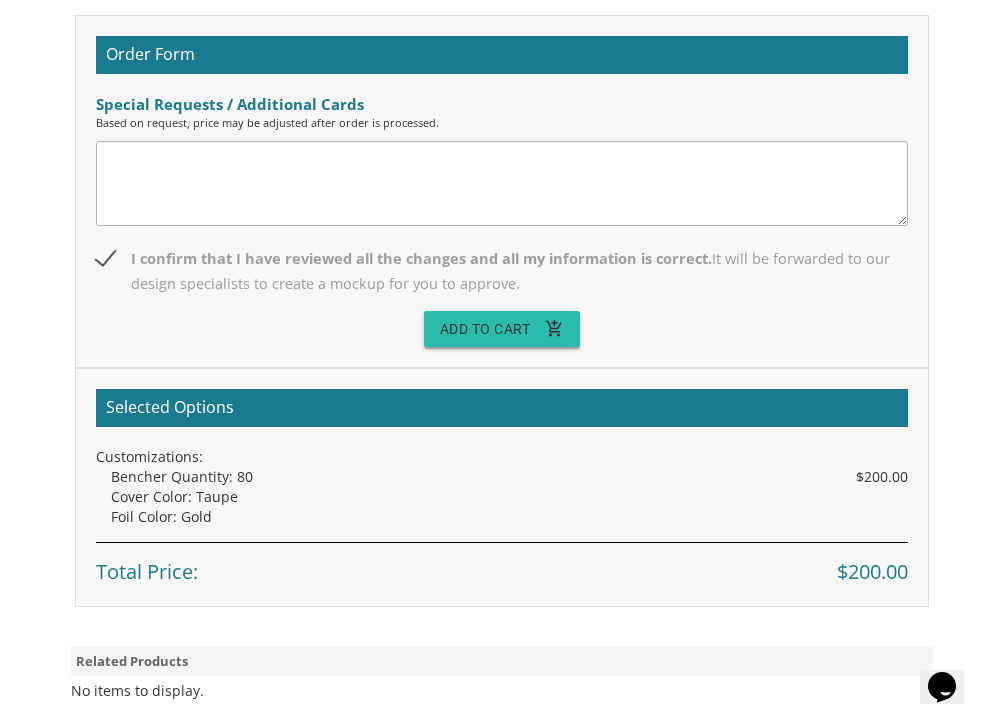 click on "Add To Cart
add_shopping_cart" at bounding box center [502, 329] 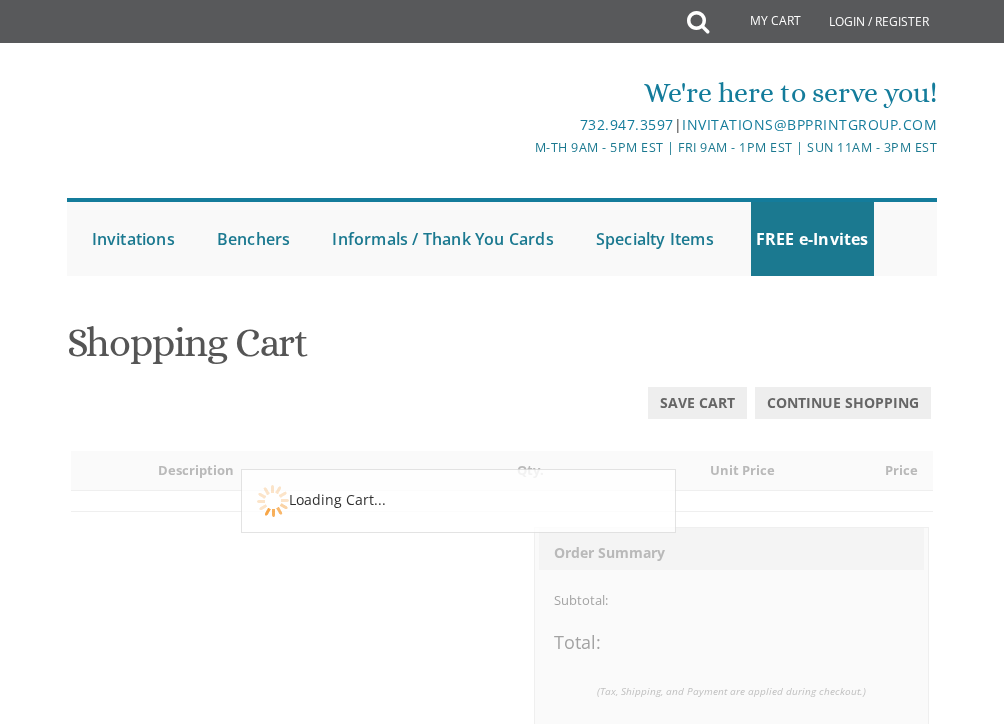 scroll, scrollTop: 0, scrollLeft: 0, axis: both 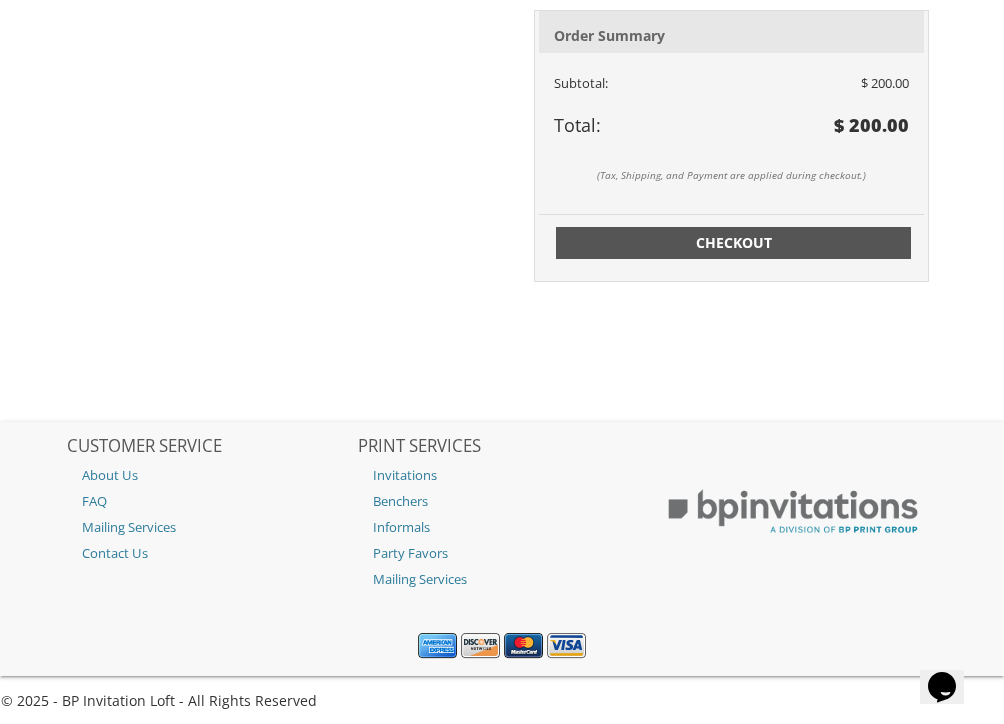 click on "Checkout" at bounding box center [733, 243] 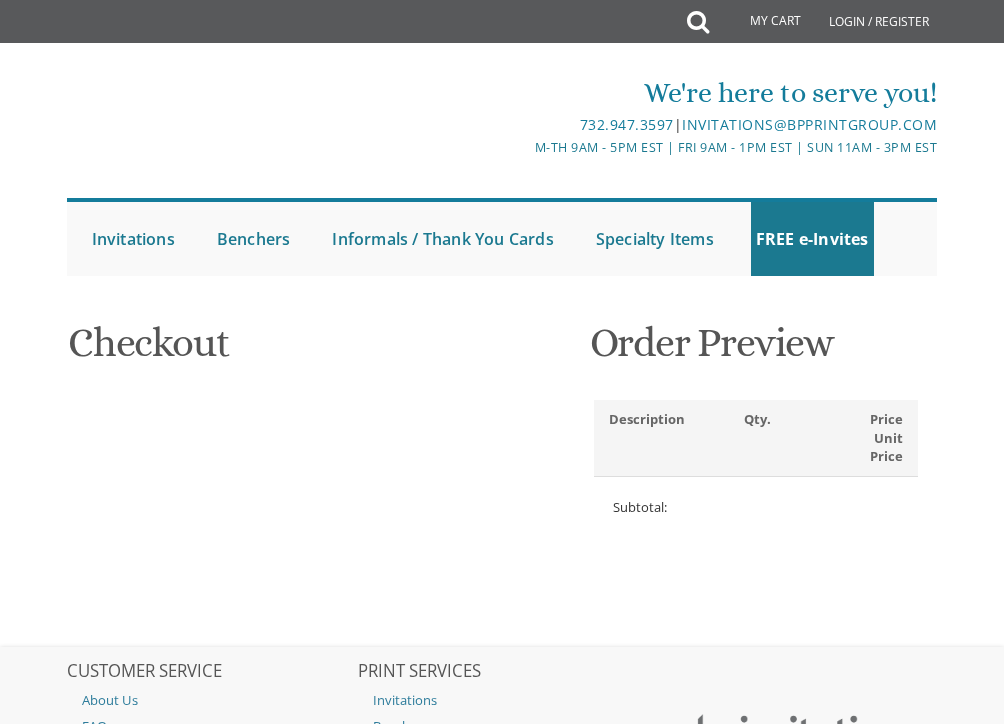 scroll, scrollTop: 0, scrollLeft: 0, axis: both 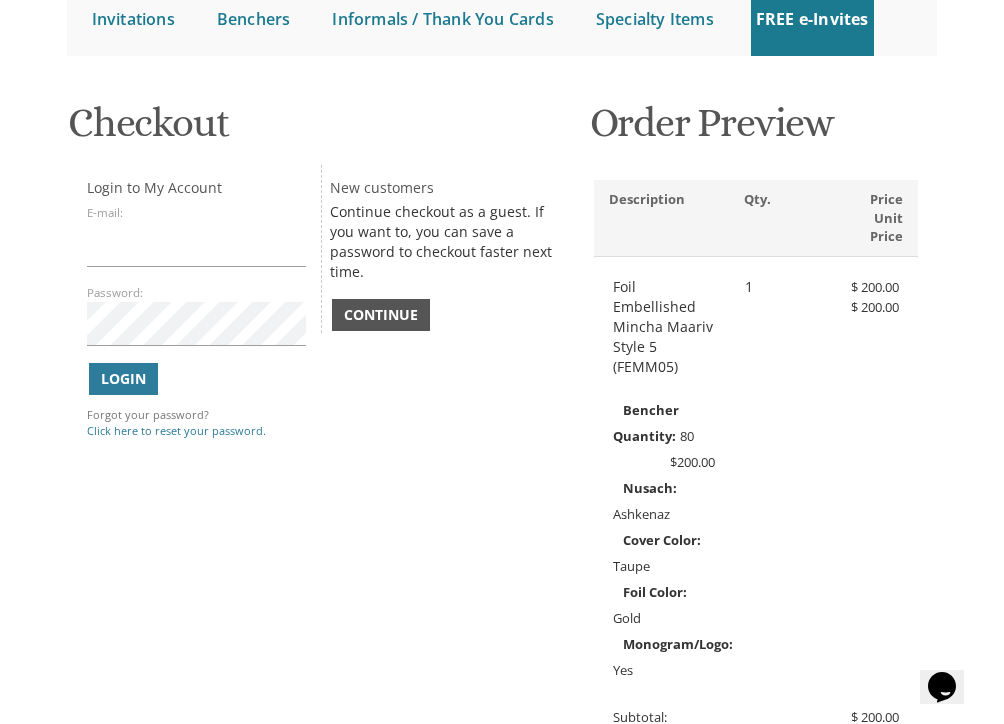 click on "Continue" at bounding box center [381, 315] 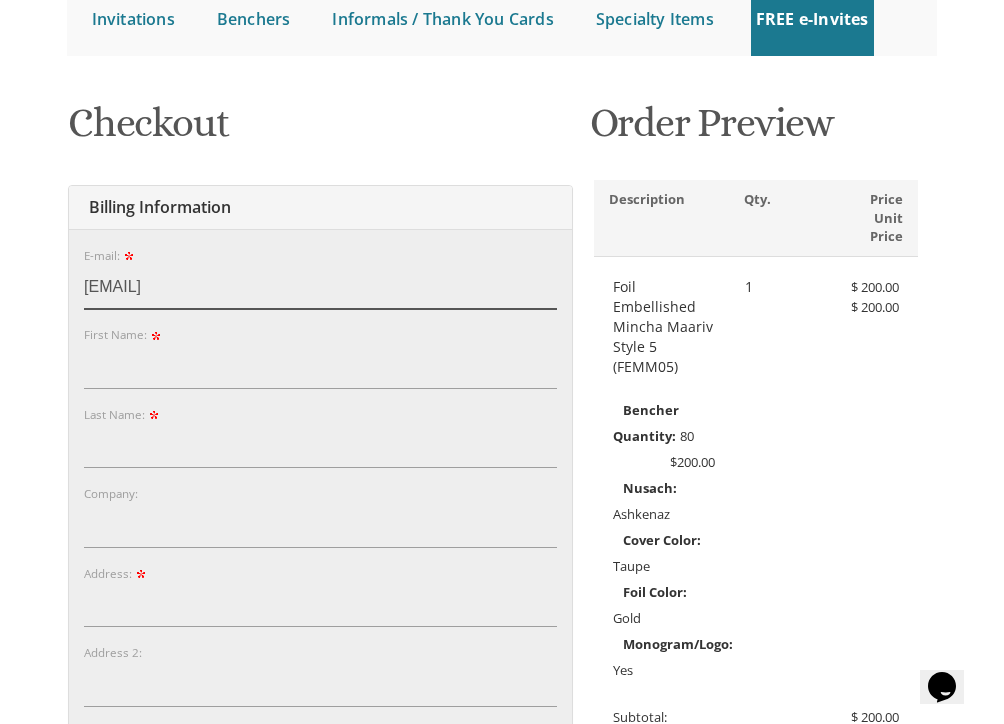 type on "malkaneuhaus9@gmail.com" 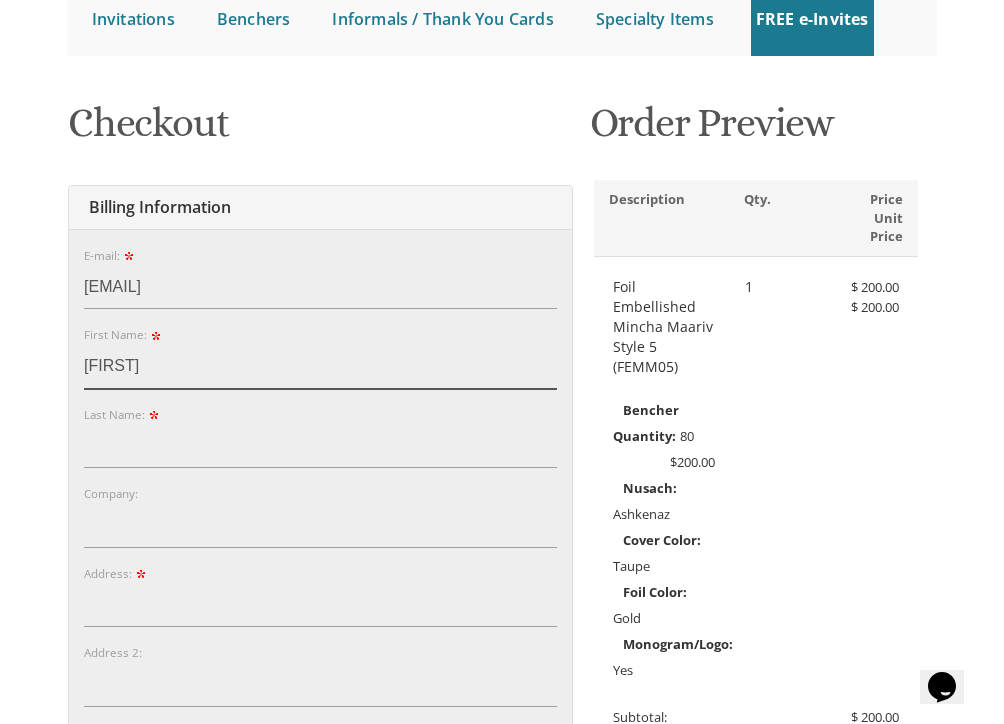click on "Malka" at bounding box center (320, 366) 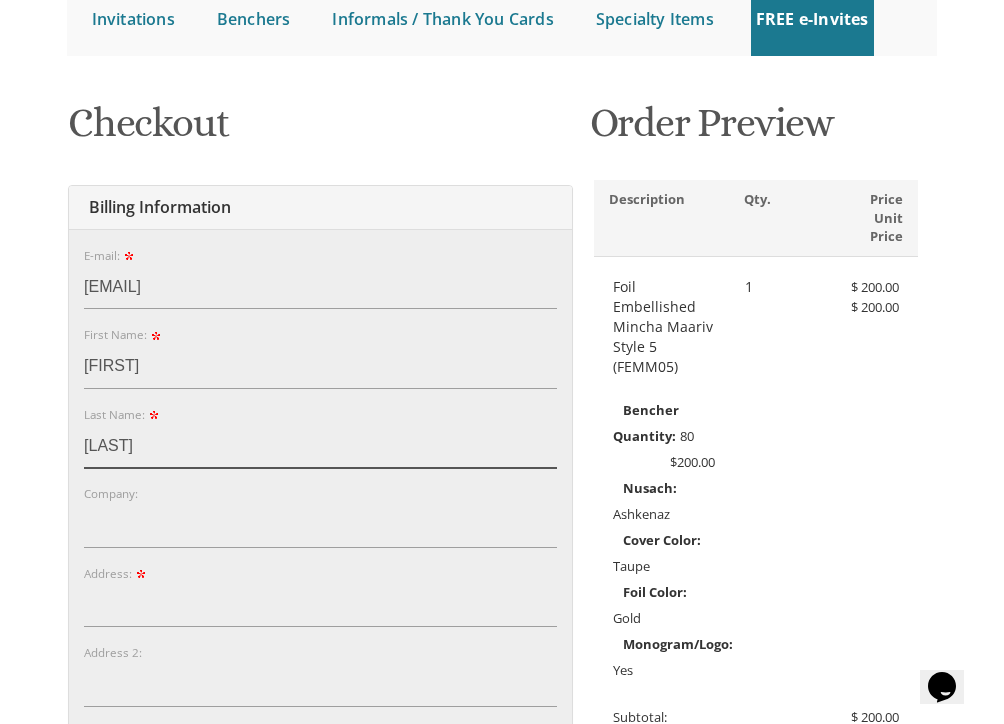 type on "Neuhaus" 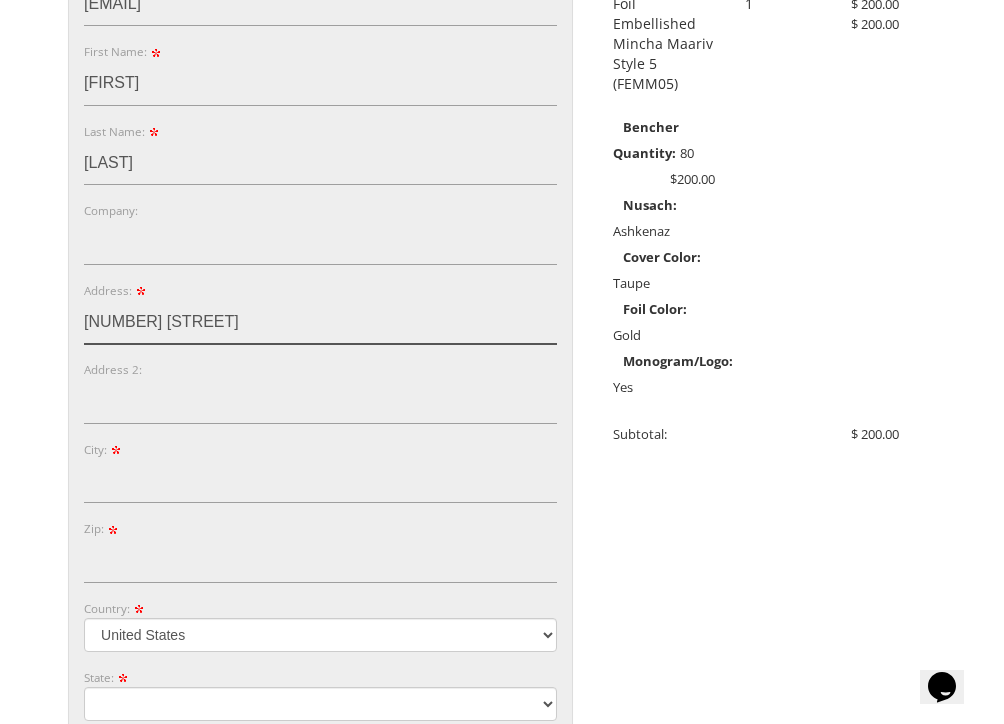 scroll, scrollTop: 519, scrollLeft: 0, axis: vertical 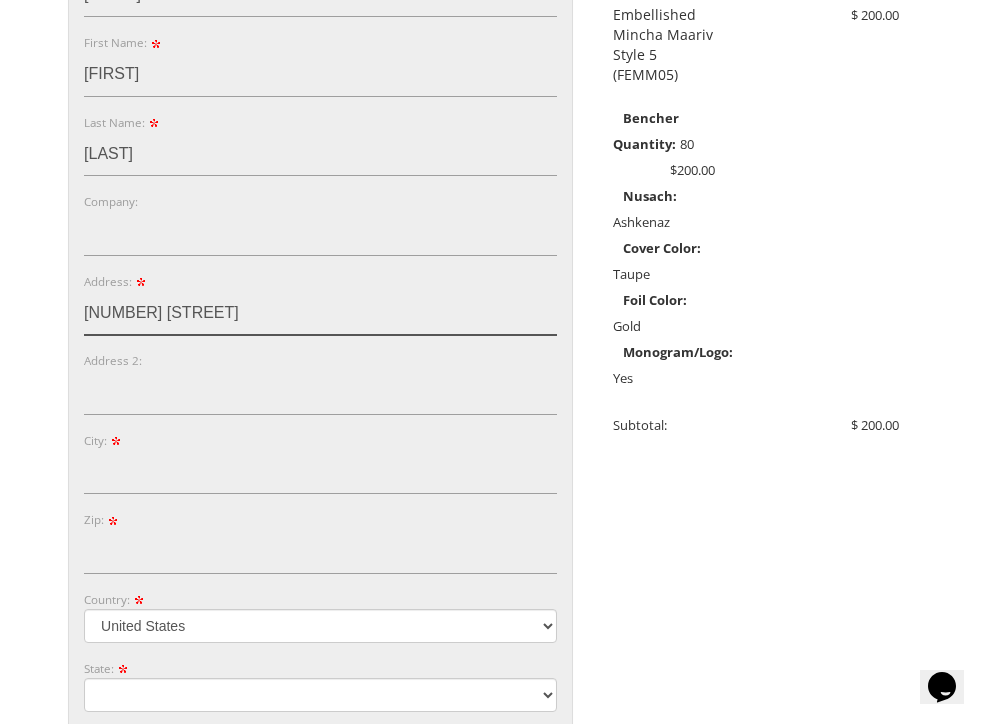 type on "[NUMBER] [STREET]" 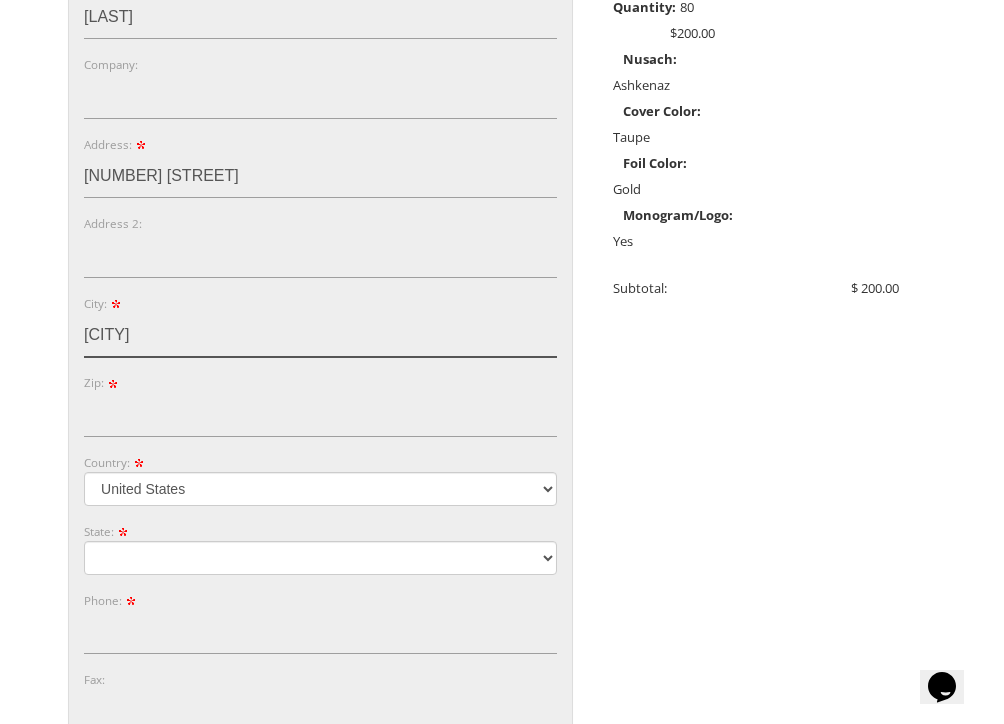scroll, scrollTop: 679, scrollLeft: 0, axis: vertical 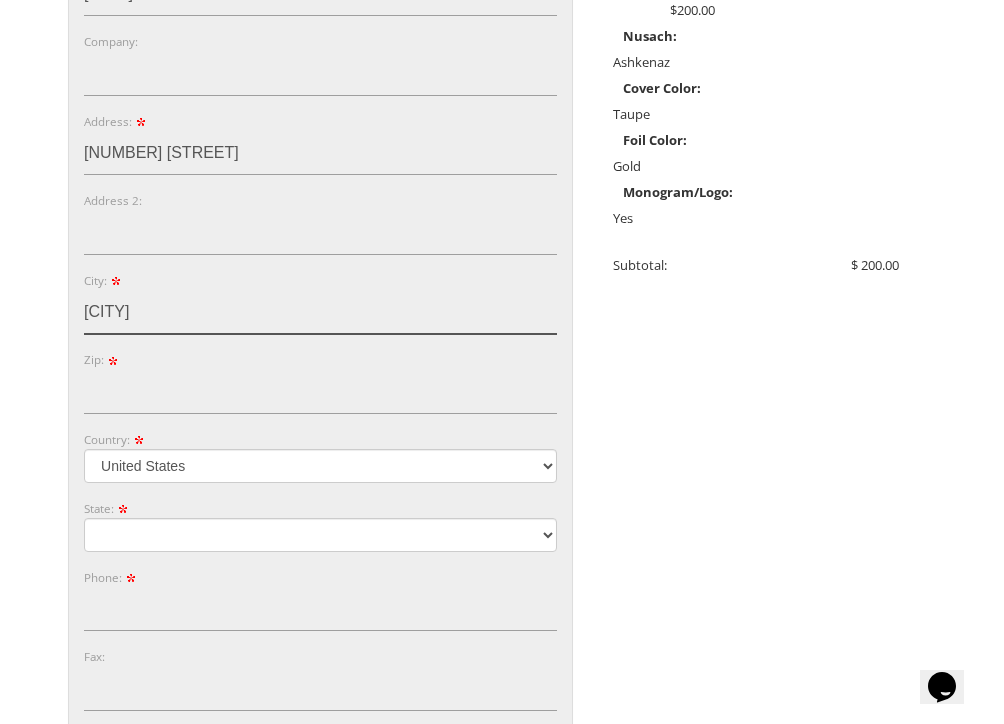 type on "Fallsburg" 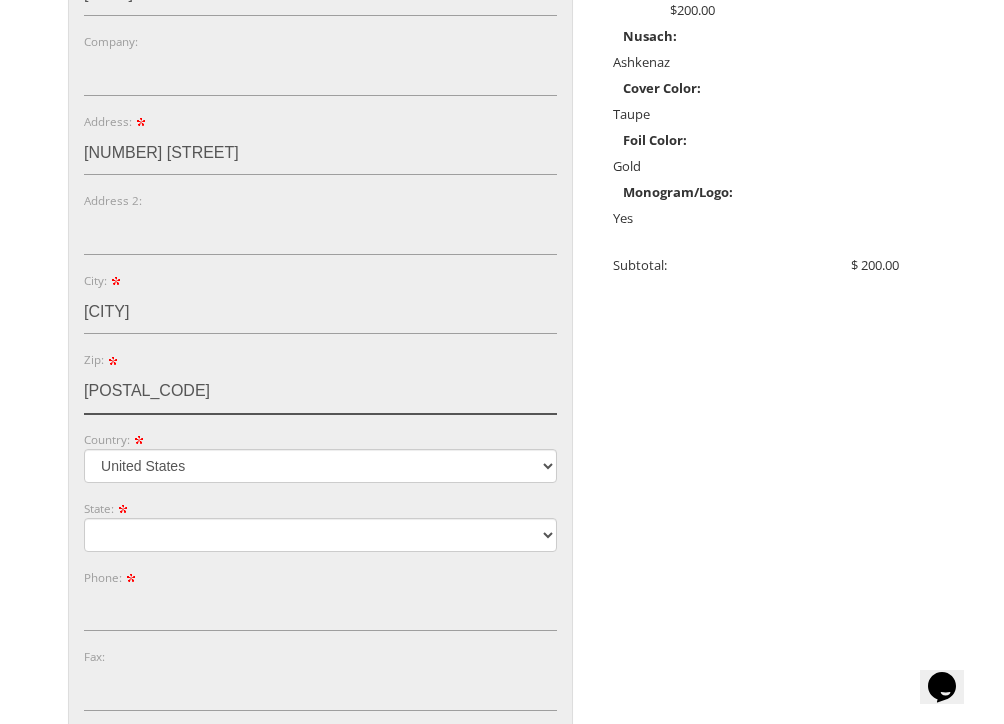 type on "12733" 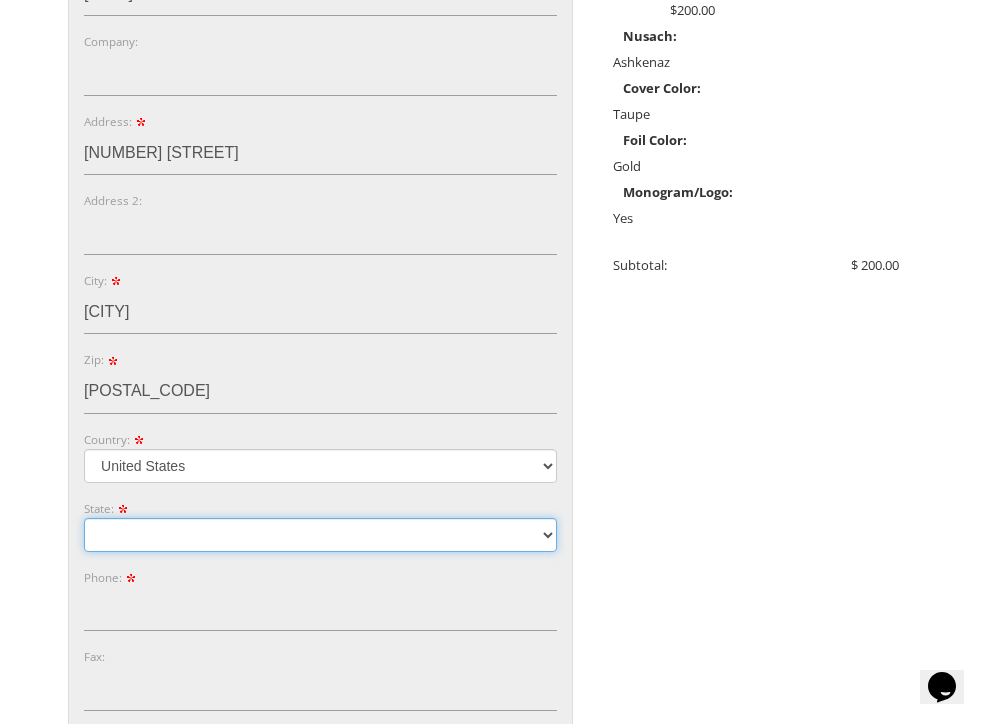 click on "Alabama Alaska Guam" at bounding box center (320, 535) 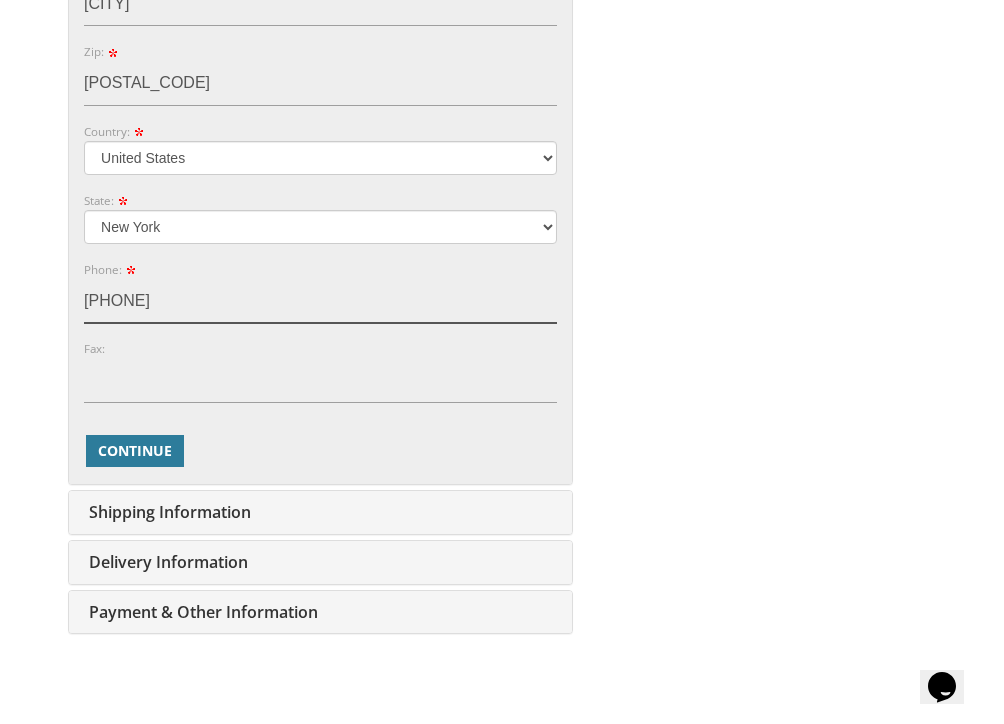 scroll, scrollTop: 990, scrollLeft: 0, axis: vertical 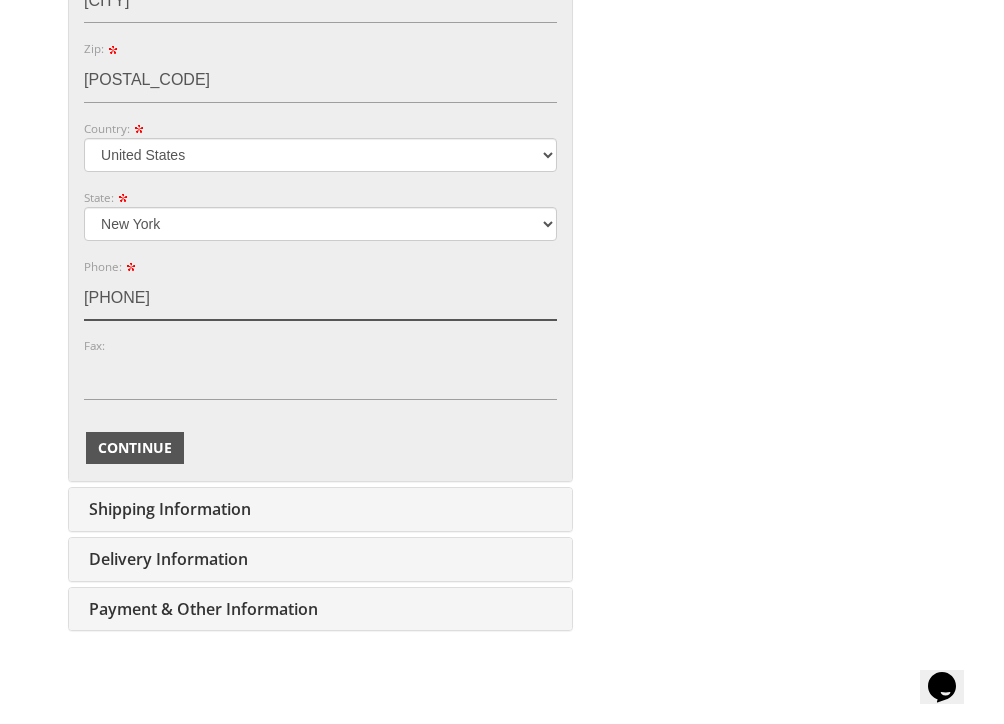 type on "8457986067" 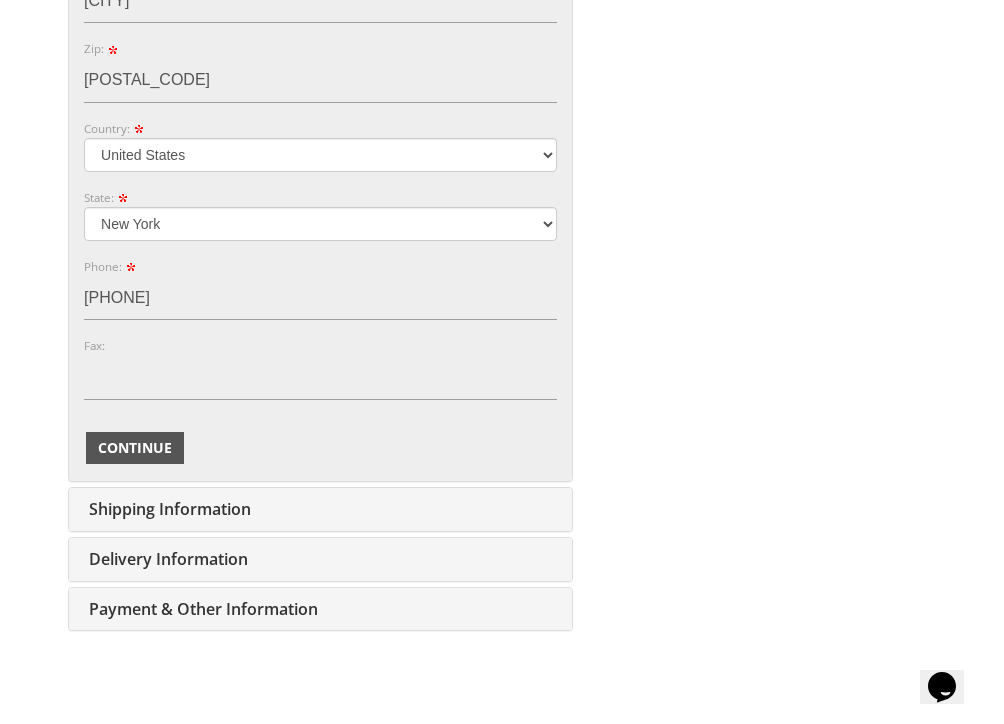 click on "Continue" at bounding box center [135, 448] 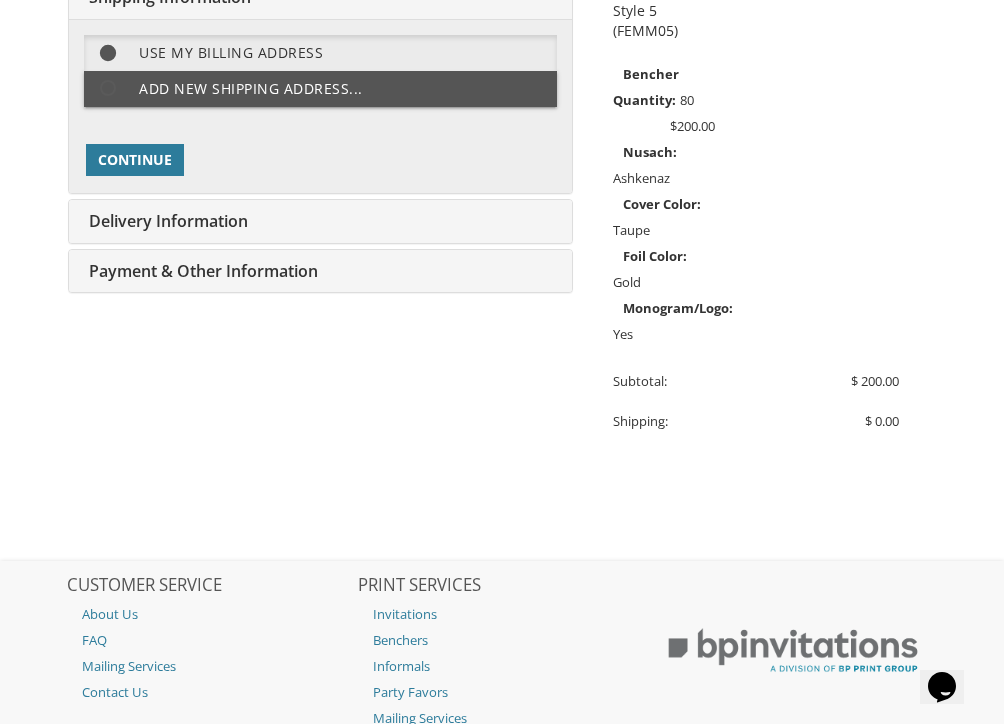 scroll, scrollTop: 494, scrollLeft: 0, axis: vertical 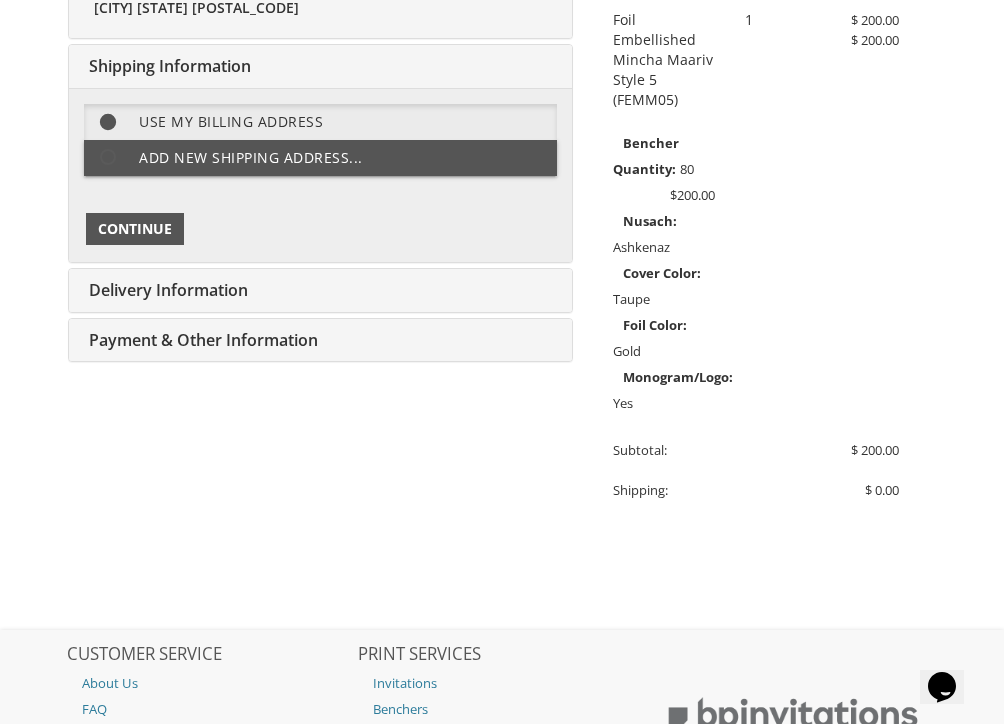 click on "Continue" at bounding box center [135, 229] 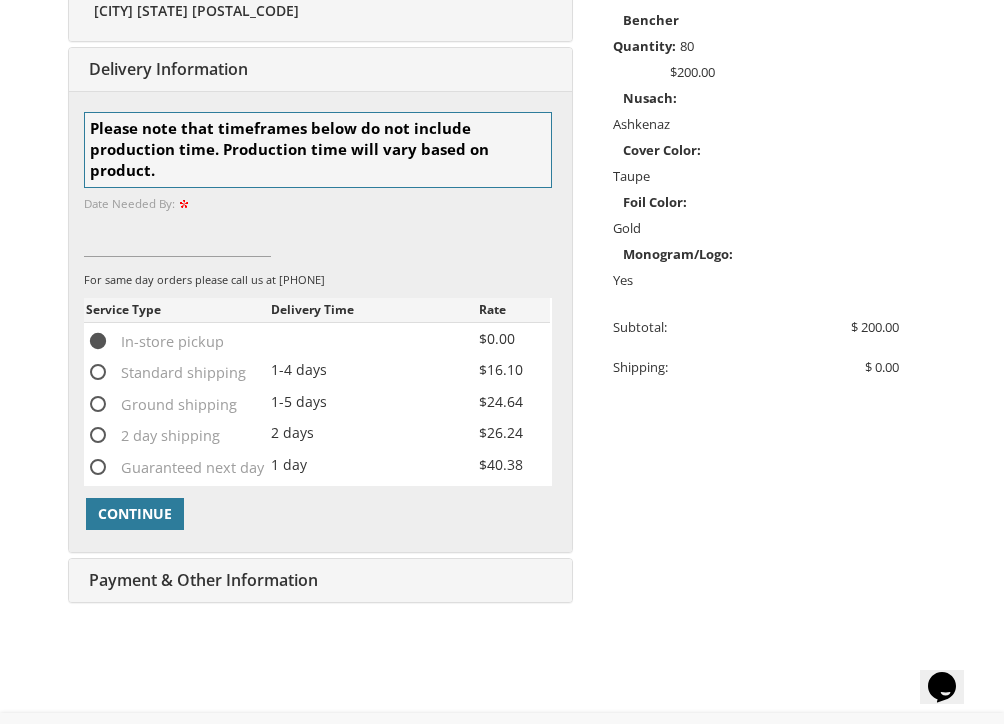 scroll, scrollTop: 619, scrollLeft: 0, axis: vertical 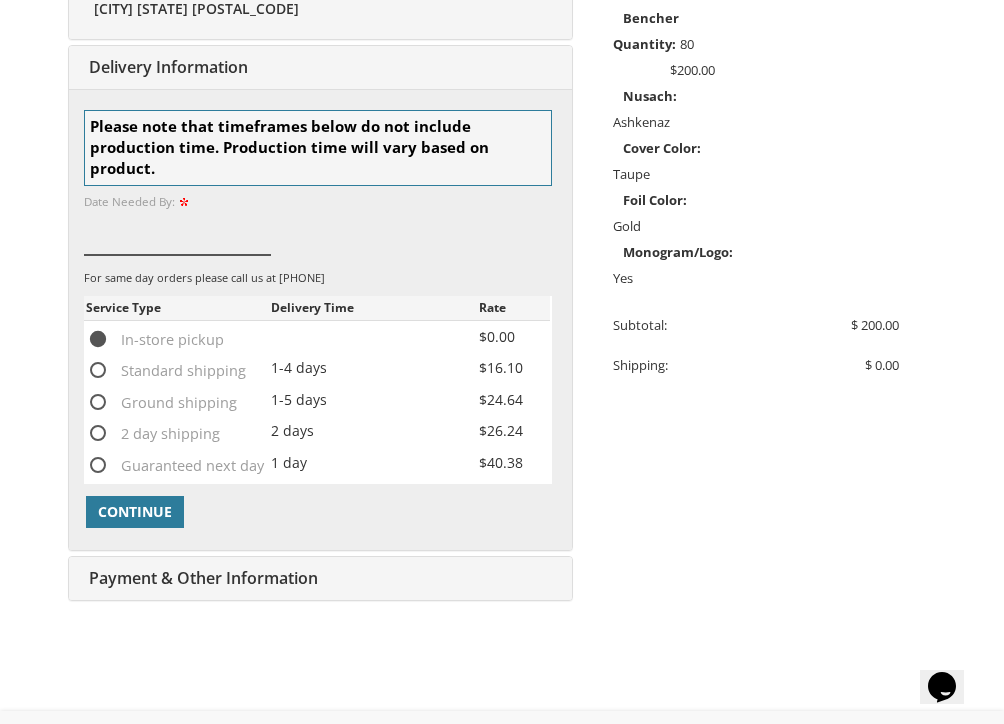 click at bounding box center [177, 233] 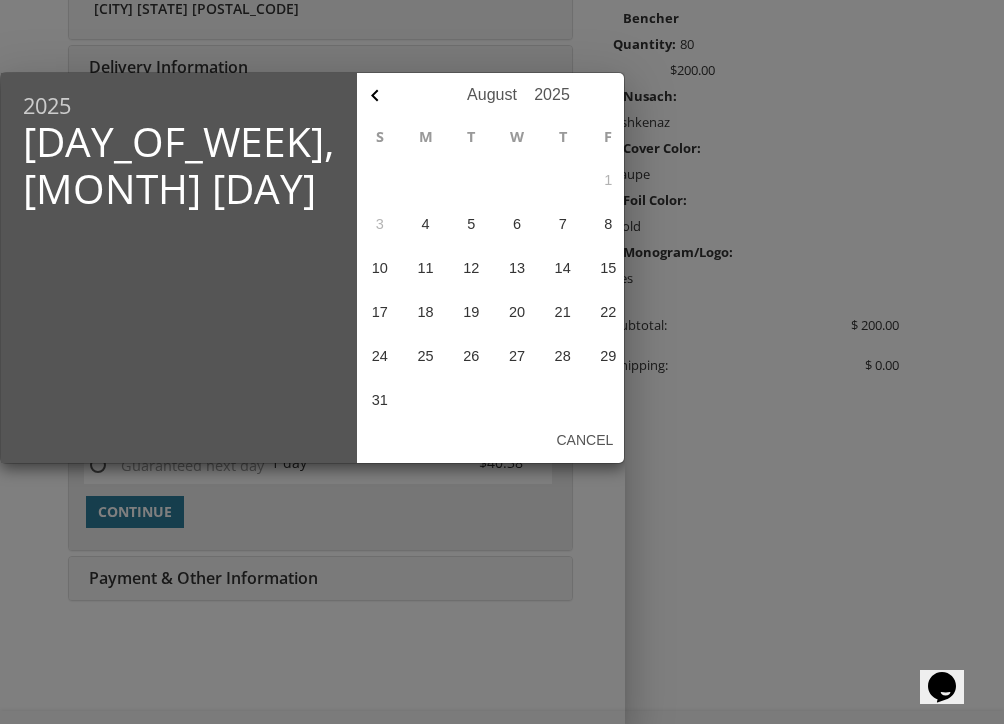 click on "5" at bounding box center [471, 224] 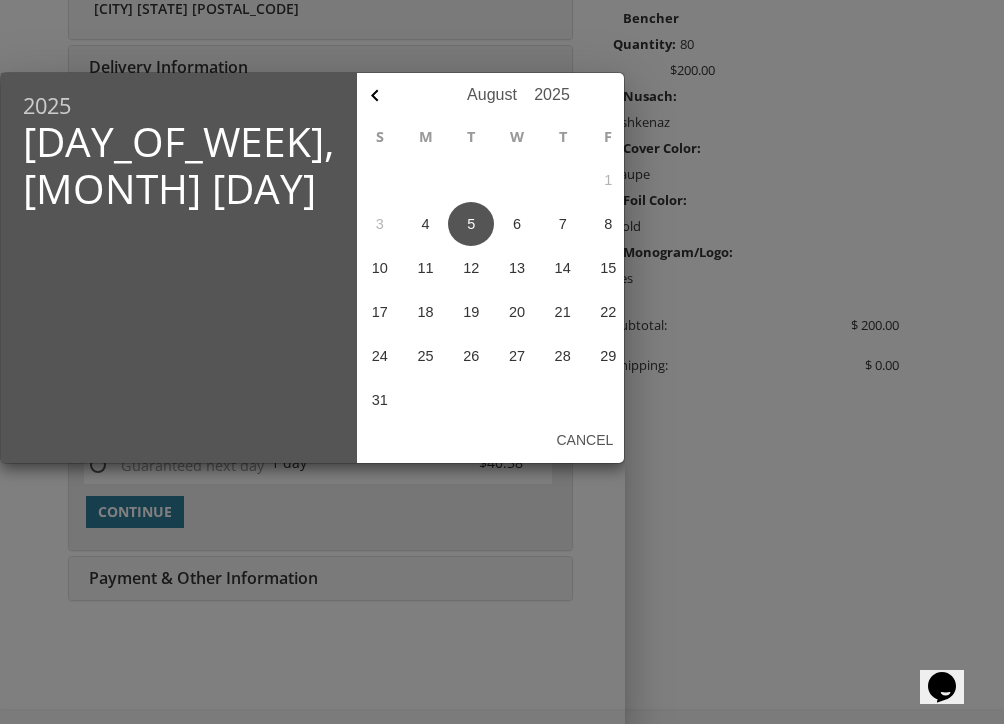 click on "Ok" at bounding box center (652, 440) 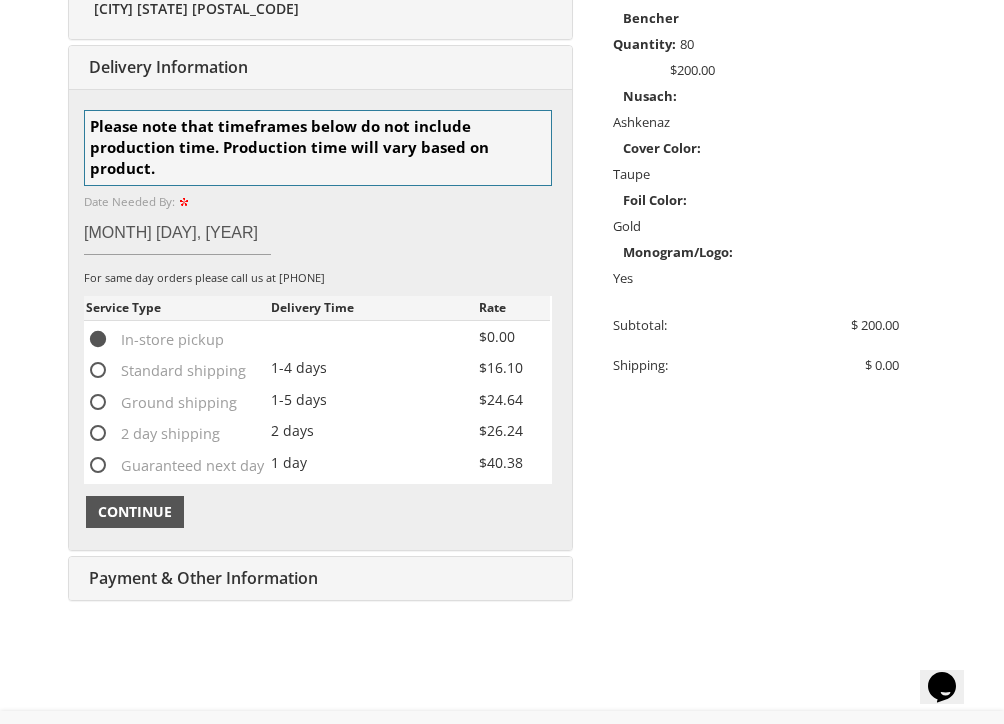 click on "Continue" at bounding box center [135, 512] 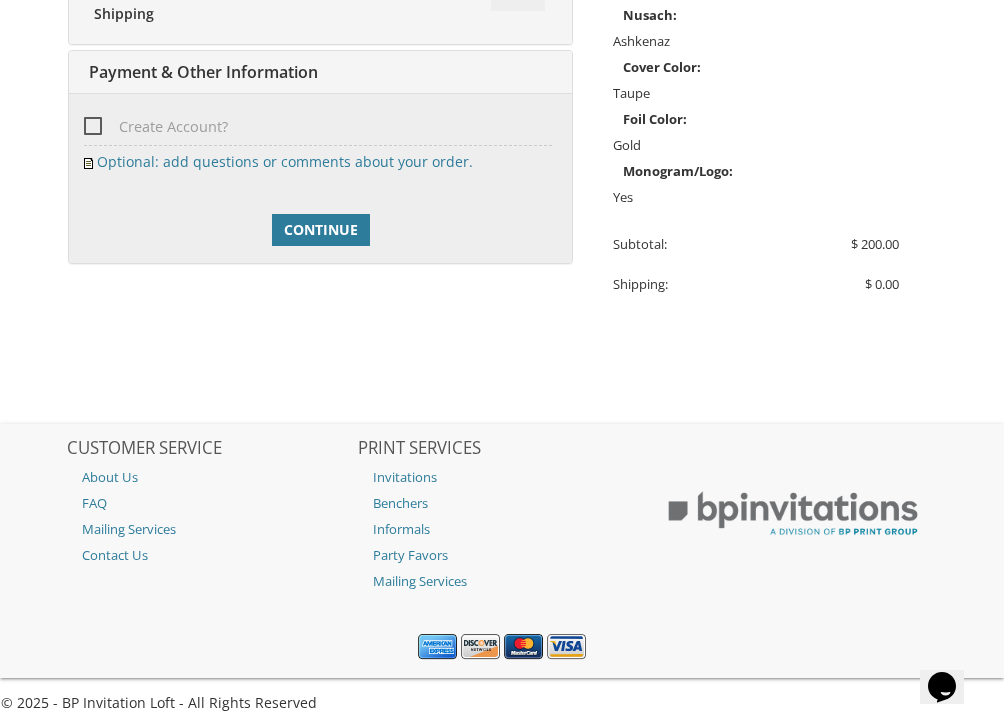 scroll, scrollTop: 704, scrollLeft: 0, axis: vertical 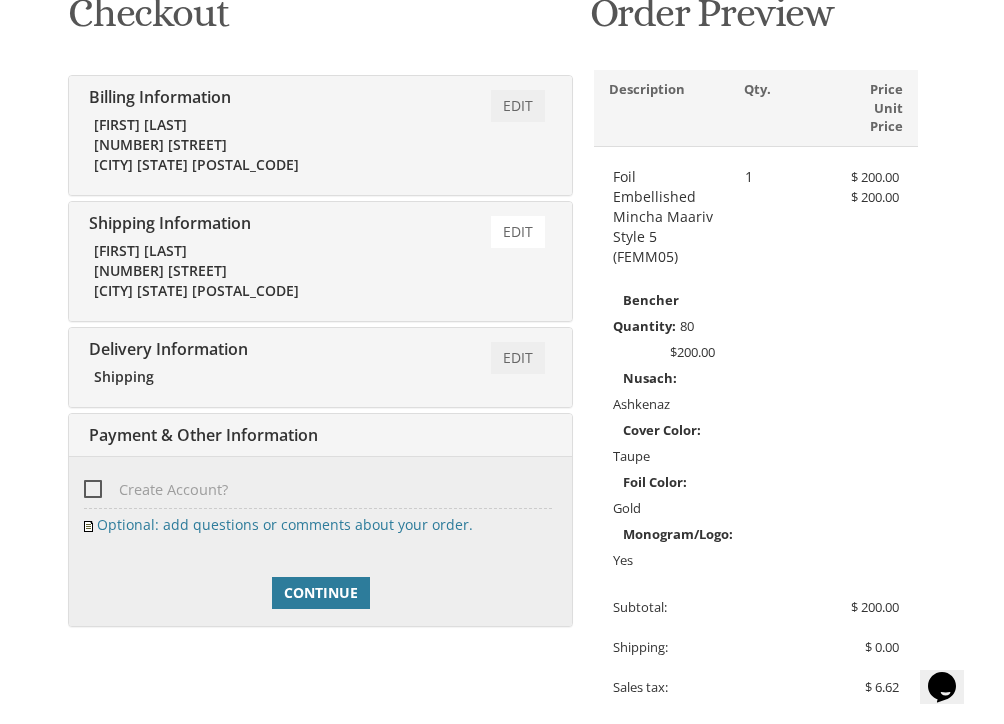 click on "Edit" at bounding box center [518, 232] 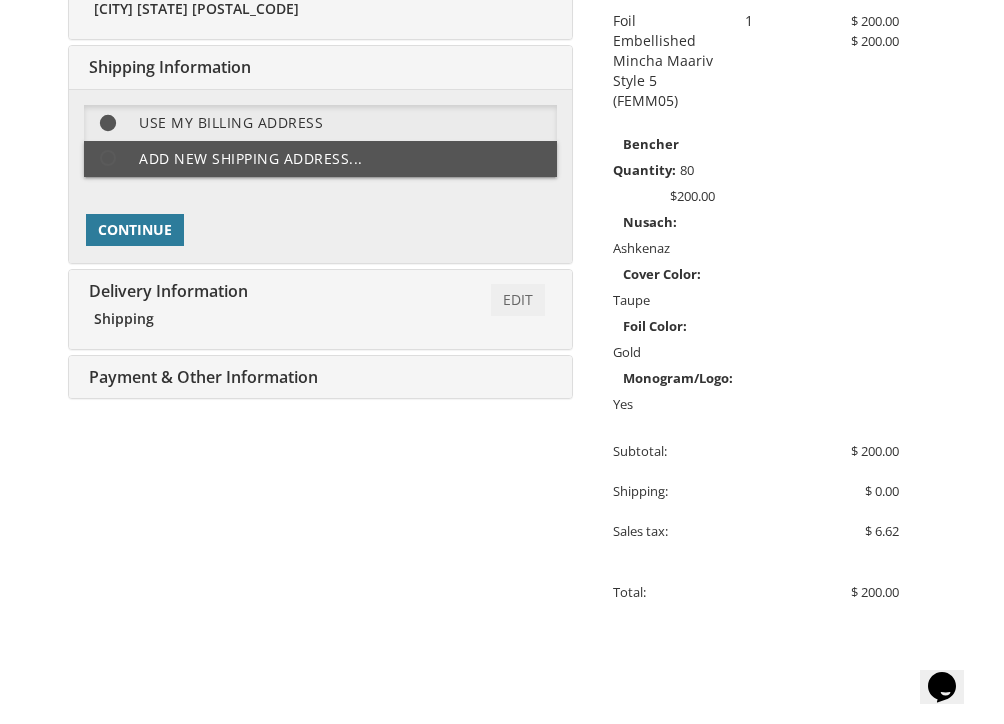scroll, scrollTop: 494, scrollLeft: 0, axis: vertical 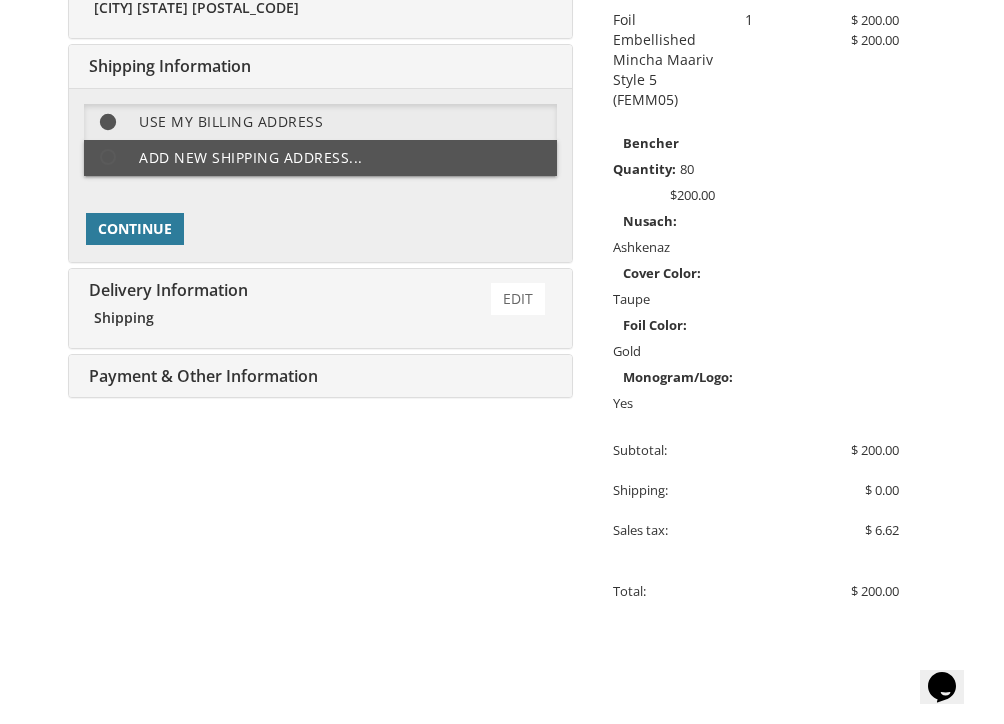 click on "Edit" at bounding box center (518, 299) 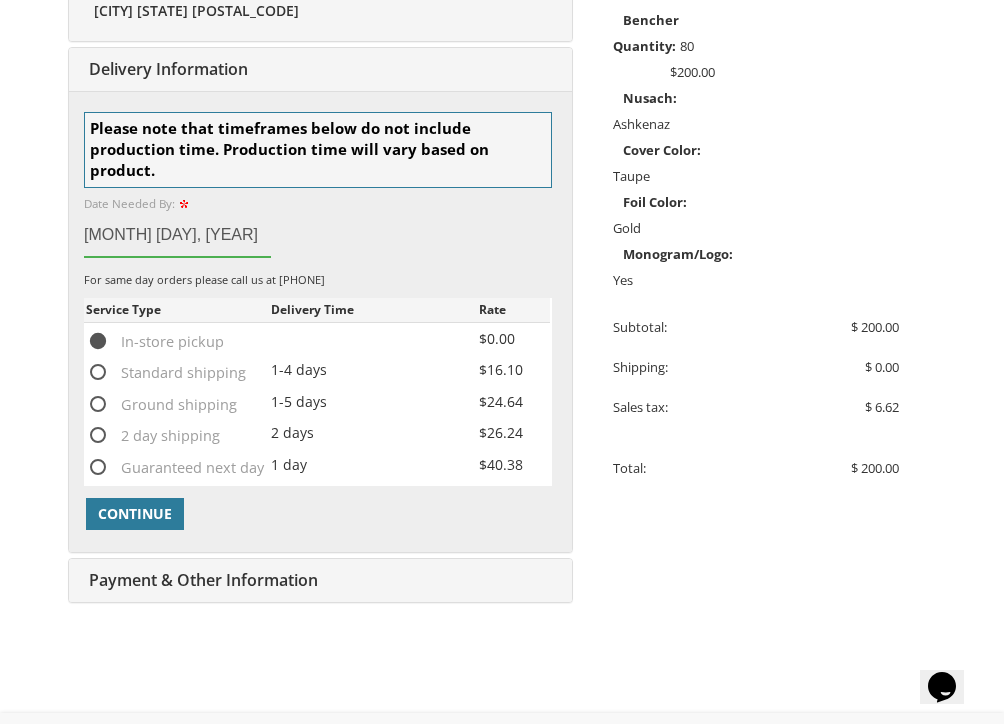 scroll, scrollTop: 619, scrollLeft: 0, axis: vertical 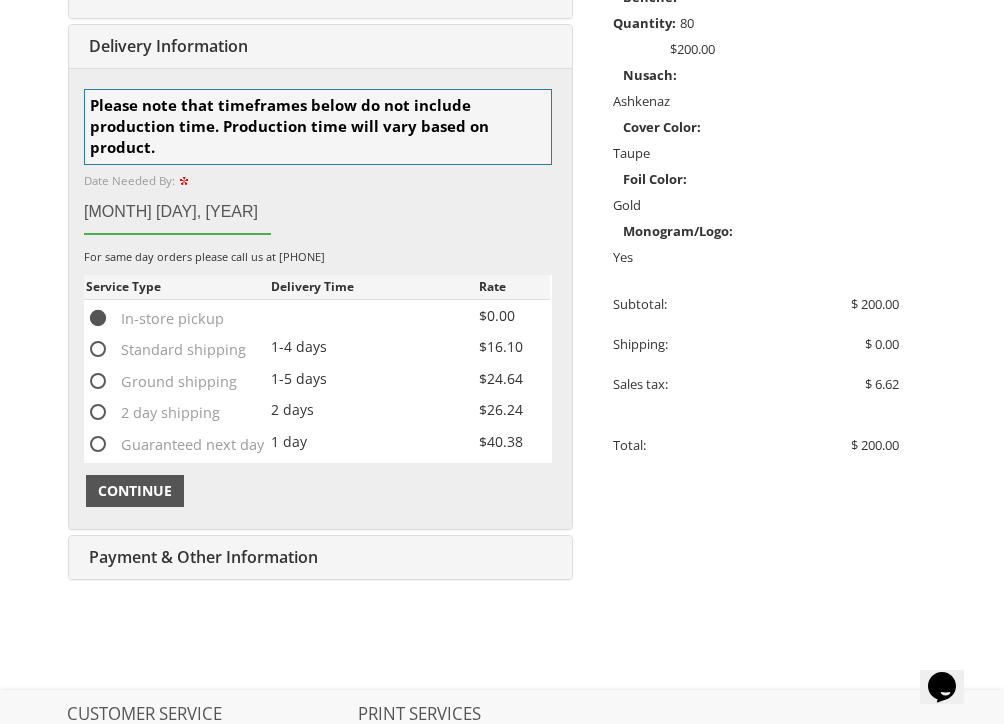 click on "Continue" at bounding box center [135, 491] 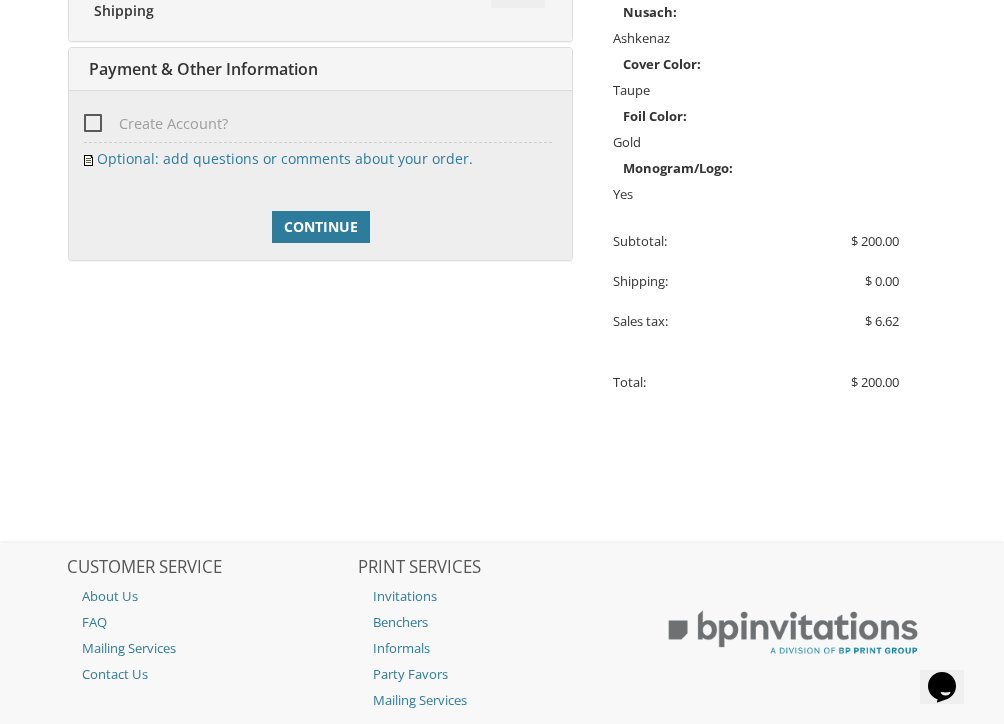 scroll, scrollTop: 704, scrollLeft: 0, axis: vertical 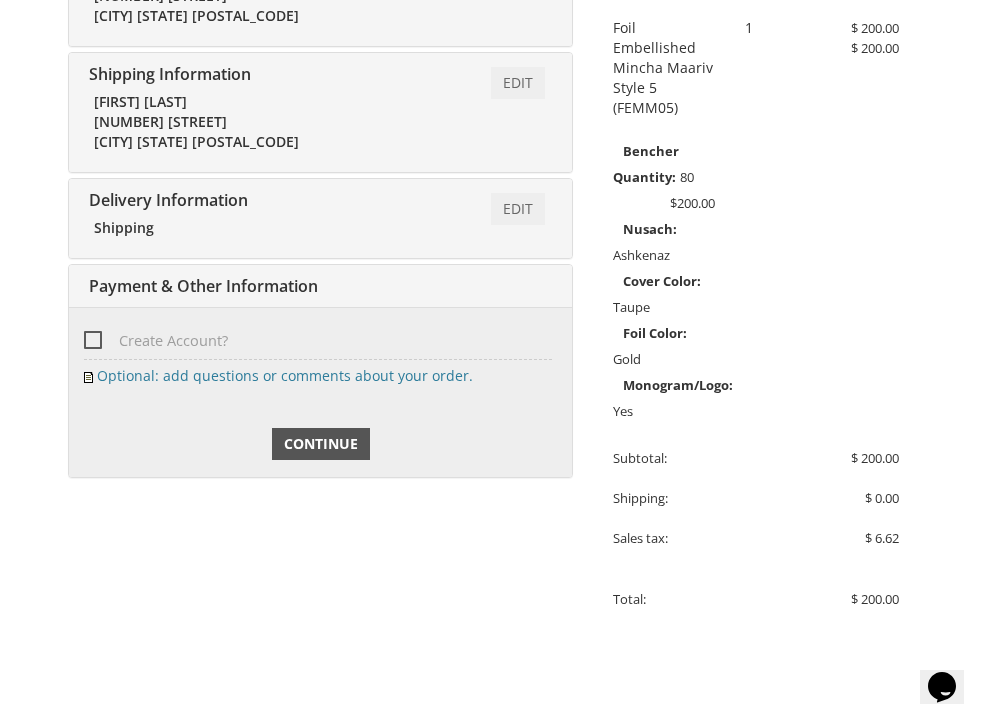 click on "Continue" at bounding box center (321, 444) 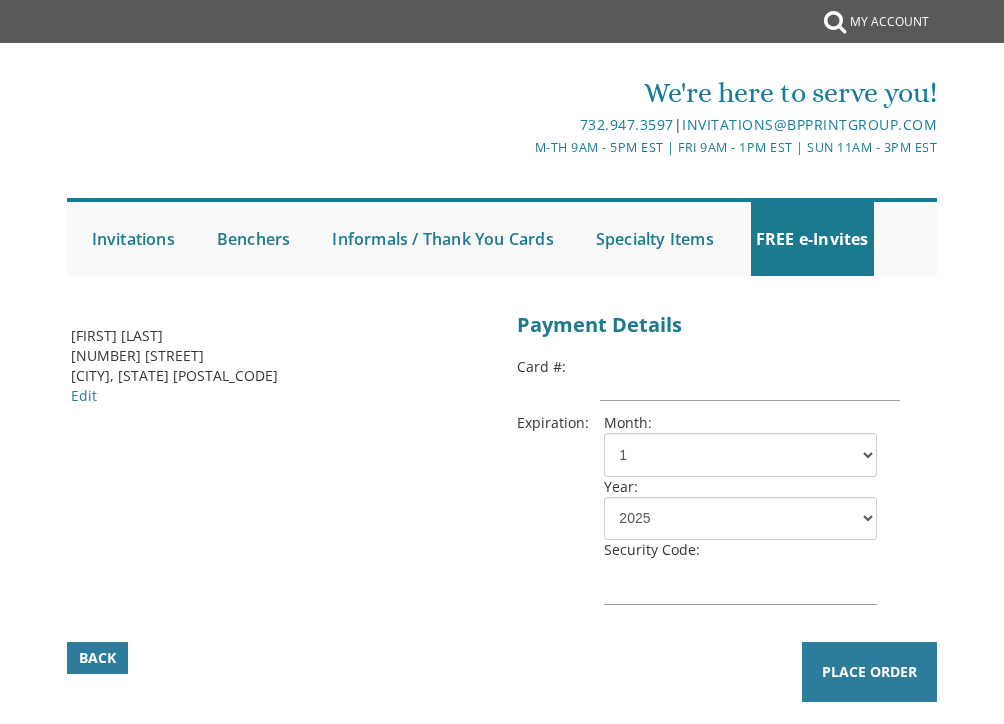scroll, scrollTop: 0, scrollLeft: 0, axis: both 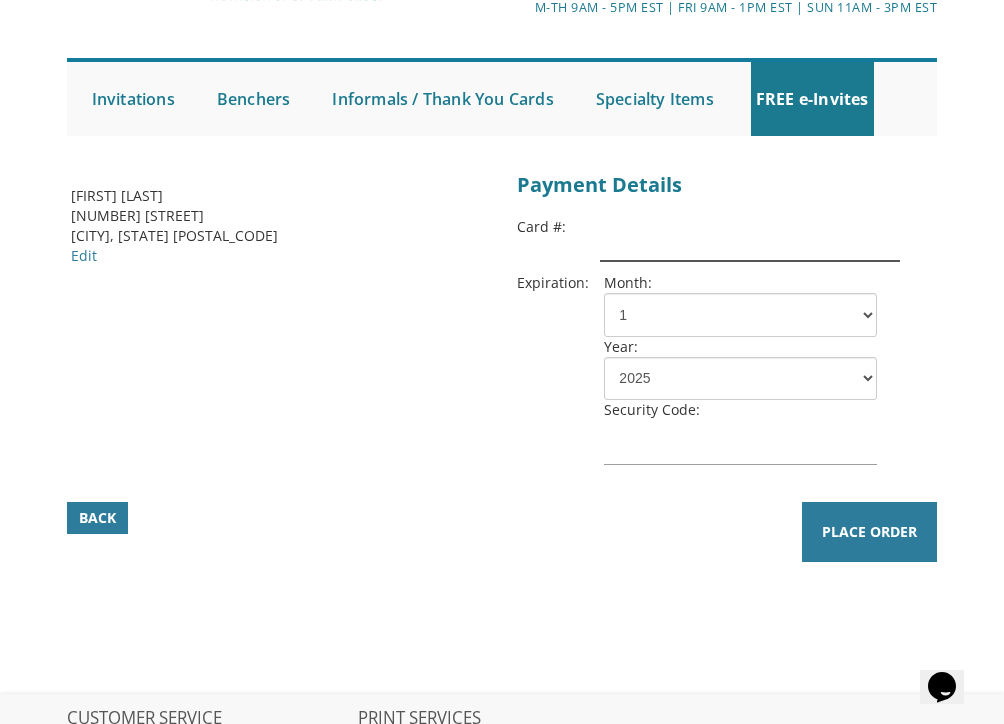 click at bounding box center [750, 239] 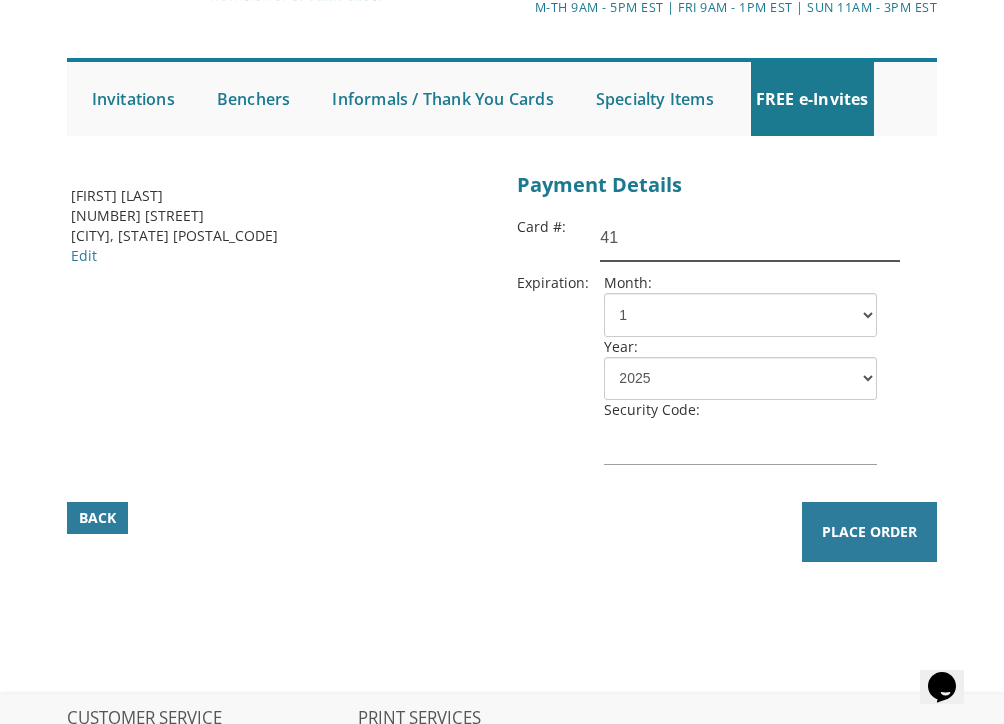 type on "4" 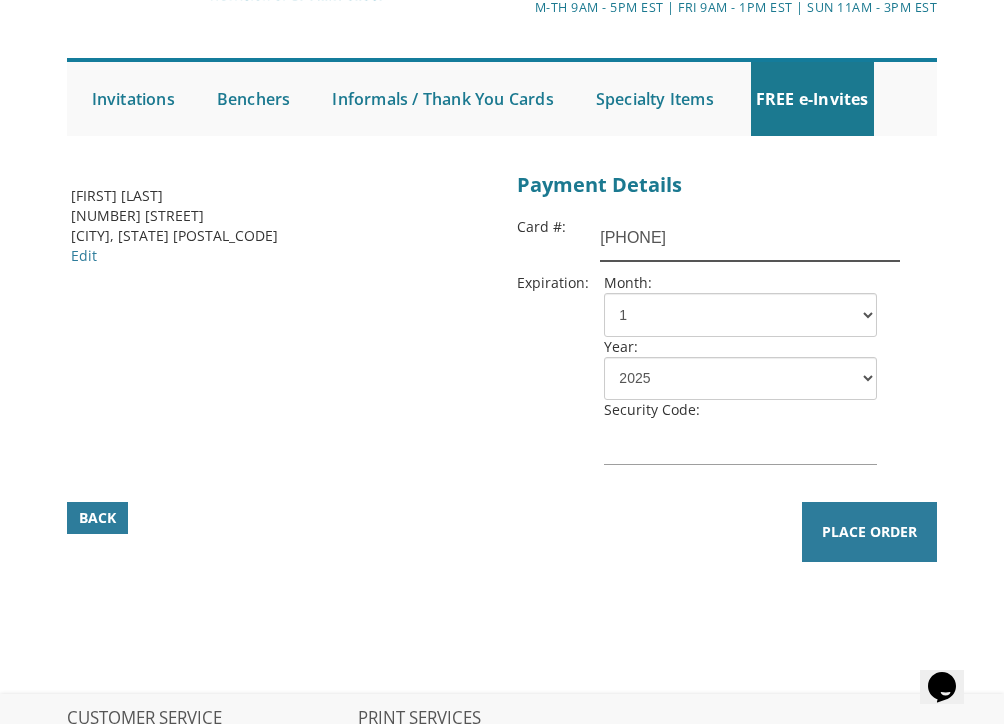 type on "[PHONE]" 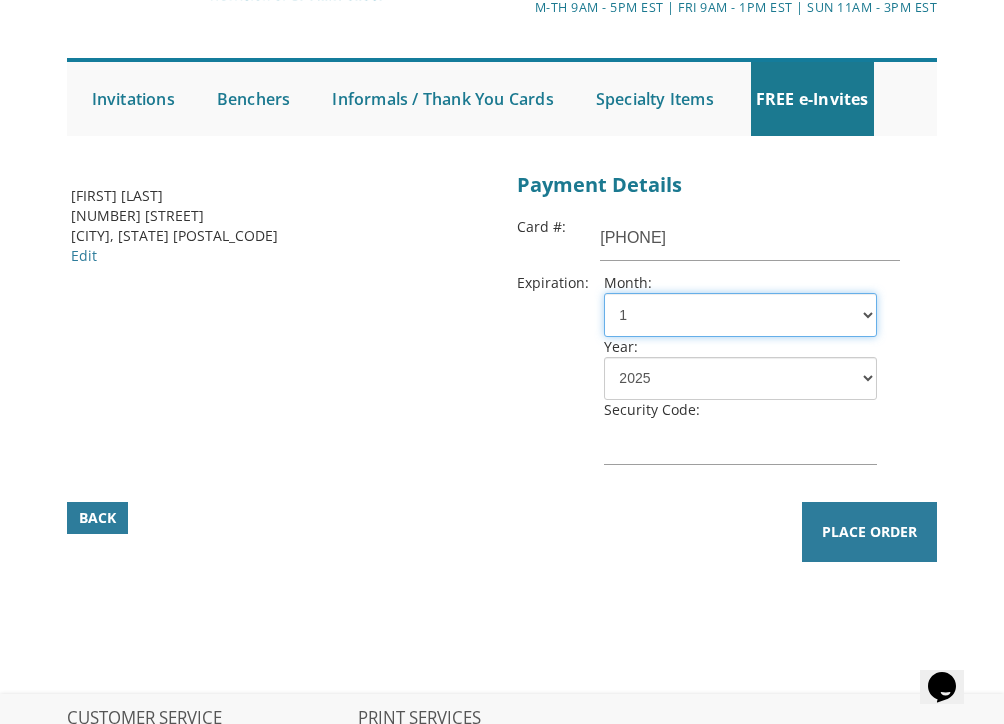 select on "06" 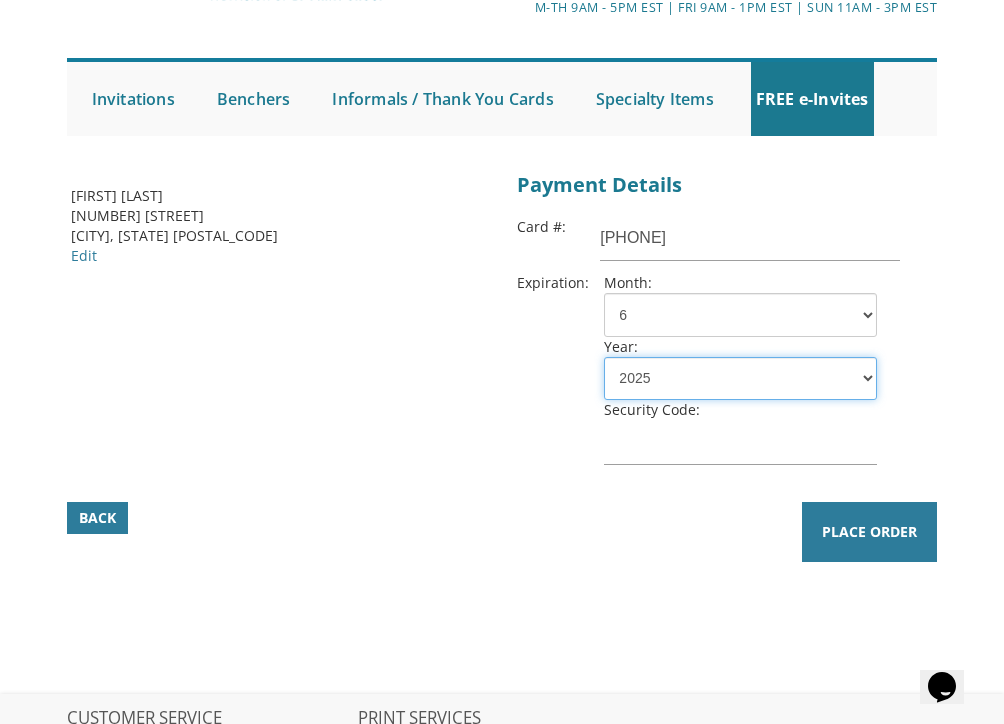 select on "29" 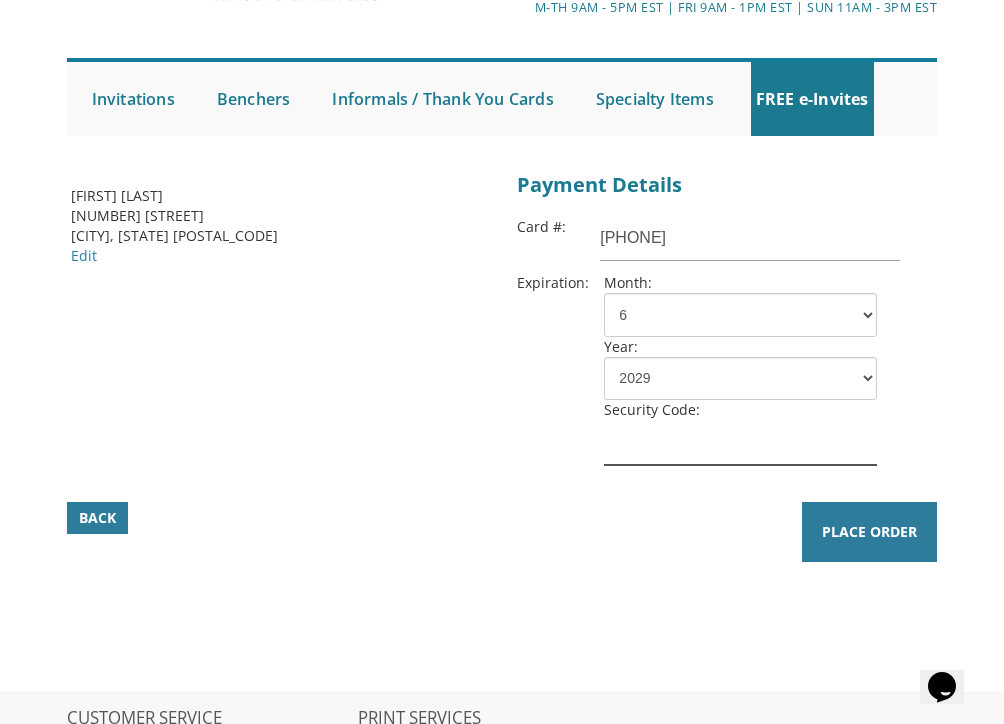 click at bounding box center [740, 442] 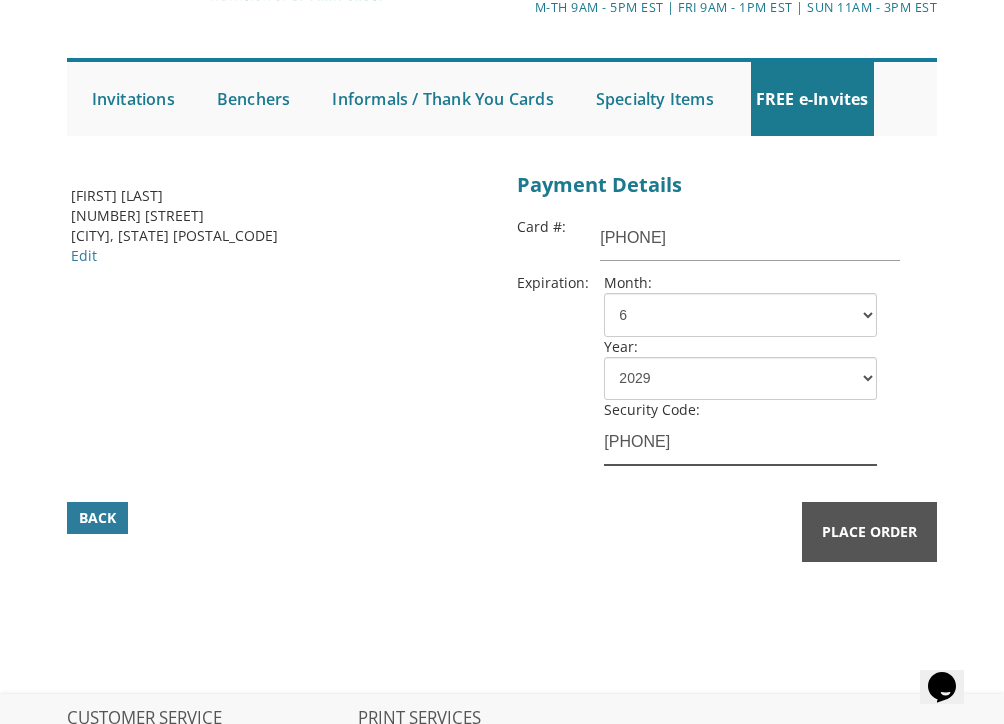 type on "[PHONE]" 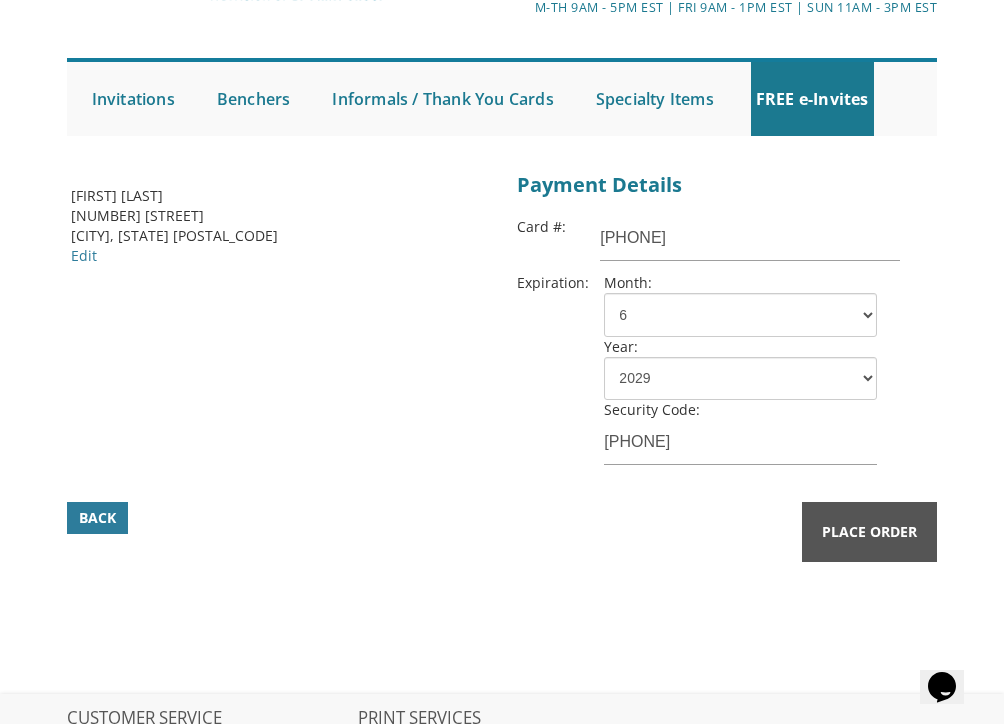 click on "Place Order" at bounding box center (869, 532) 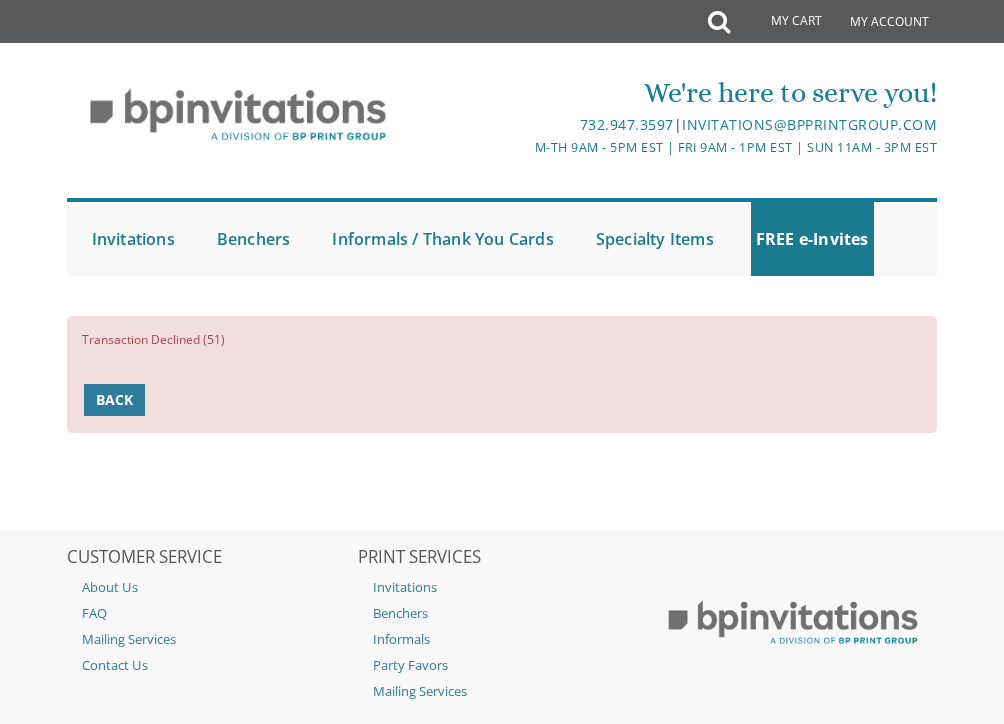 scroll, scrollTop: 0, scrollLeft: 0, axis: both 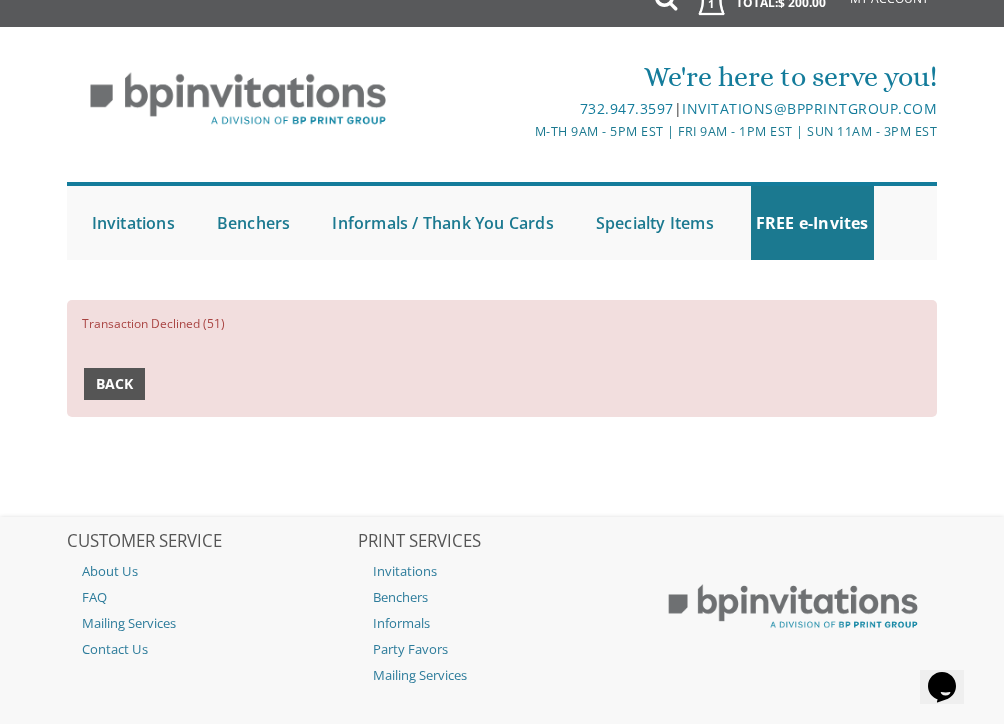 click on "Back" at bounding box center [114, 384] 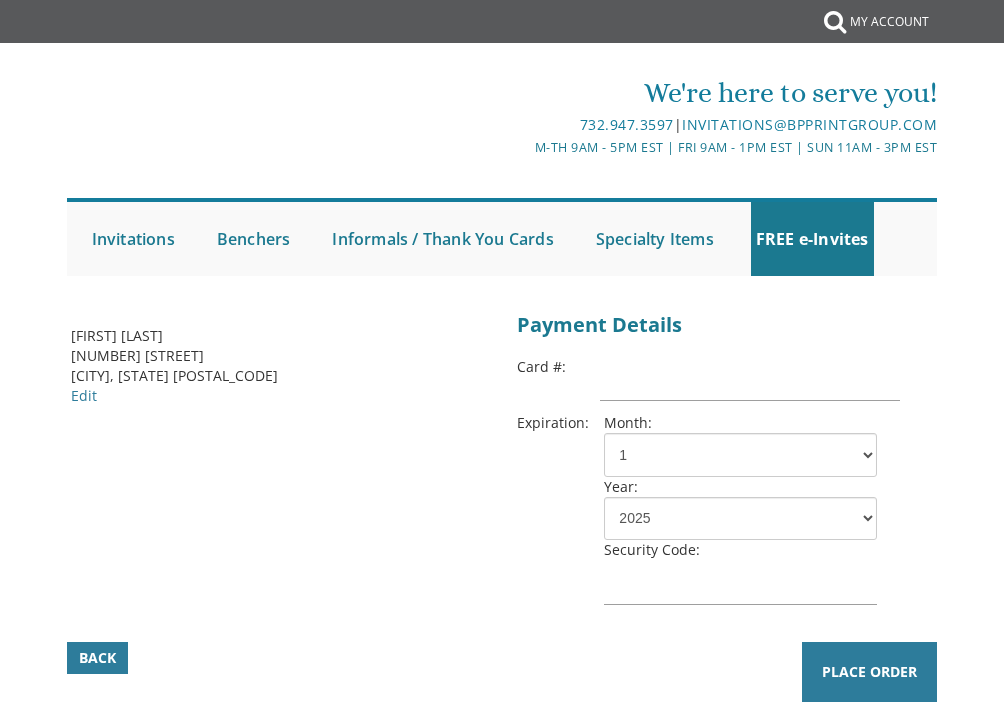 scroll, scrollTop: 0, scrollLeft: 0, axis: both 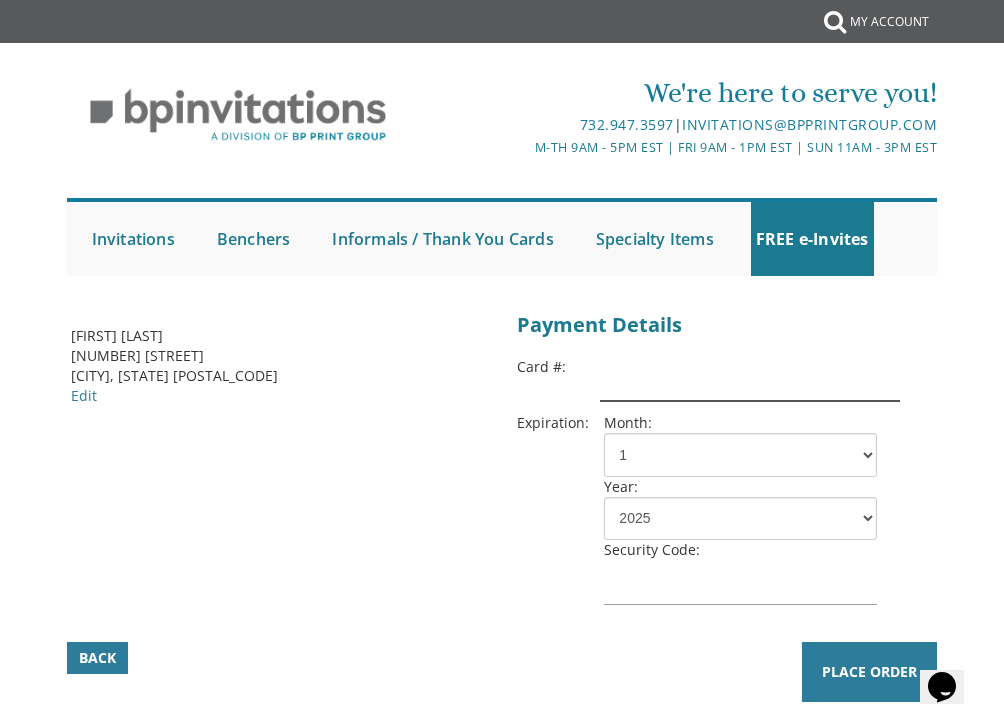 click at bounding box center (750, 379) 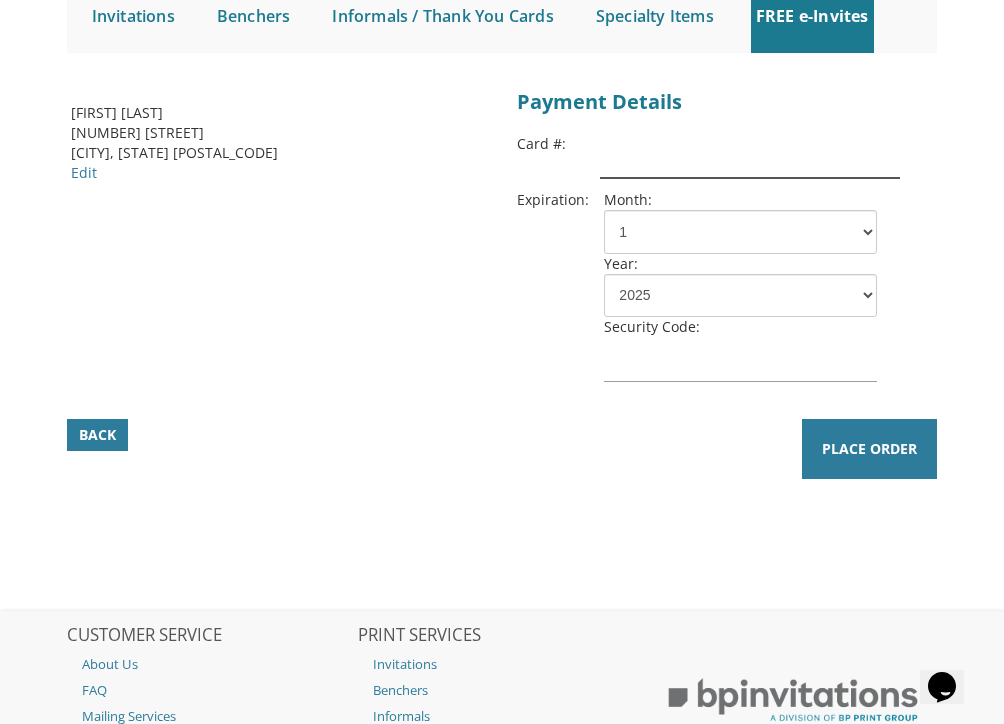 scroll, scrollTop: 0, scrollLeft: 0, axis: both 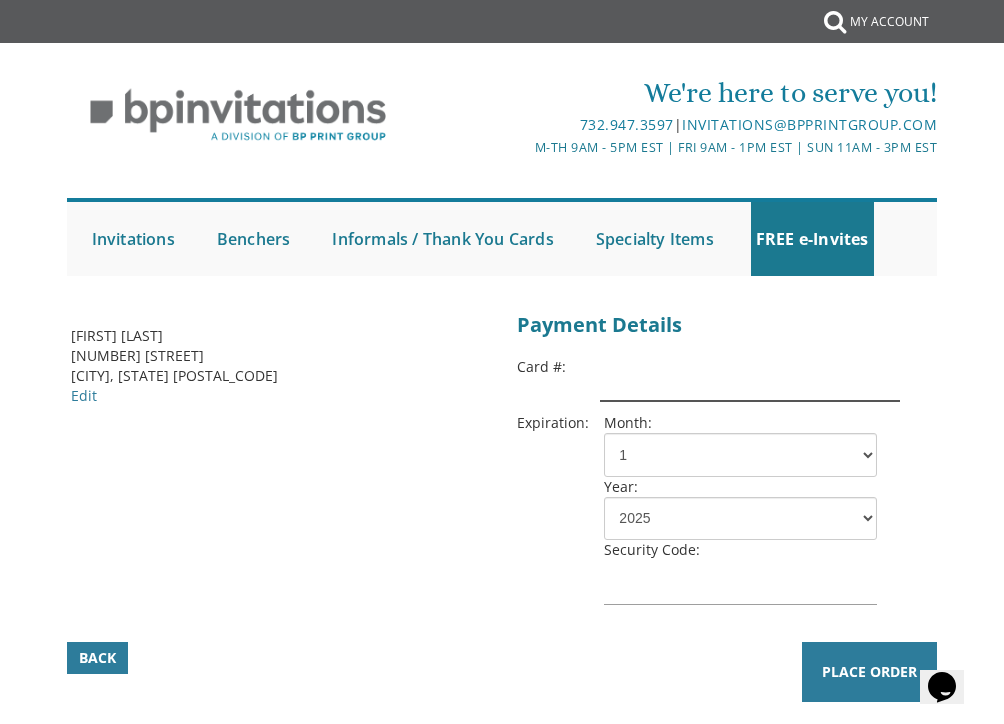 click at bounding box center [750, 379] 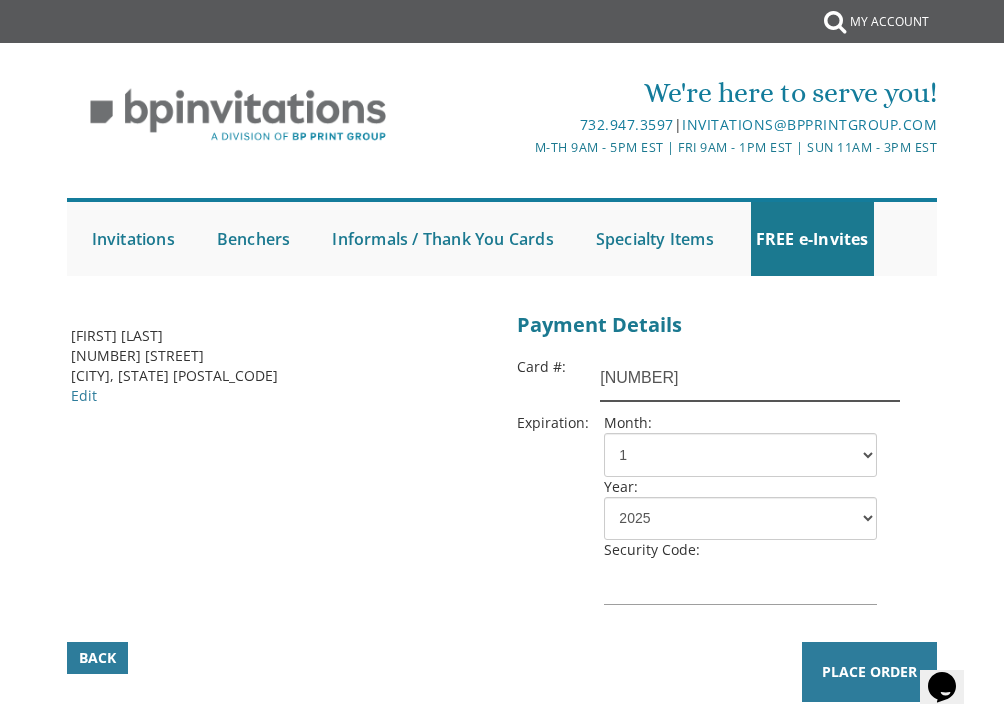 type on "379363039424887" 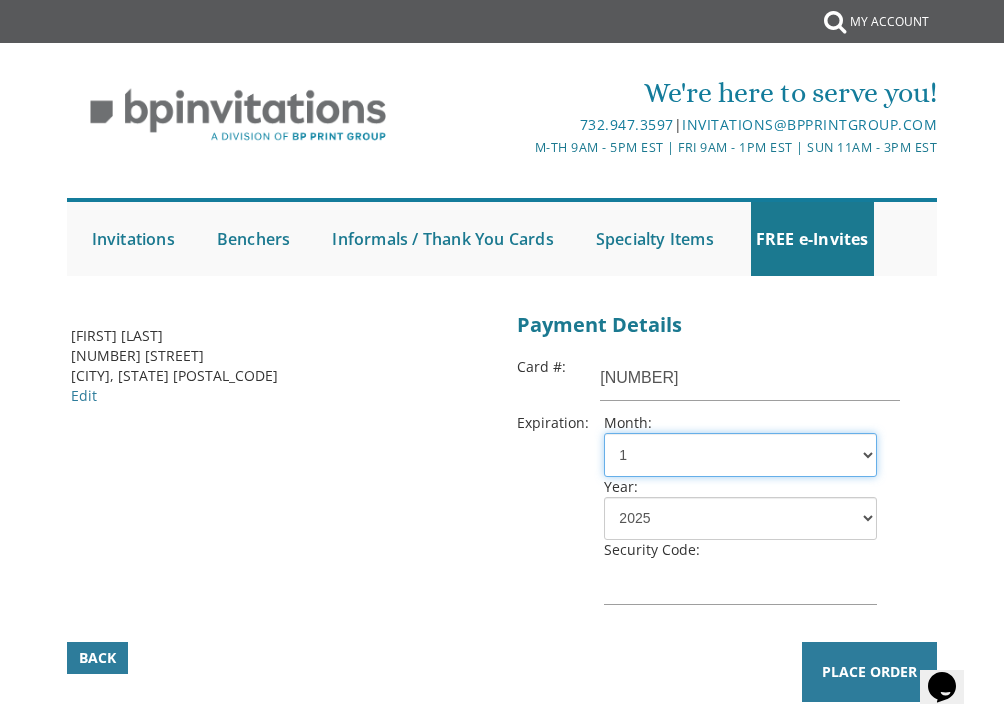 select on "05" 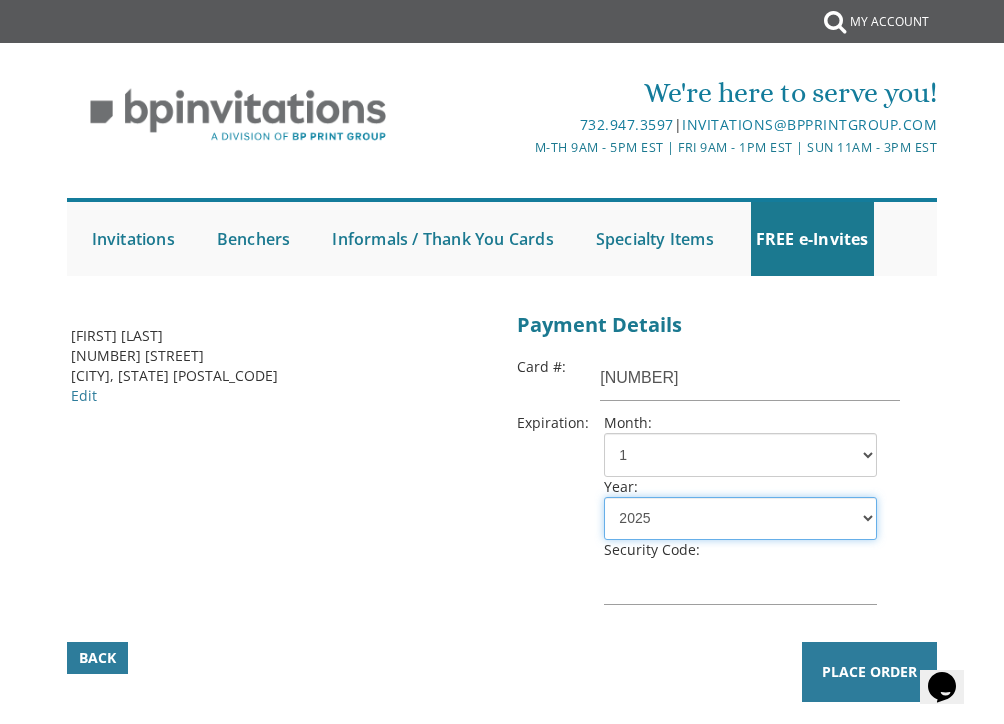 select on "28" 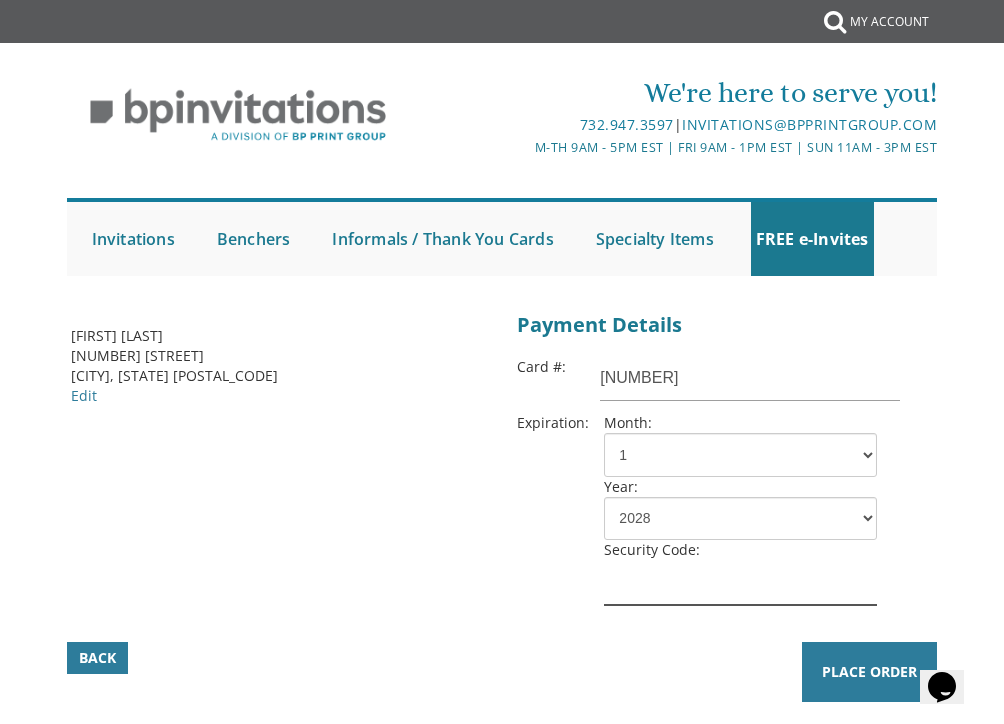 click at bounding box center (740, 582) 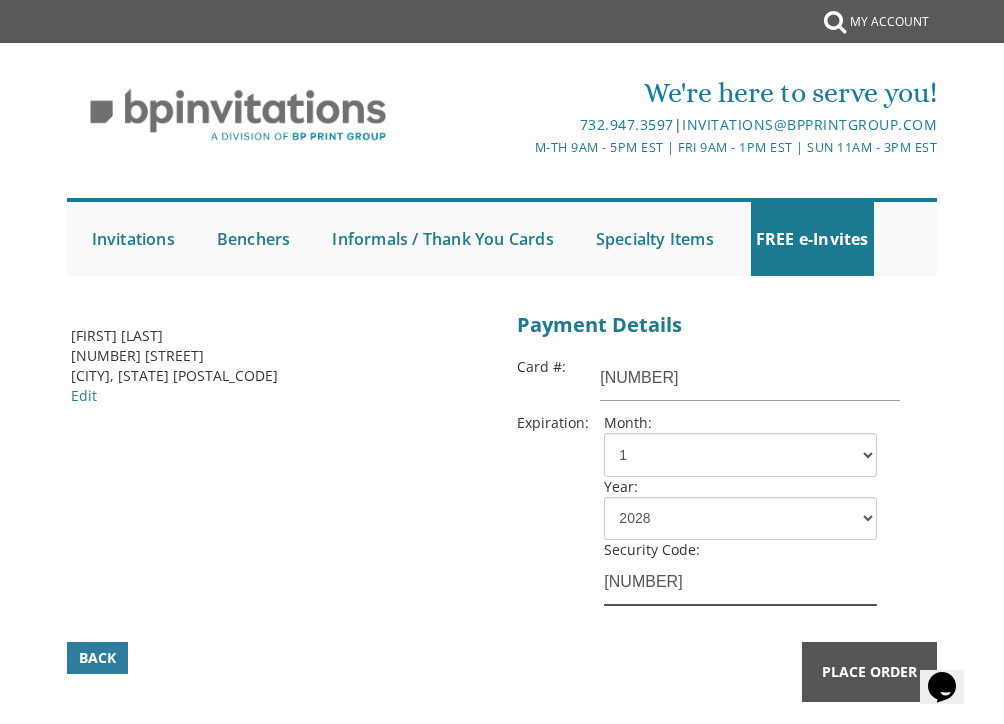 type on "0018" 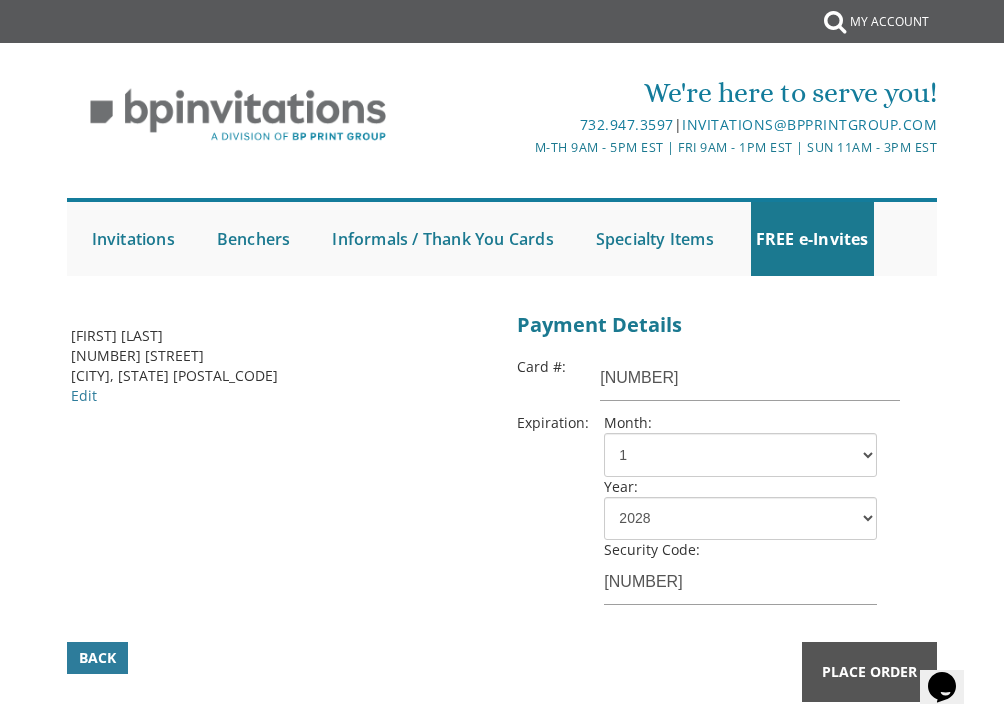 click on "Place Order" at bounding box center [869, 672] 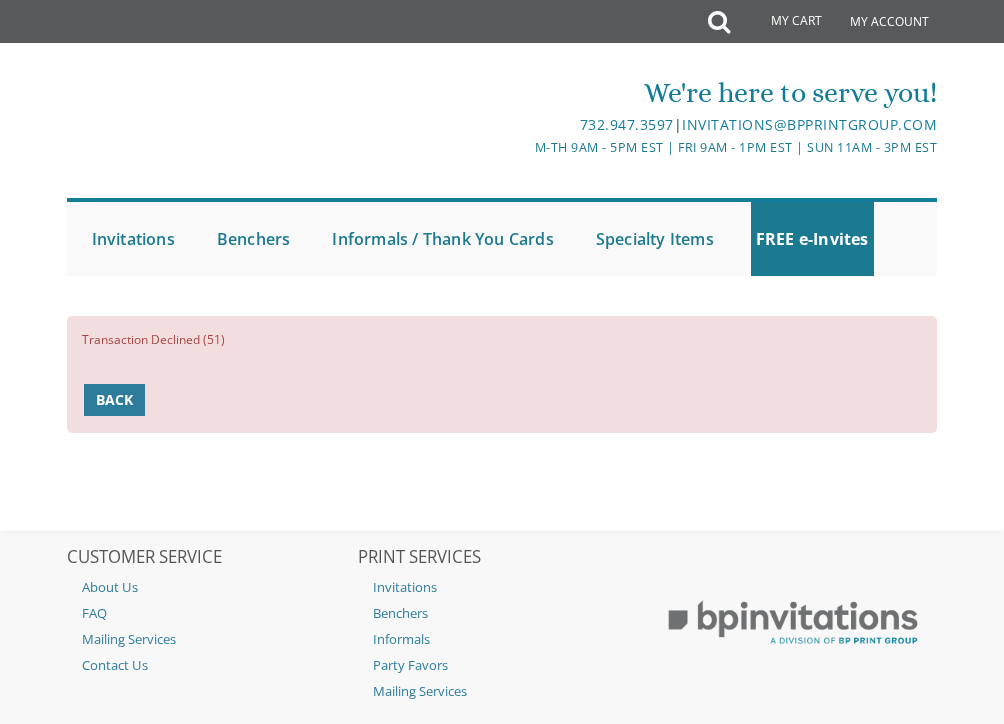 scroll, scrollTop: 0, scrollLeft: 0, axis: both 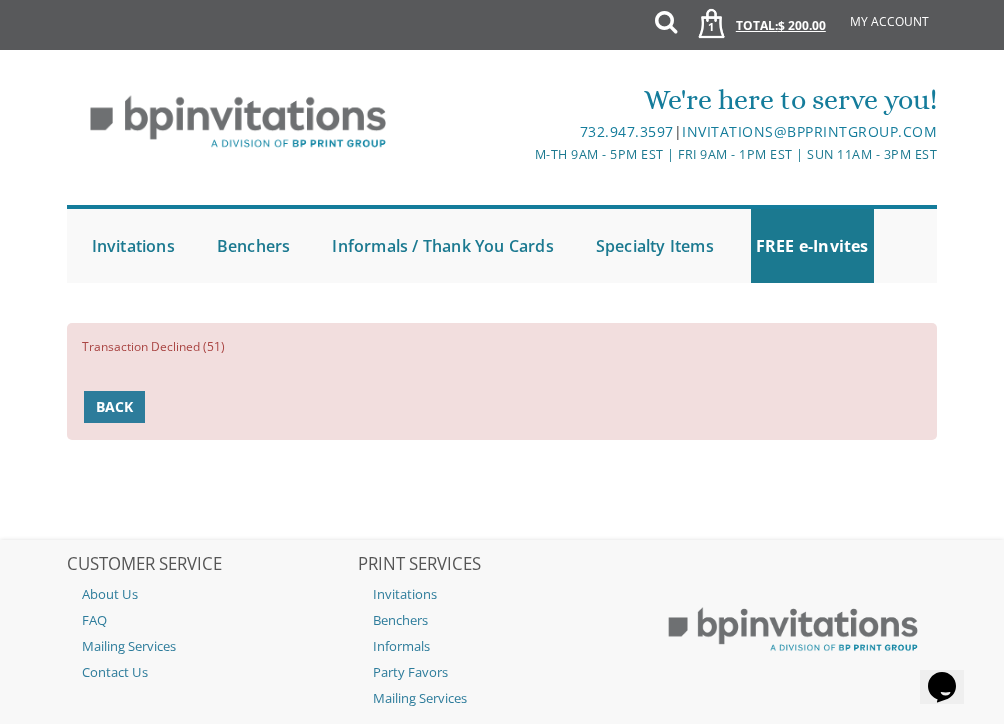 click on "$ 200.00" at bounding box center (802, 25) 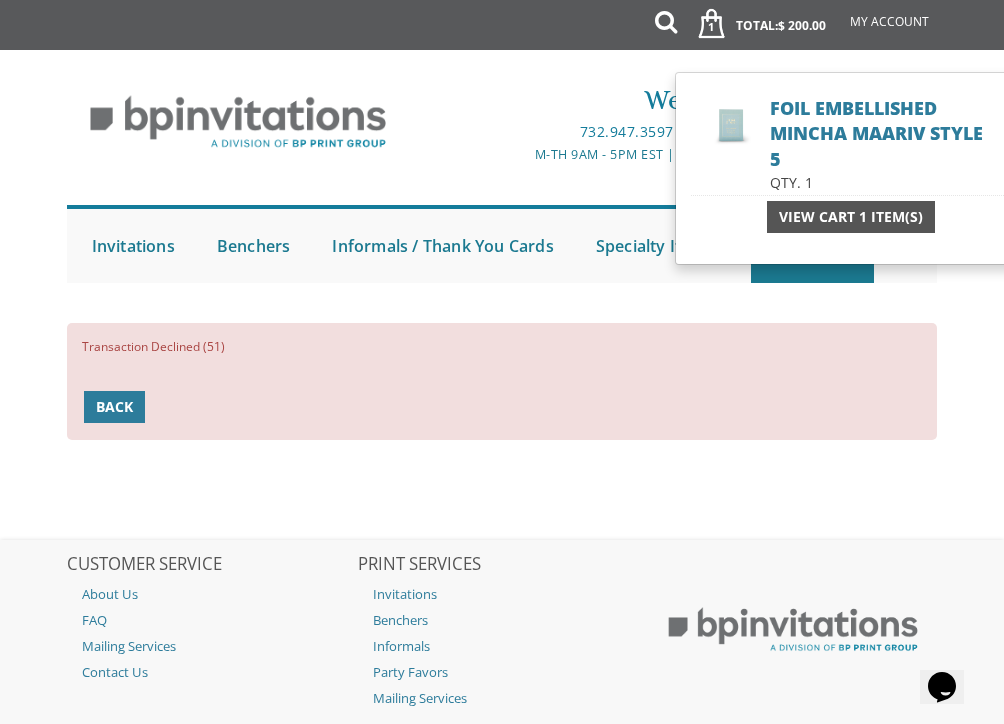 click on "View Cart 1  Item(s)" at bounding box center [851, 217] 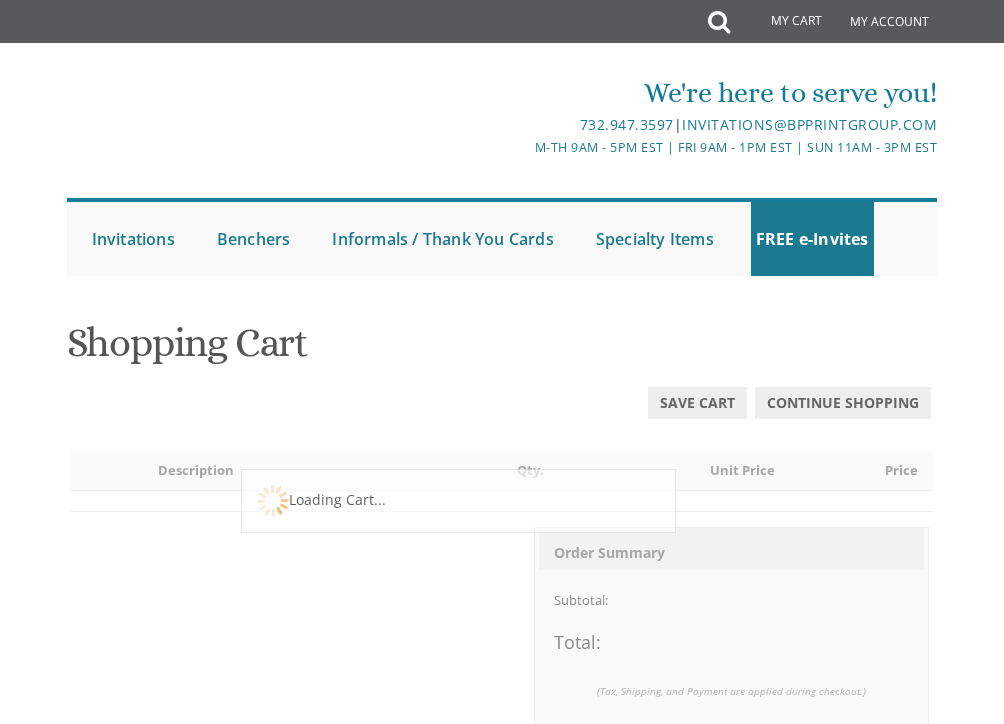 scroll, scrollTop: 0, scrollLeft: 0, axis: both 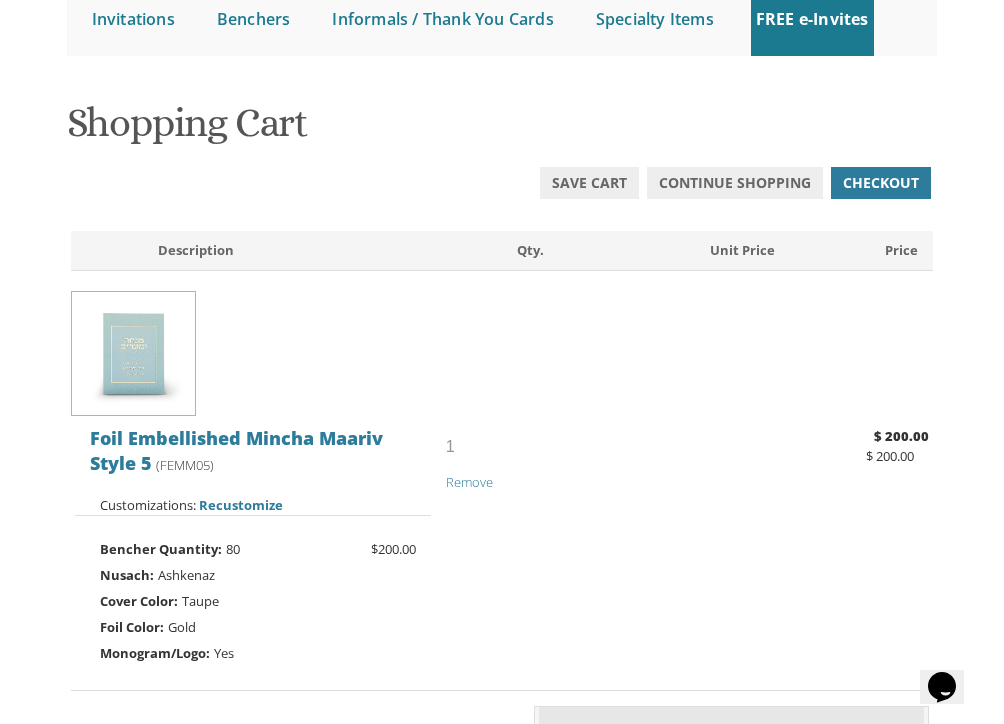 click at bounding box center [133, 353] 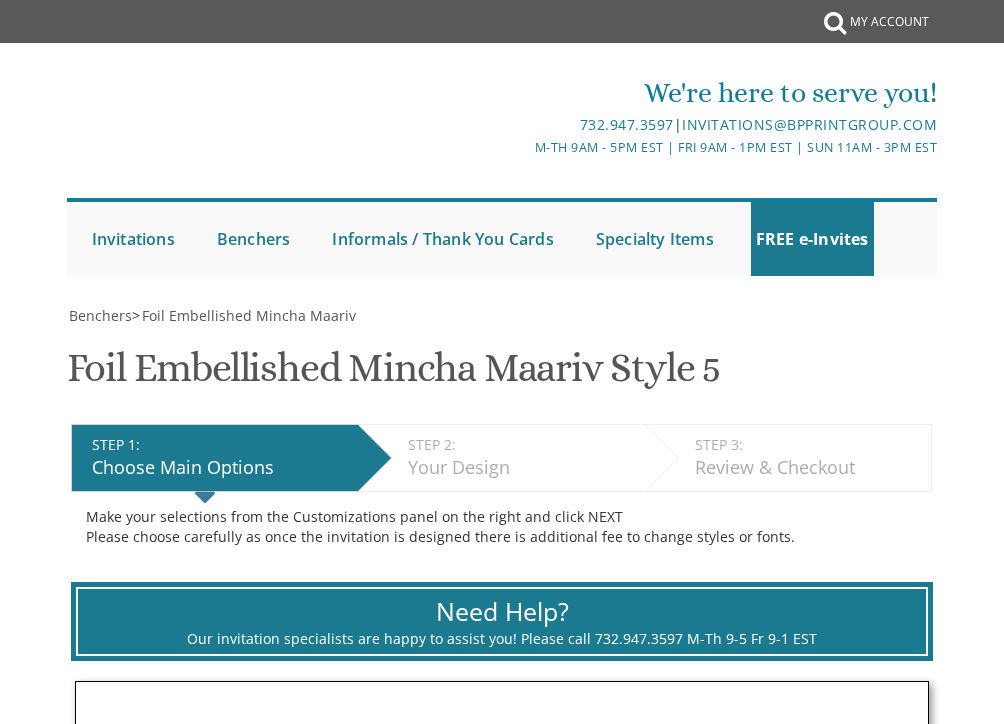 scroll, scrollTop: 0, scrollLeft: 0, axis: both 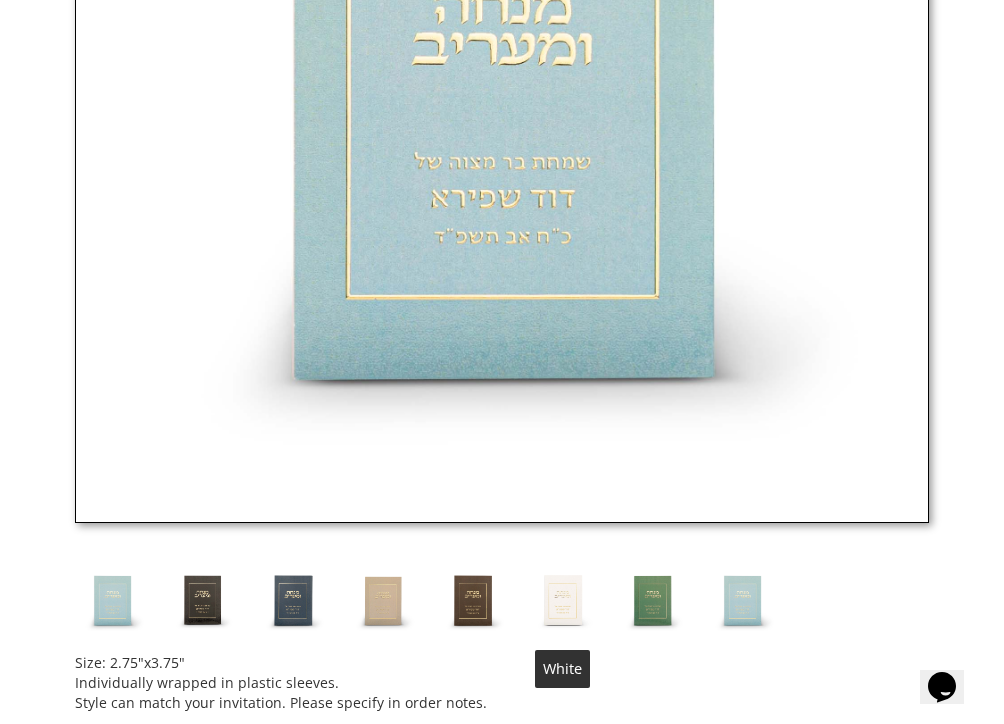 click at bounding box center (562, 600) 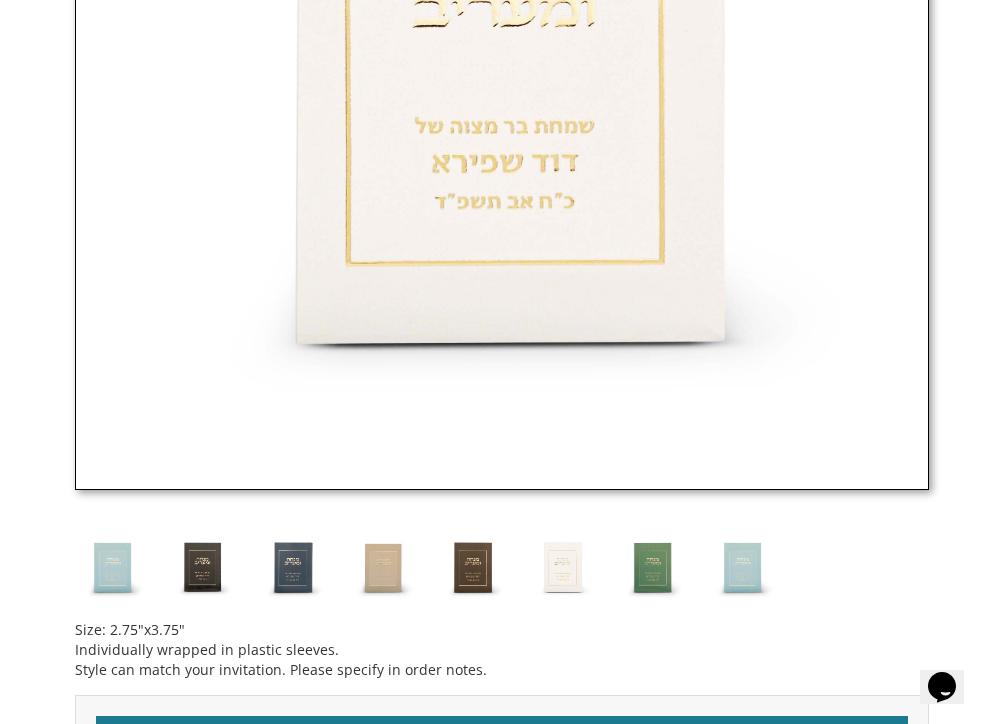 scroll, scrollTop: 1179, scrollLeft: 0, axis: vertical 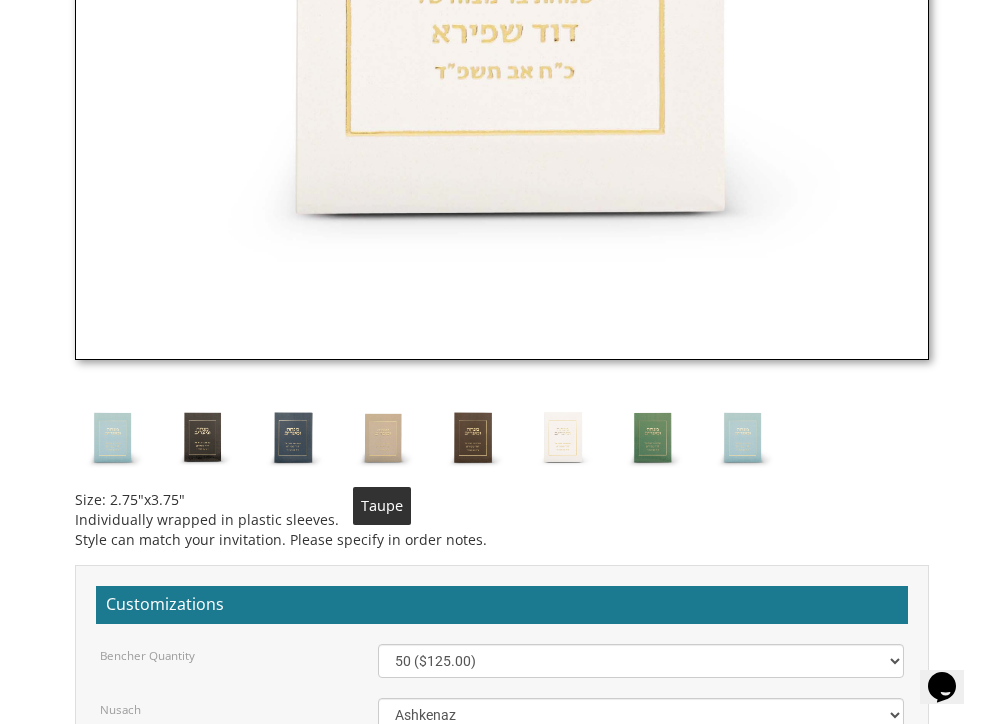 click at bounding box center (382, 437) 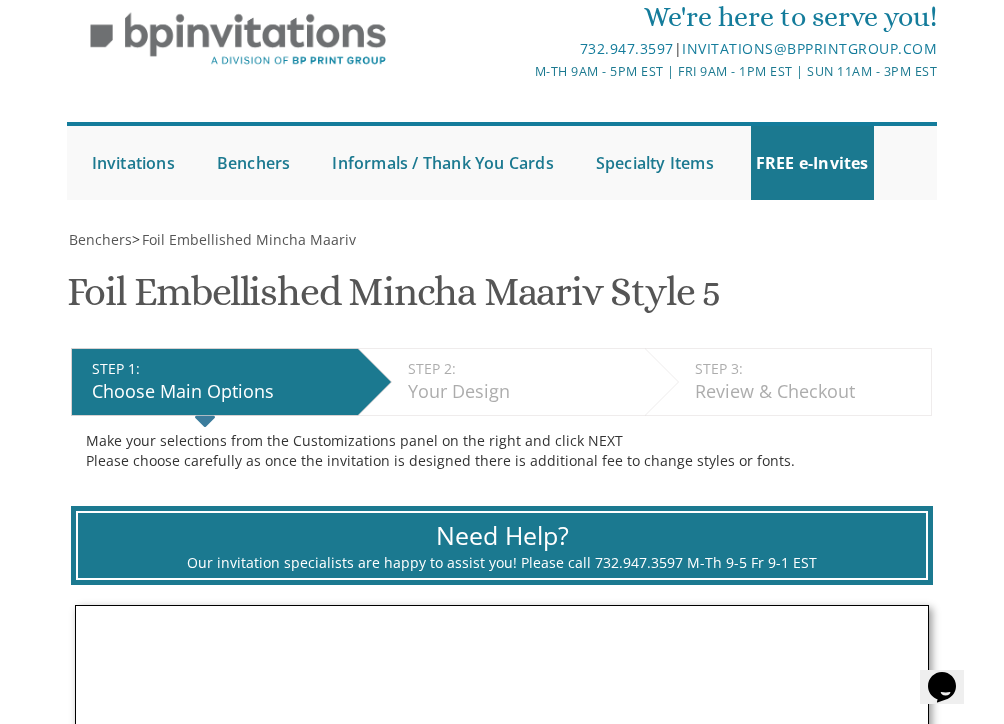 scroll, scrollTop: 55, scrollLeft: 0, axis: vertical 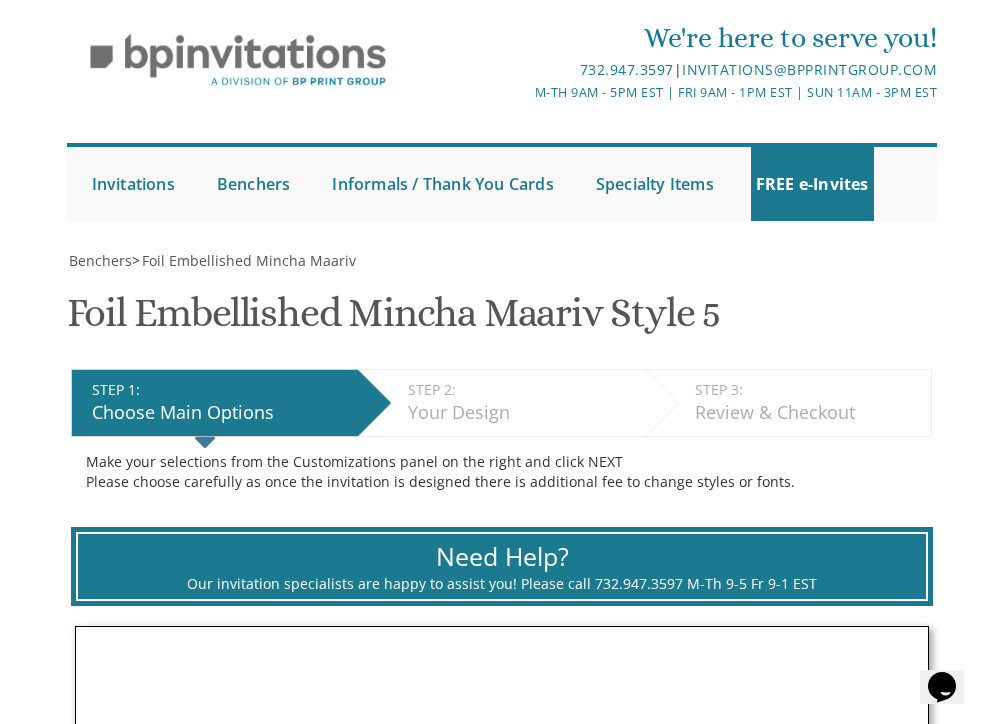 click on "Your Design" at bounding box center (521, 413) 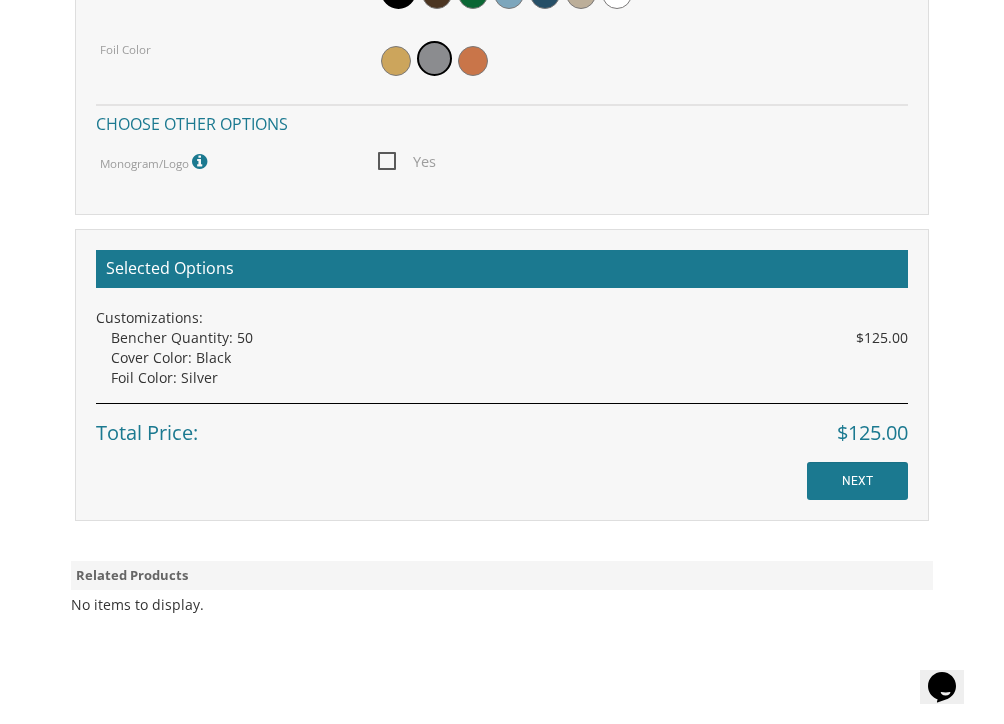 scroll, scrollTop: 2006, scrollLeft: 0, axis: vertical 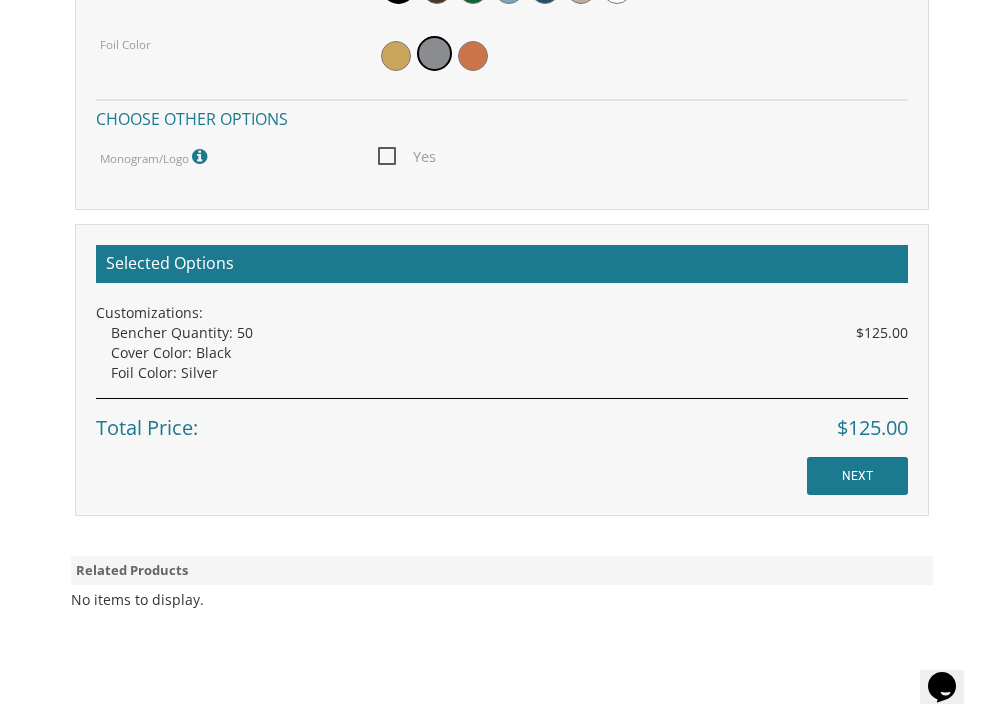 click on "NEXT" at bounding box center [857, 476] 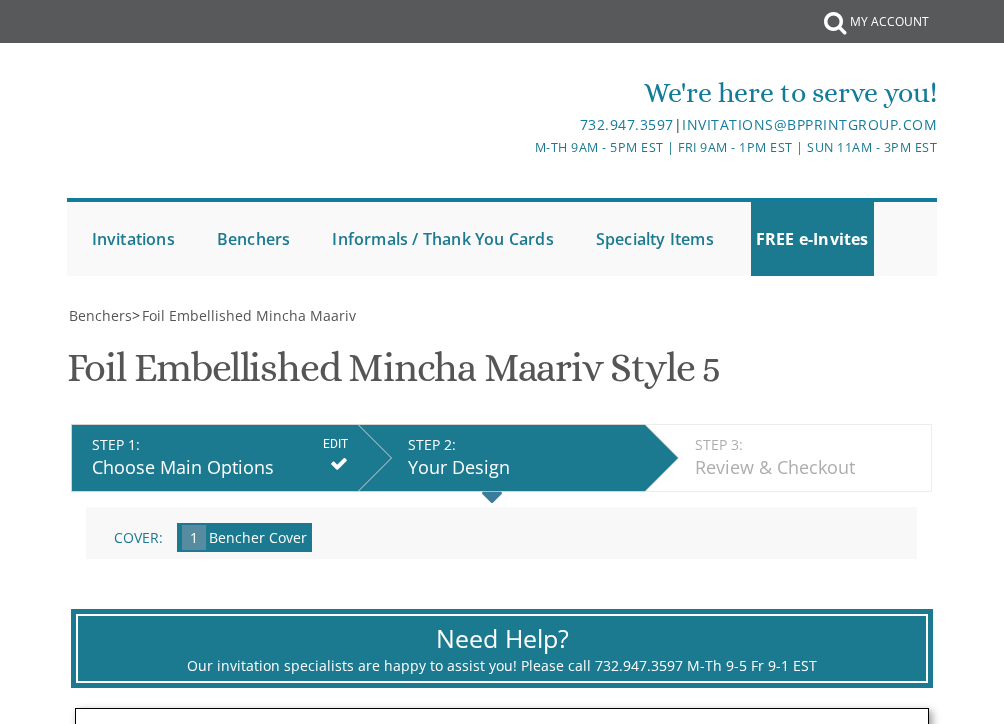 scroll, scrollTop: 0, scrollLeft: 0, axis: both 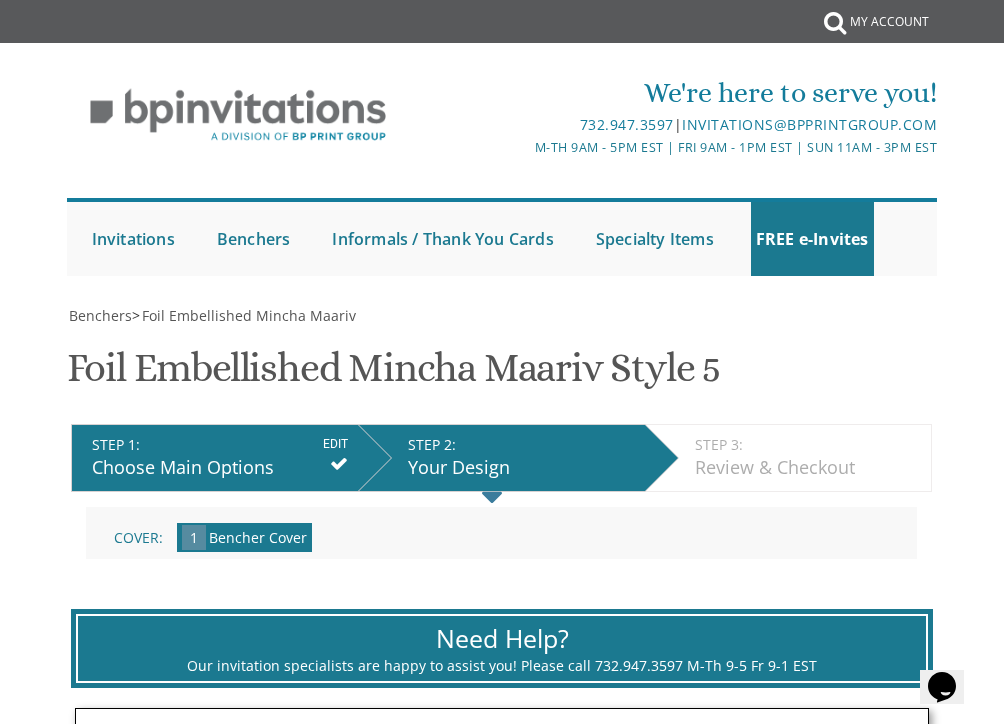 click at bounding box center (835, 22) 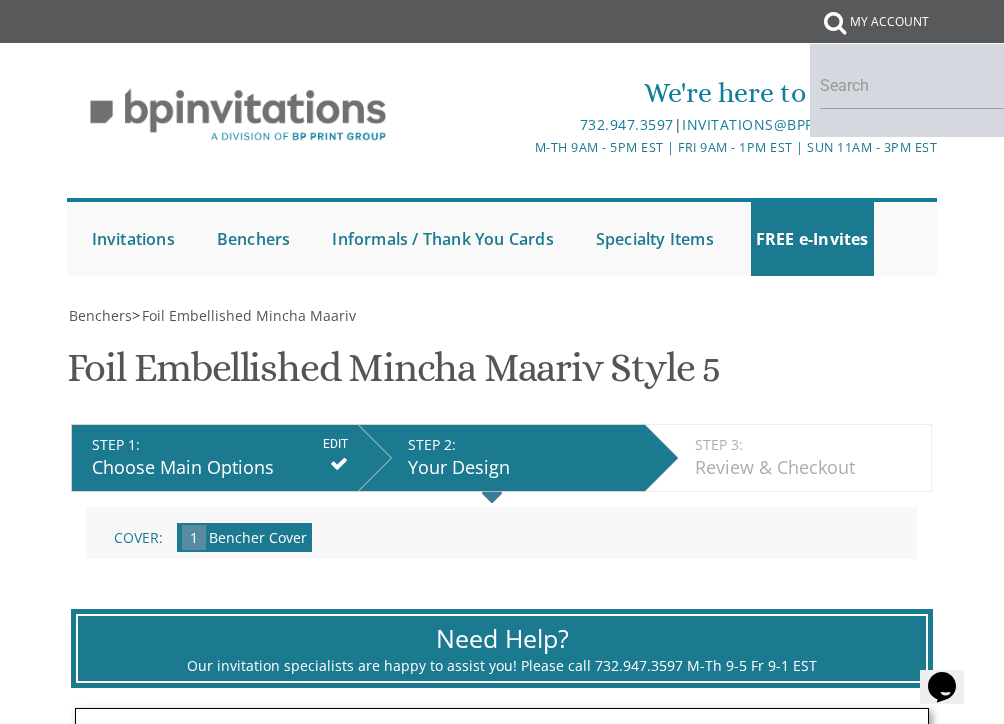 click at bounding box center (835, 22) 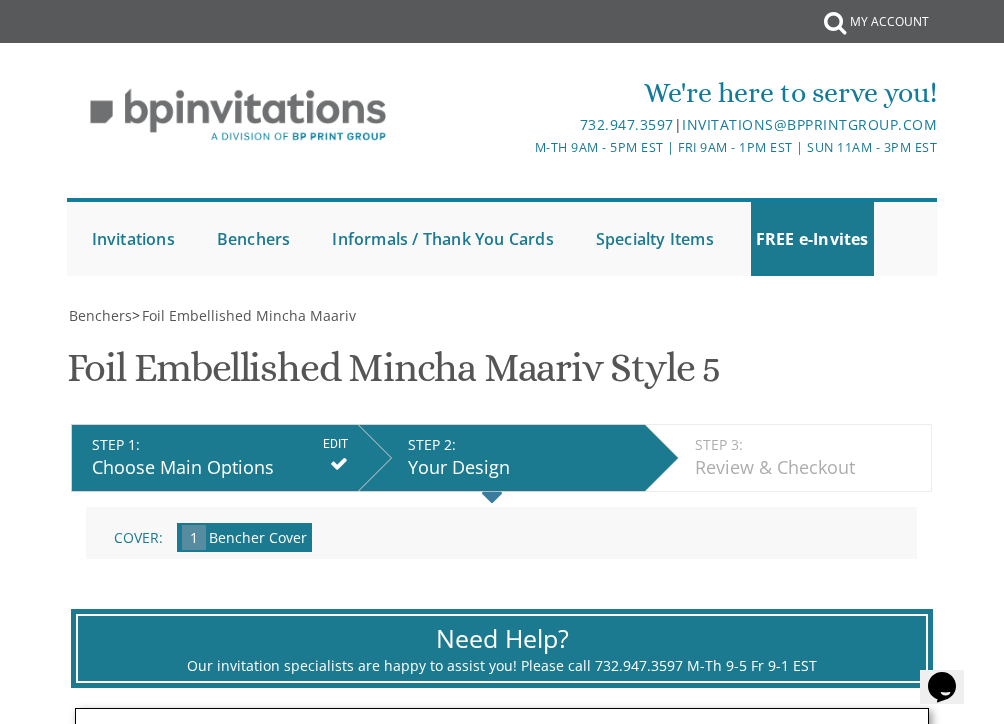 click on "My Account" at bounding box center [889, 22] 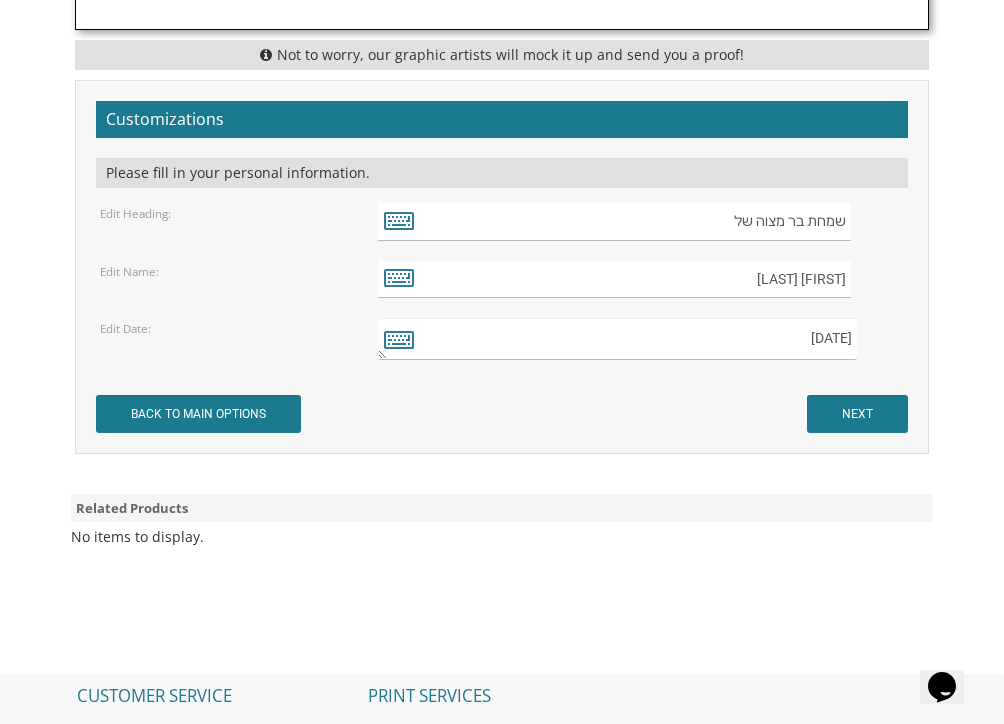 scroll, scrollTop: 1557, scrollLeft: 0, axis: vertical 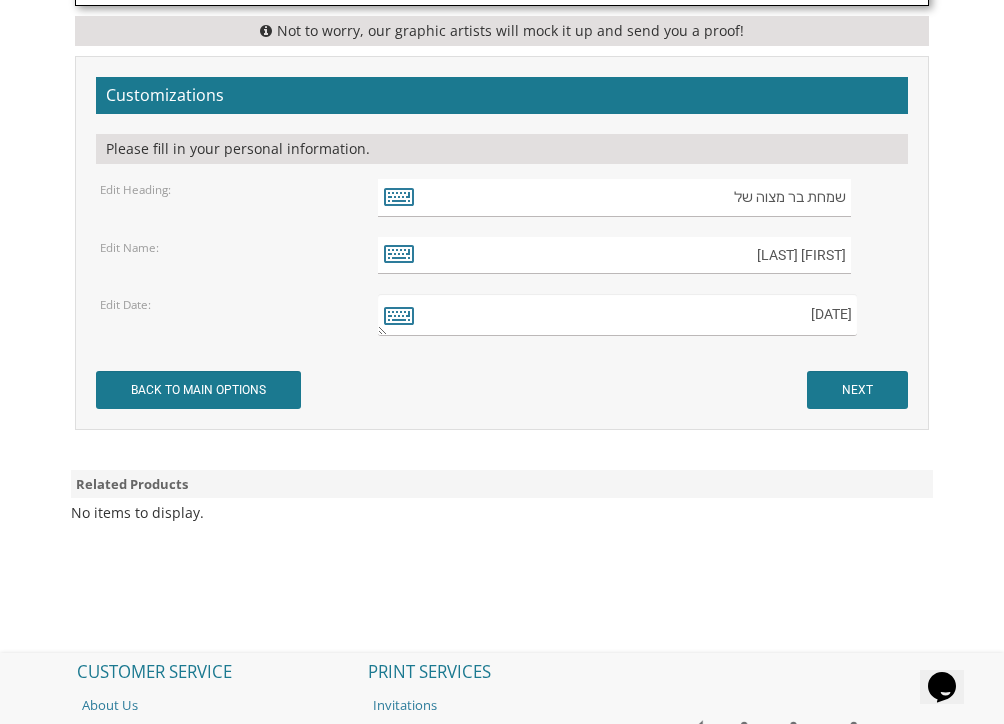 click on "BACK TO MAIN OPTIONS" at bounding box center (198, 390) 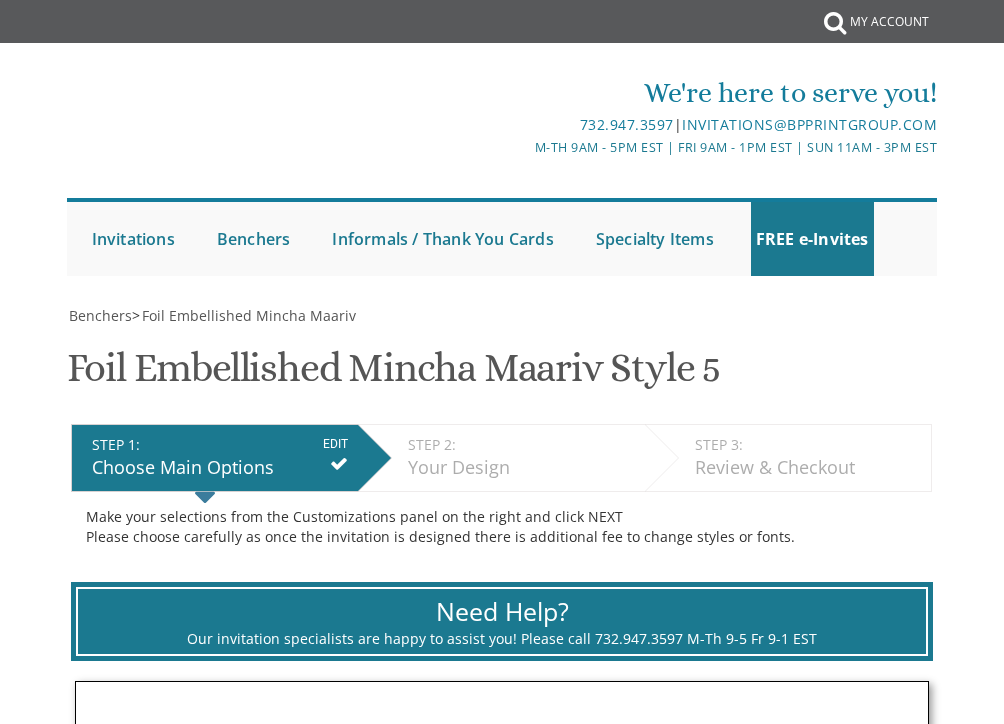 scroll, scrollTop: 0, scrollLeft: 0, axis: both 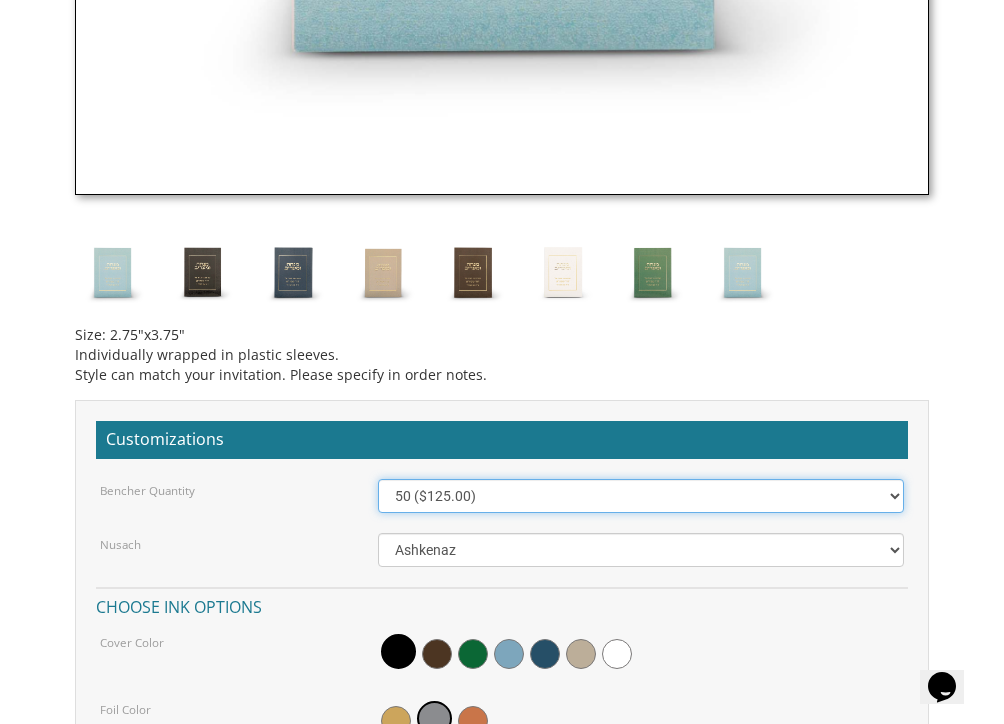 select on "80" 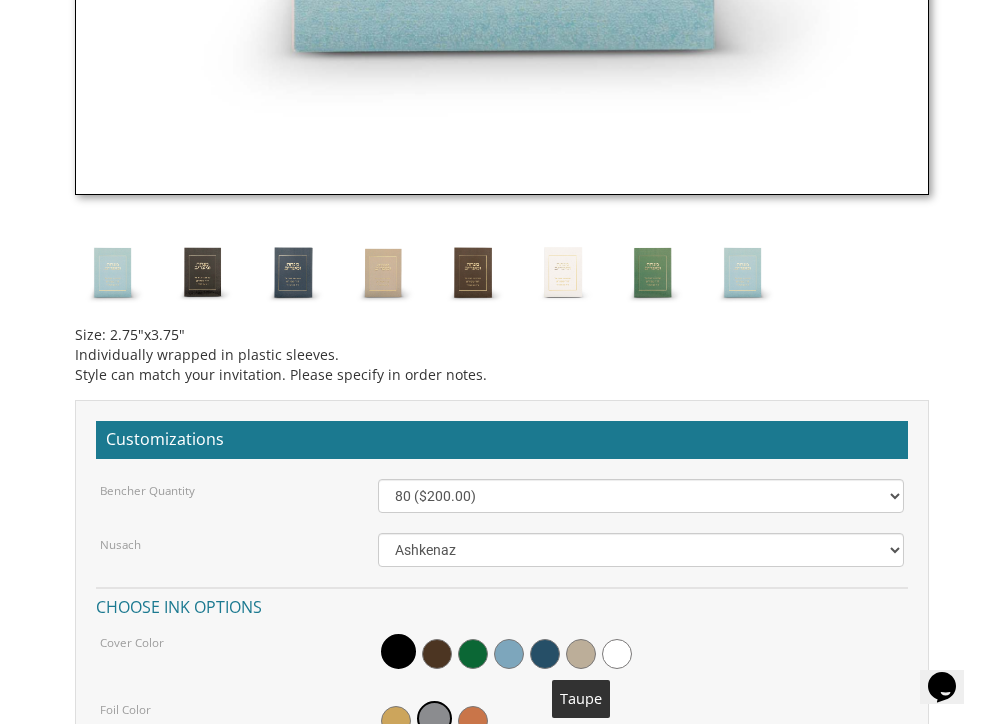 click at bounding box center [581, 654] 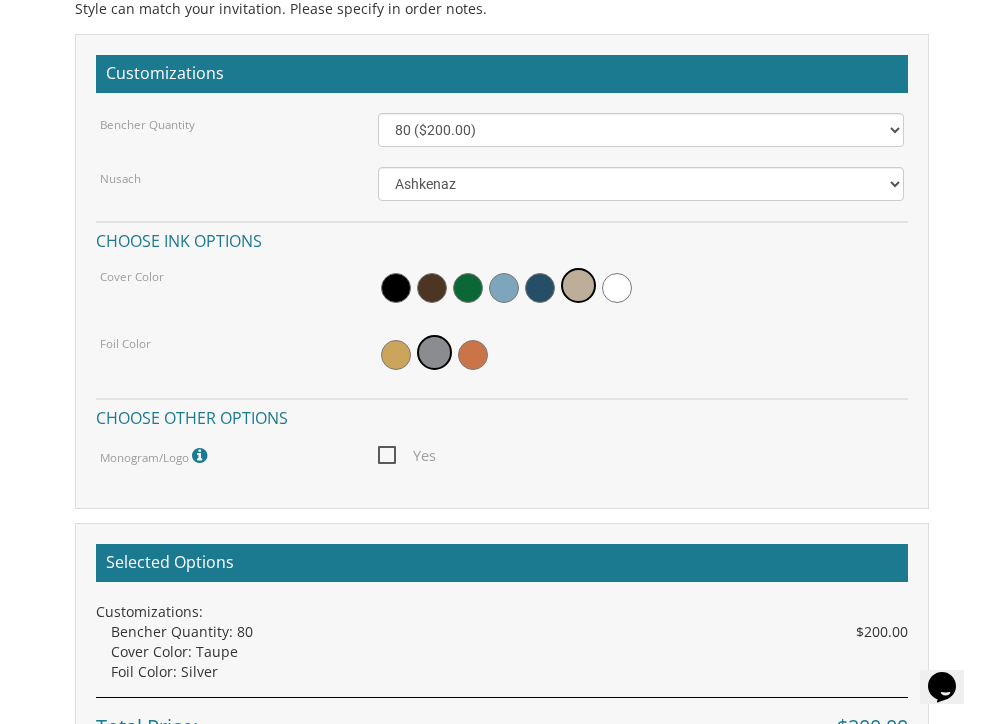 scroll, scrollTop: 1716, scrollLeft: 0, axis: vertical 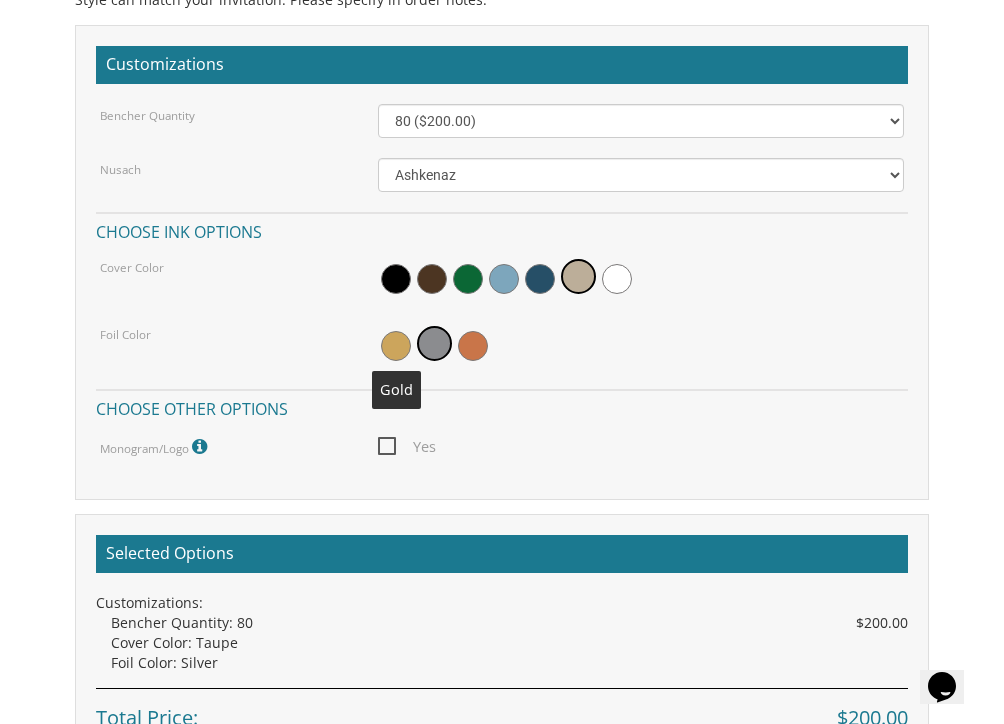 click at bounding box center [396, 346] 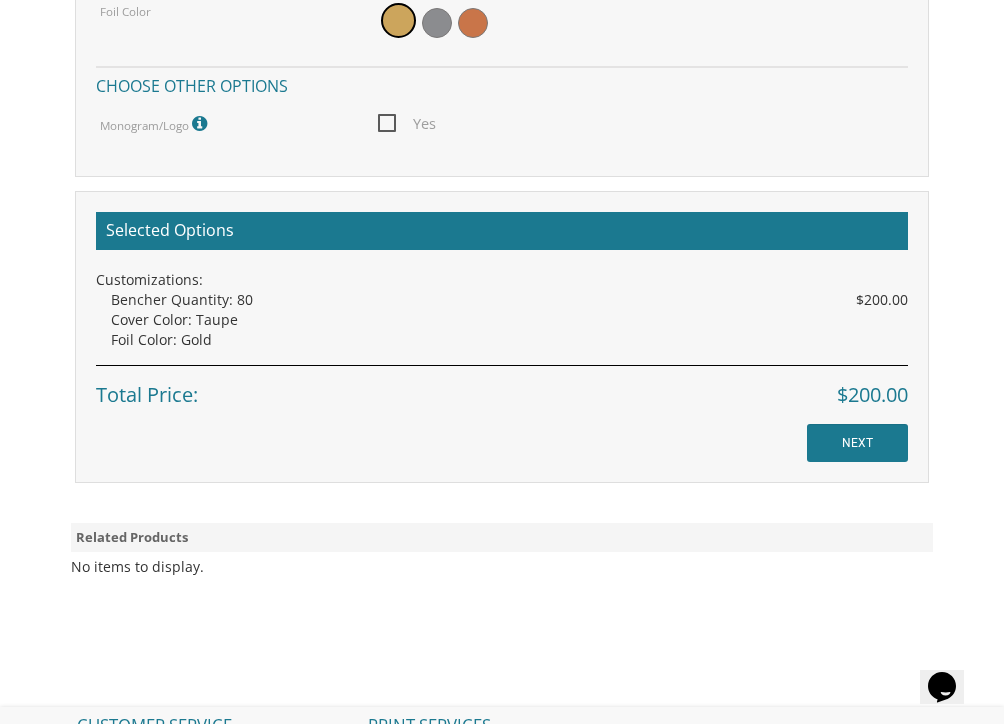scroll, scrollTop: 2048, scrollLeft: 0, axis: vertical 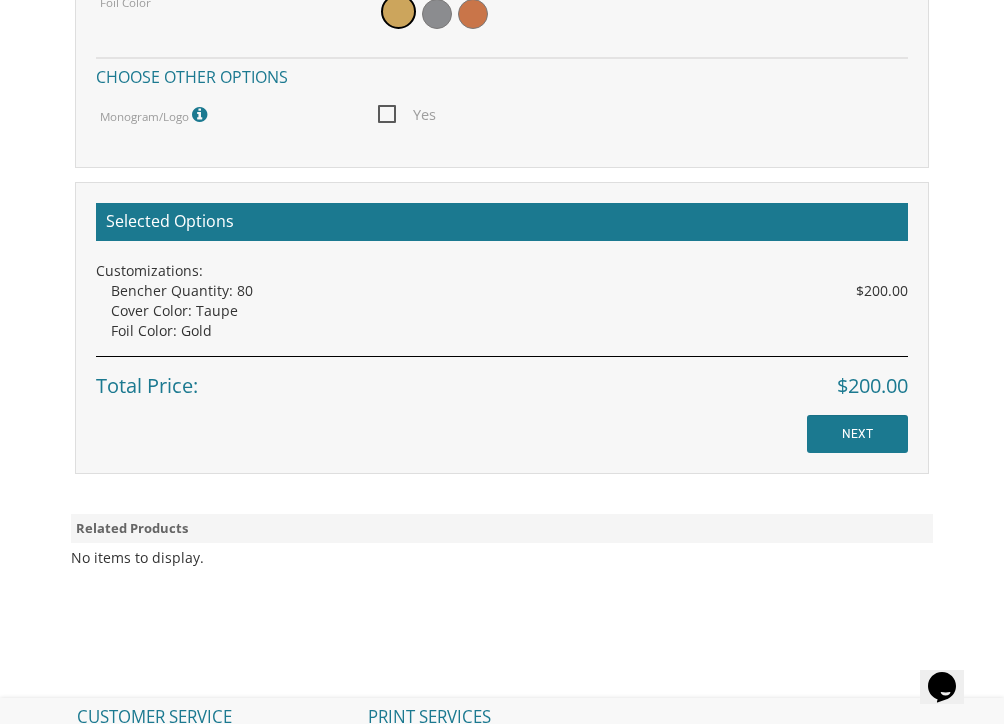 click on "NEXT" at bounding box center [857, 434] 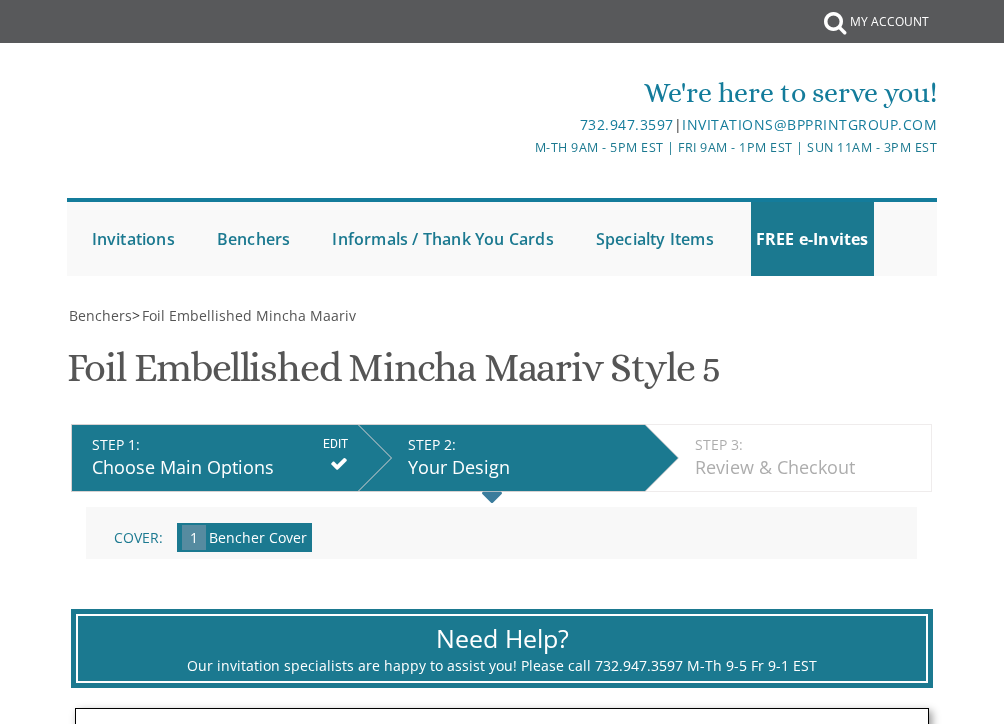 scroll, scrollTop: 0, scrollLeft: 0, axis: both 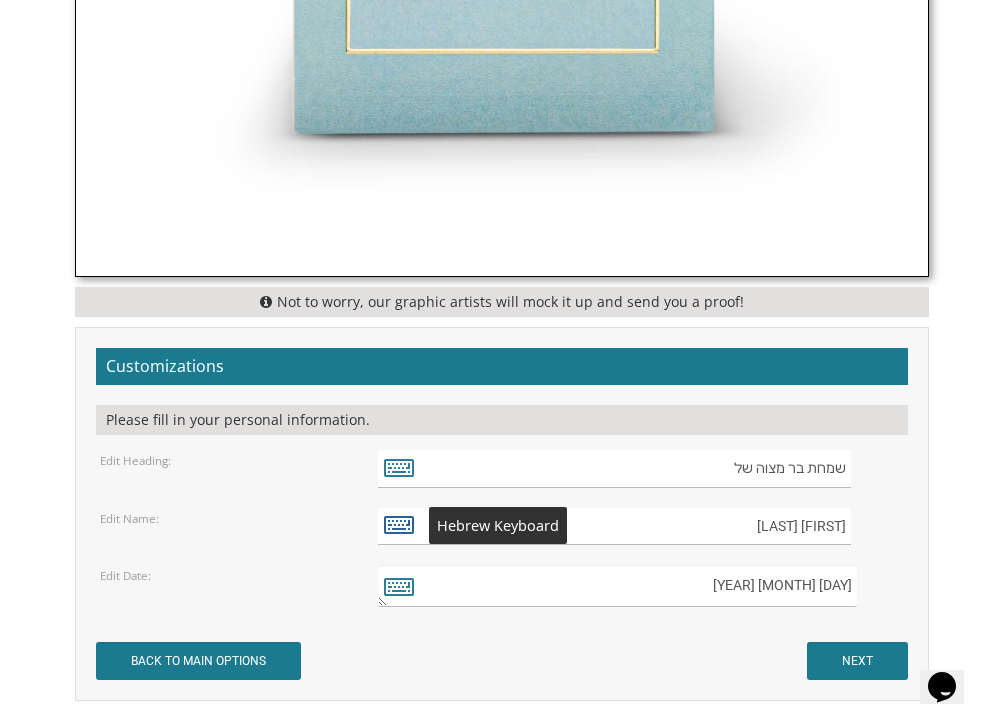 click at bounding box center [399, 524] 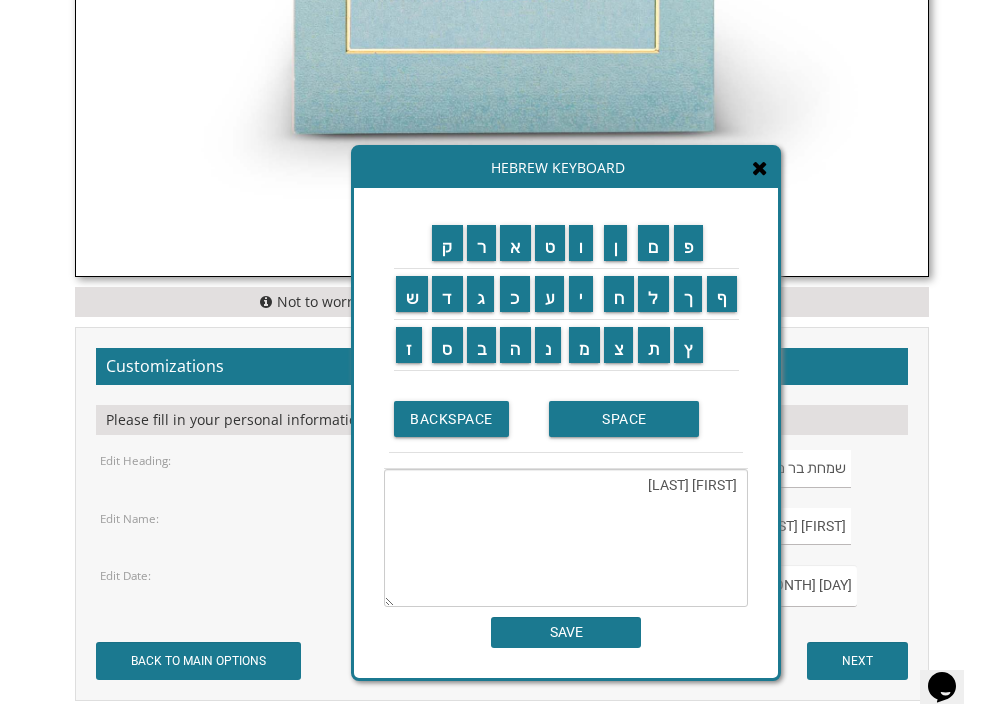 click on "דוד שפירא" at bounding box center (566, 538) 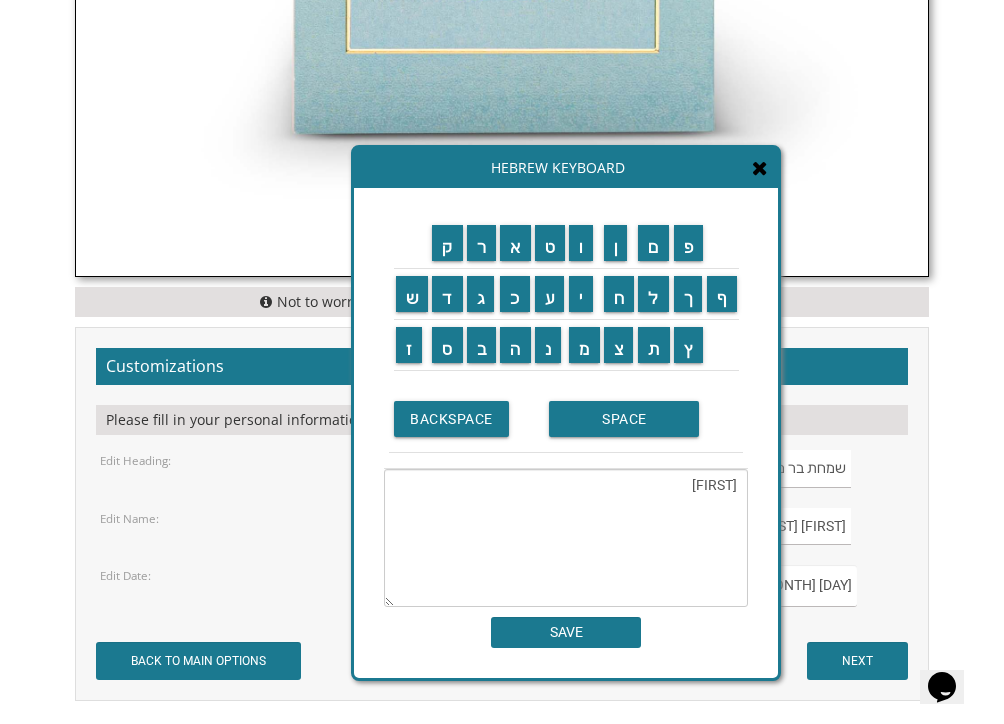 type on "ד" 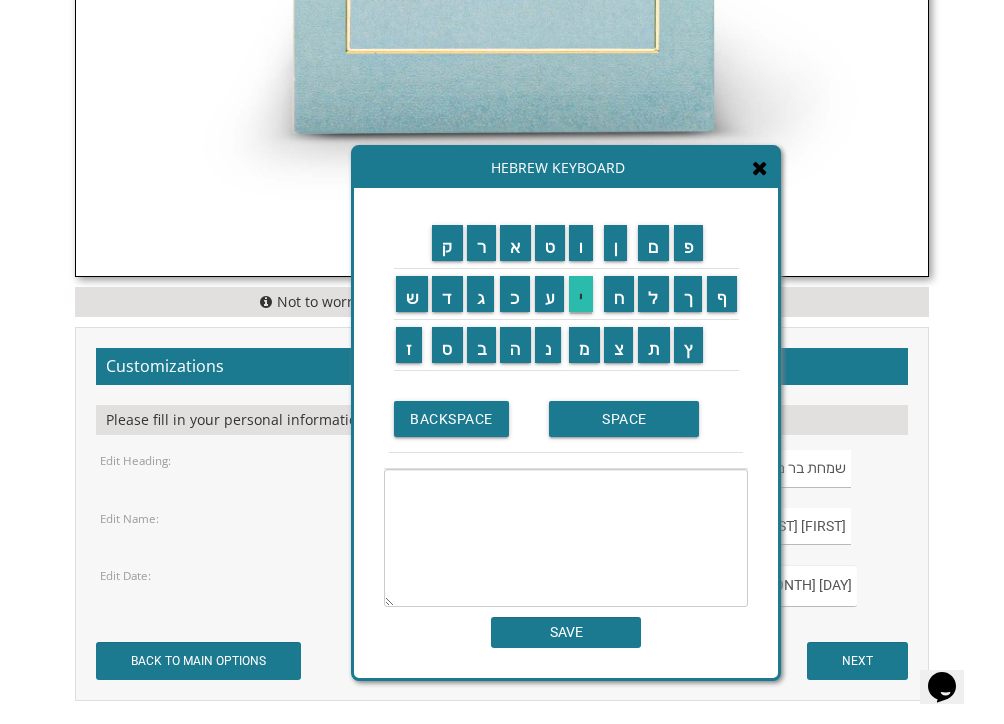 click on "י" at bounding box center (581, 294) 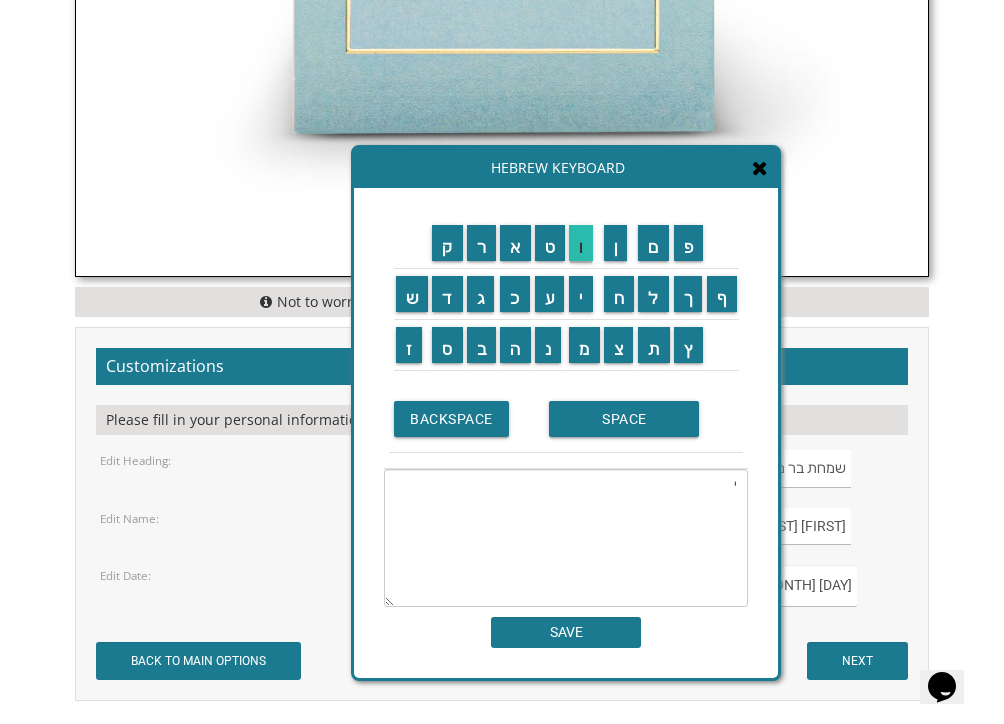 click on "ו" at bounding box center (581, 243) 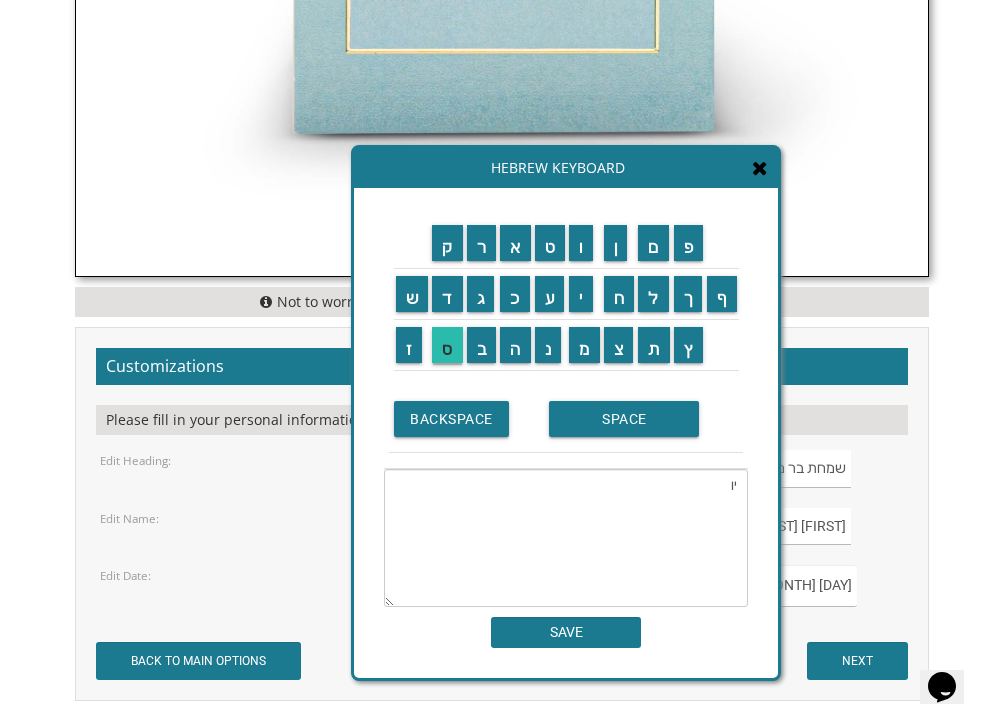 click on "ס" at bounding box center (447, 345) 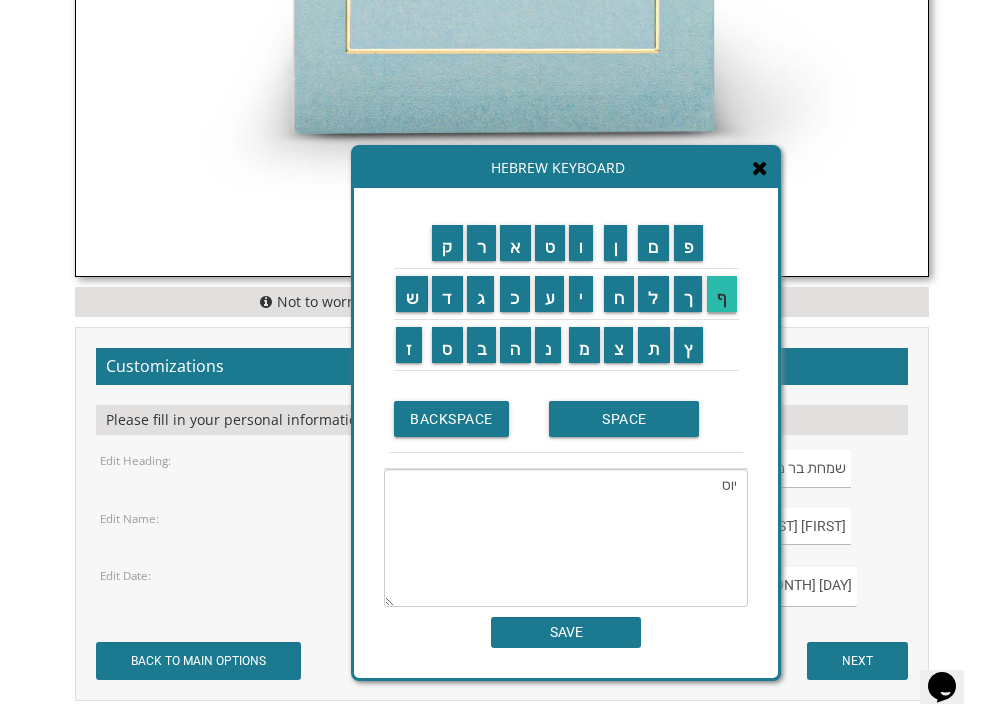 click on "ף" at bounding box center (722, 294) 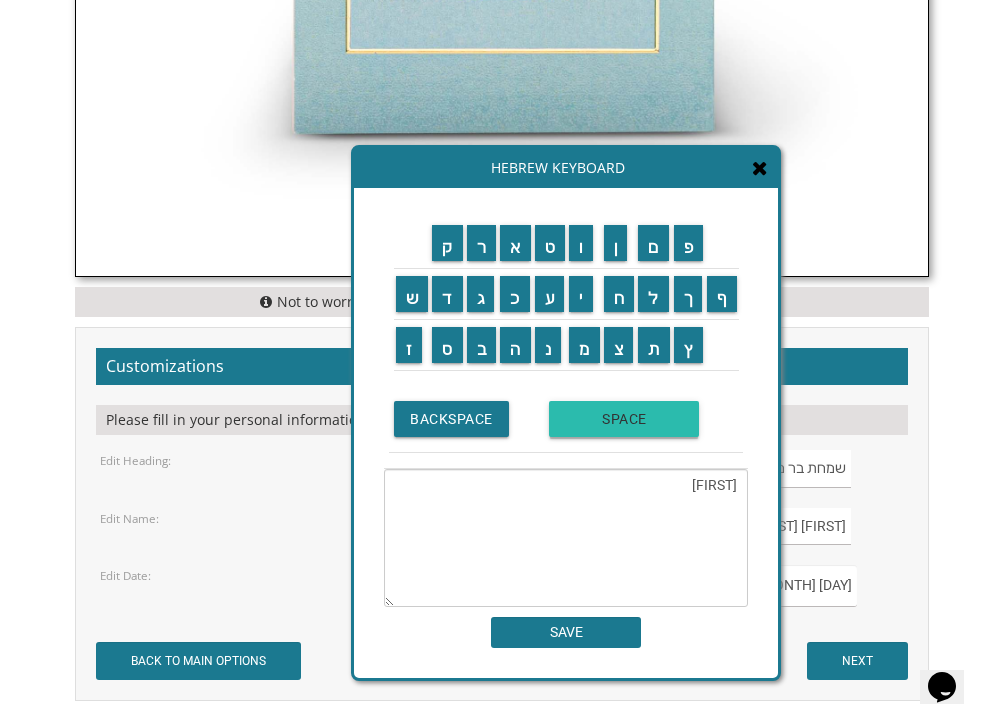 click on "SPACE" at bounding box center [624, 419] 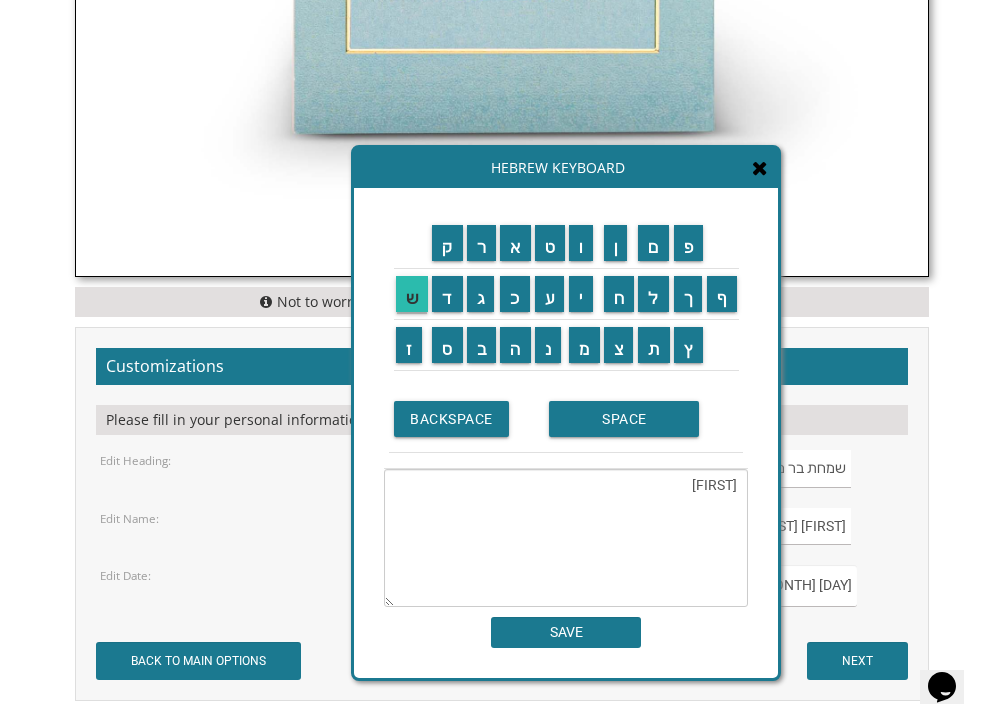 click on "ש" at bounding box center (412, 294) 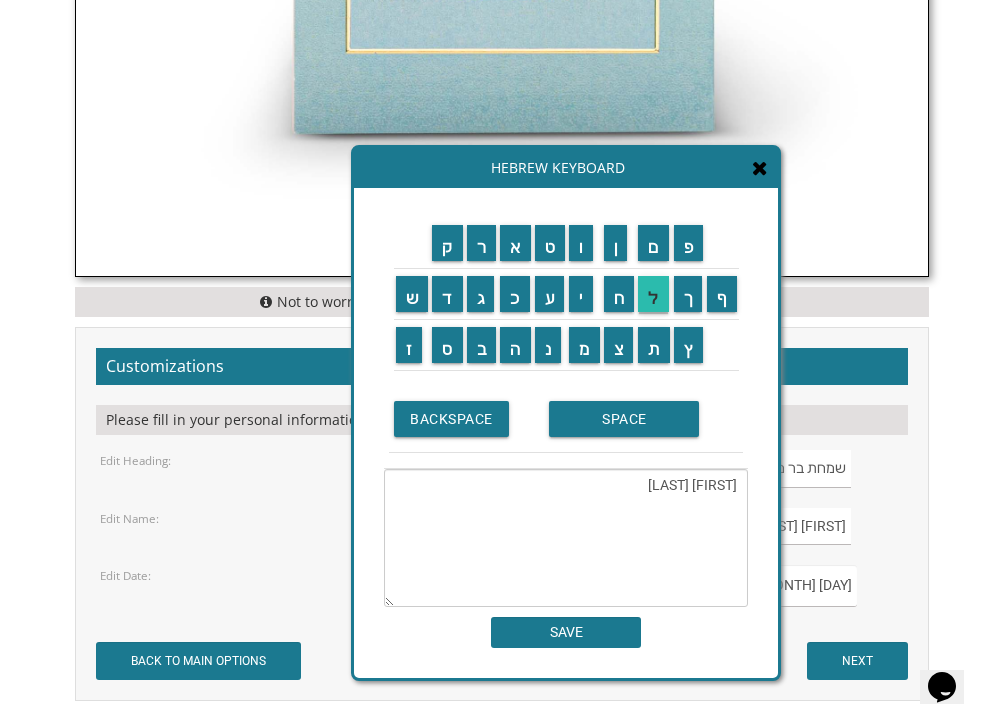 click on "ל" at bounding box center [653, 294] 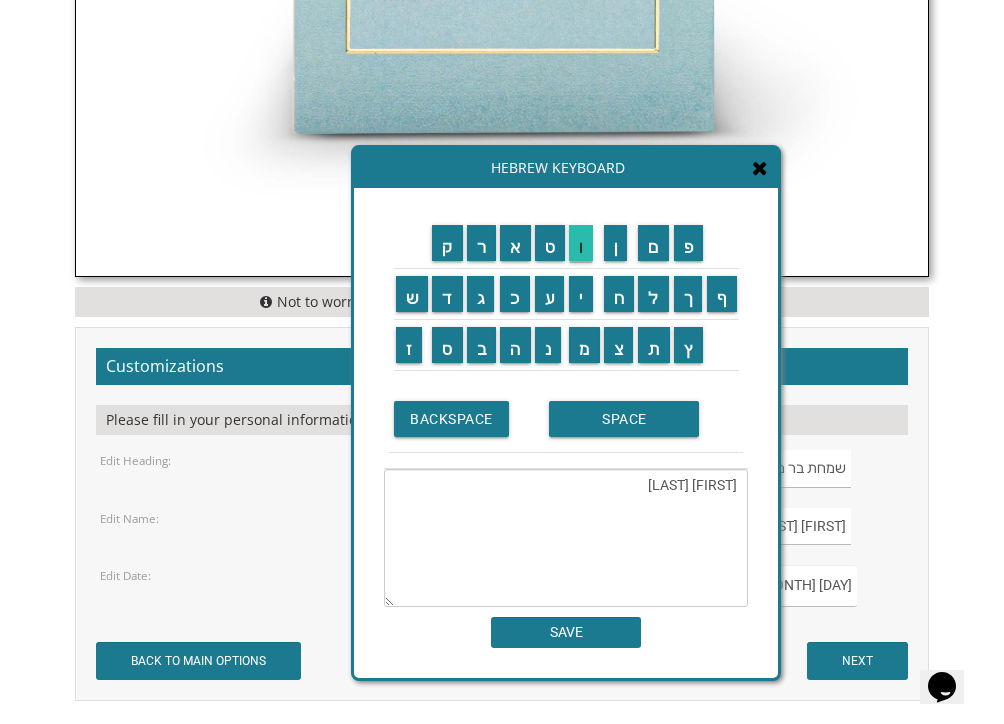 click on "ו" at bounding box center [581, 243] 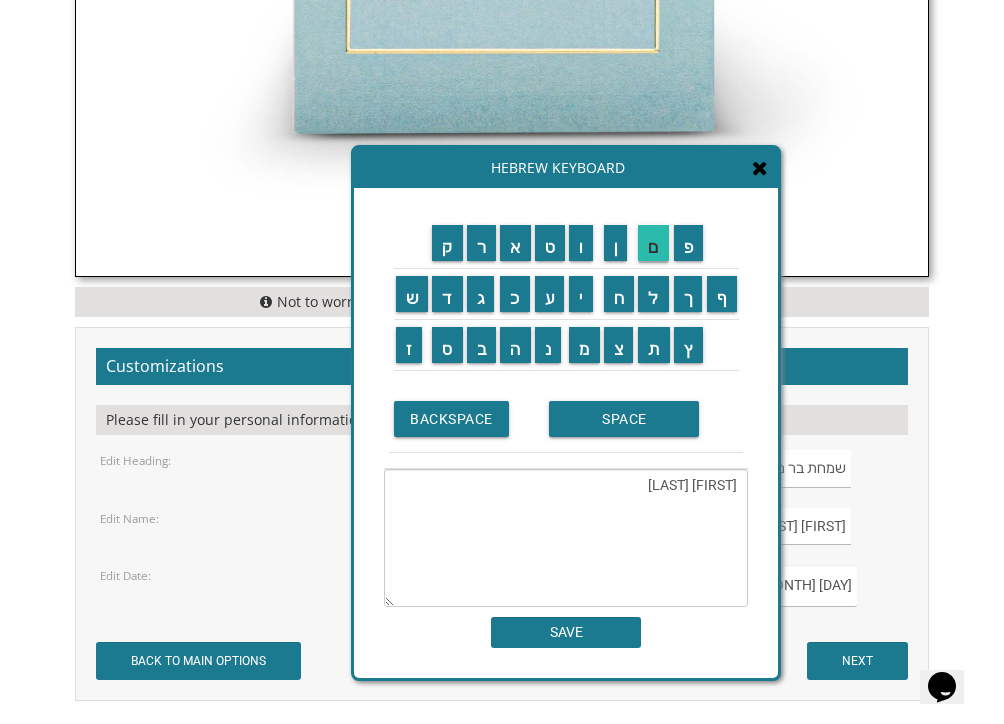 click on "ם" at bounding box center [653, 243] 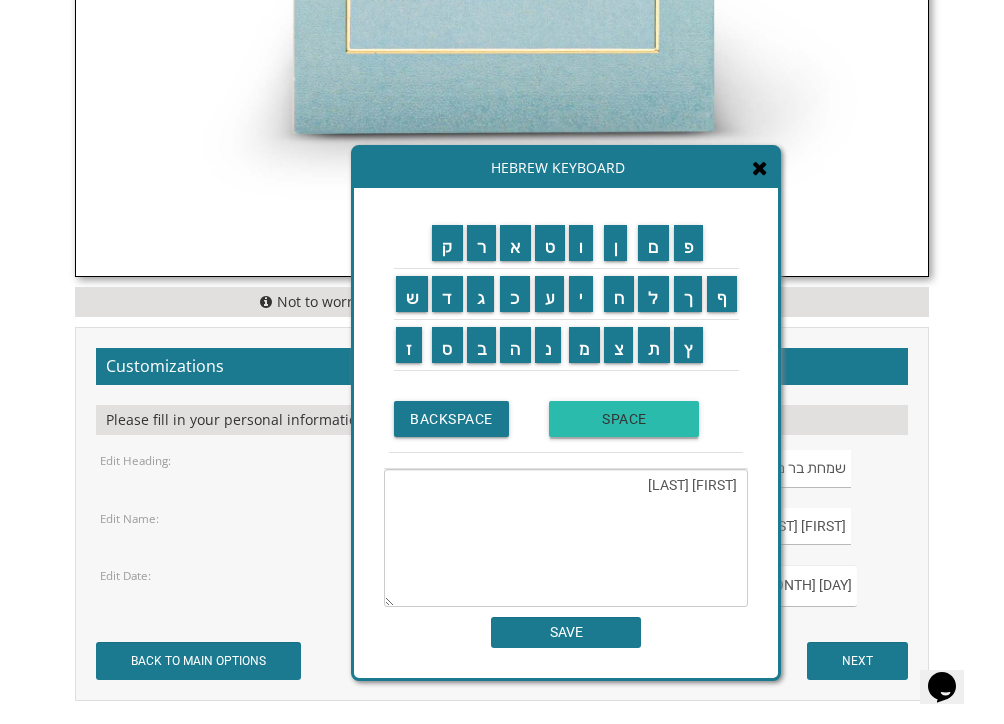 click on "SPACE" at bounding box center (624, 419) 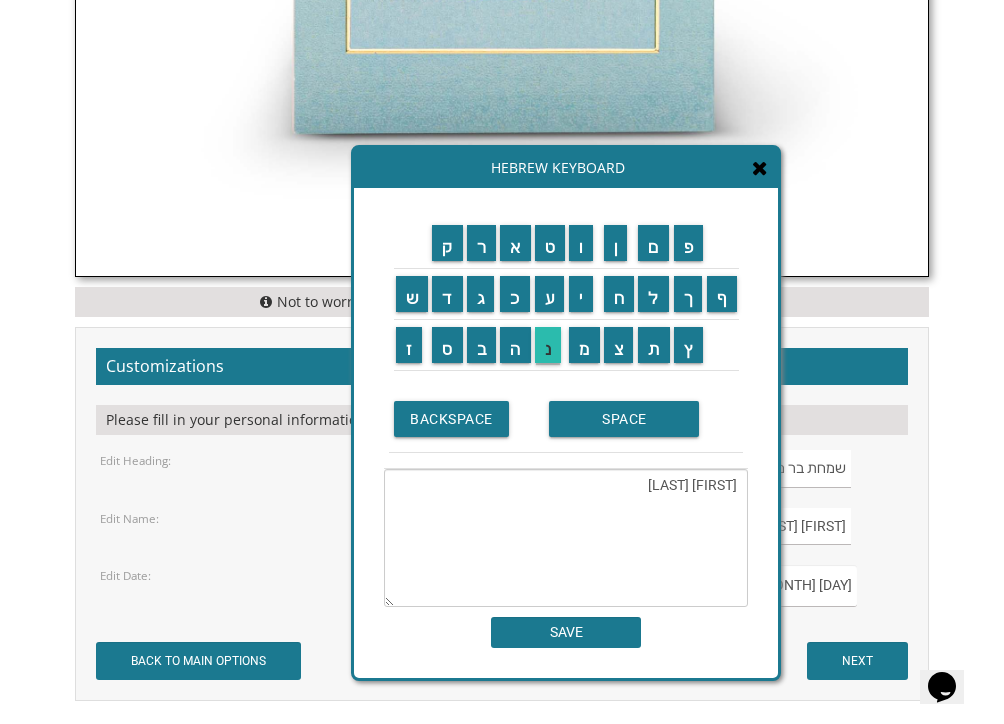 click on "נ" at bounding box center [548, 345] 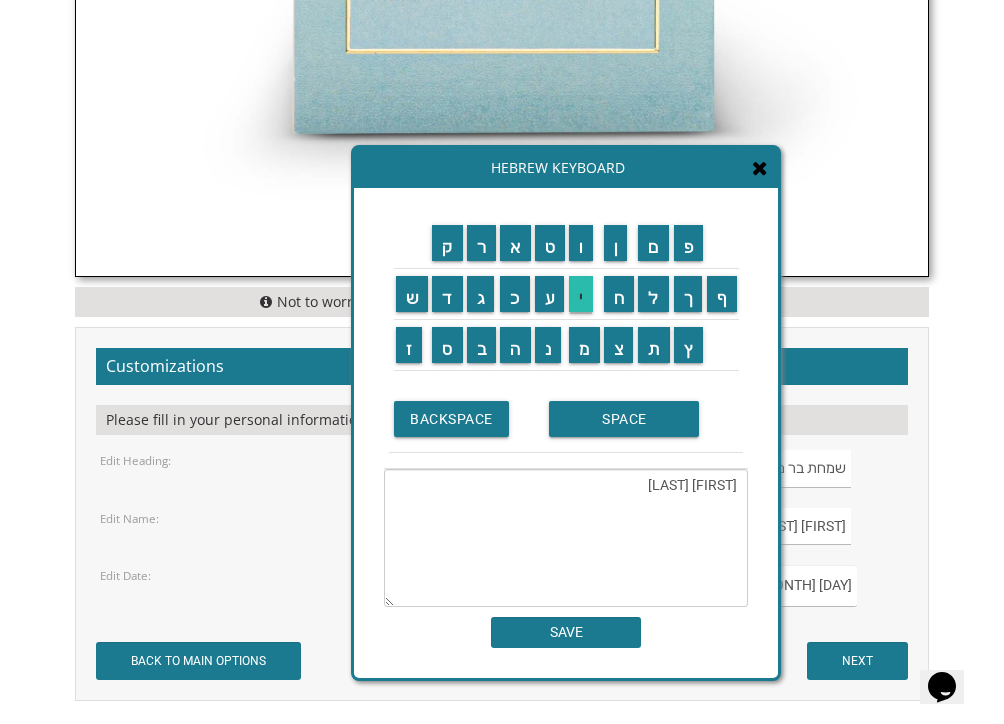 click on "י" at bounding box center [581, 294] 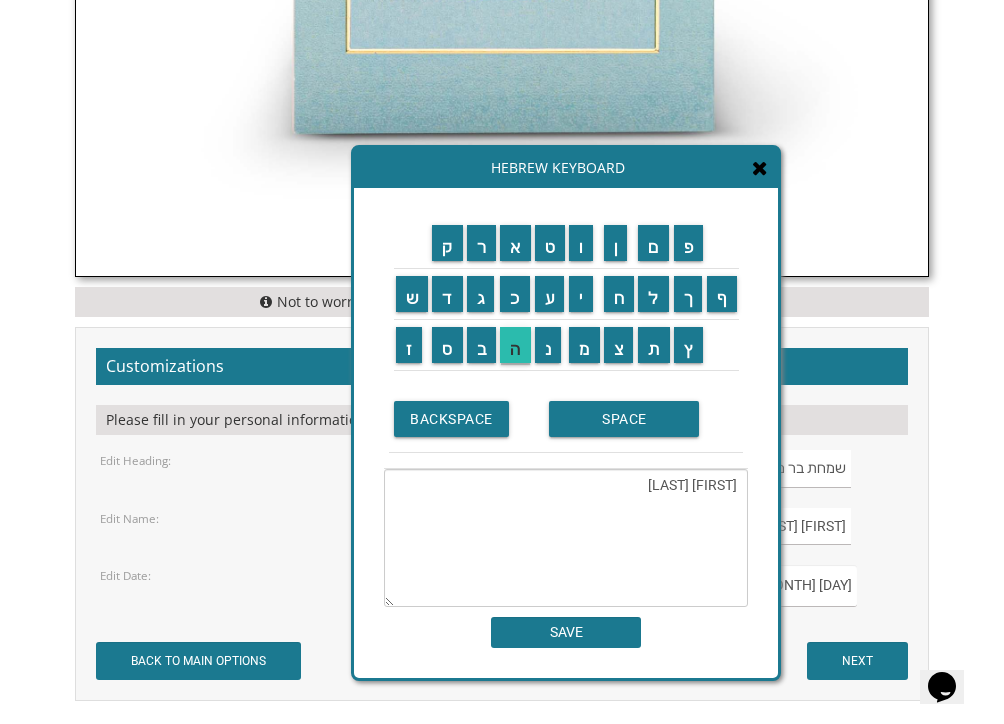 click on "ה" at bounding box center (515, 345) 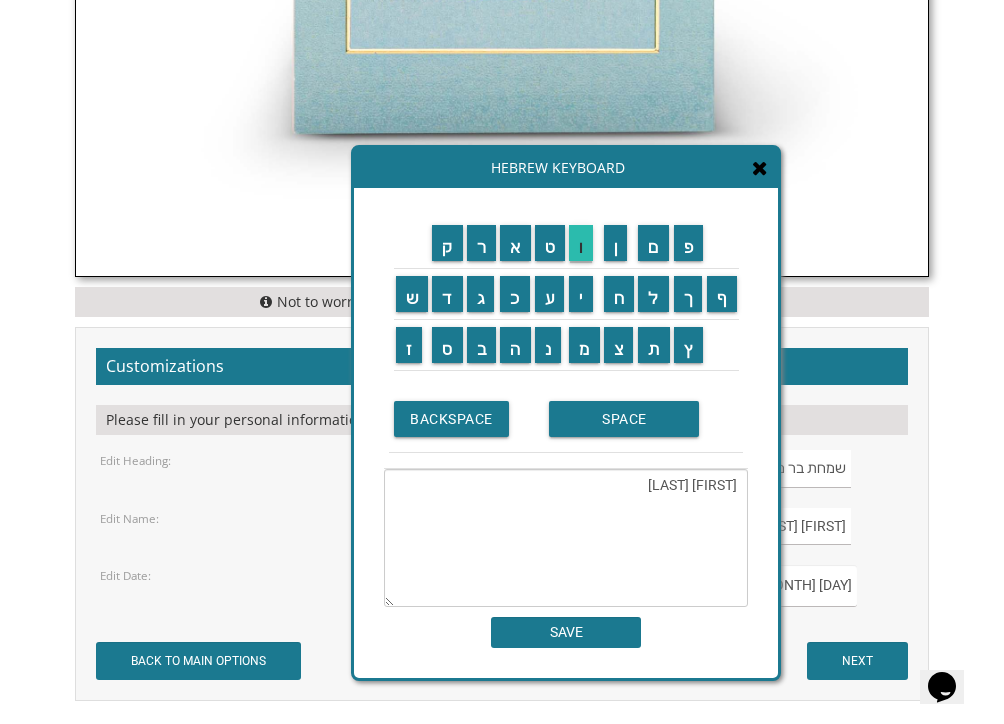 click on "ו" at bounding box center (581, 243) 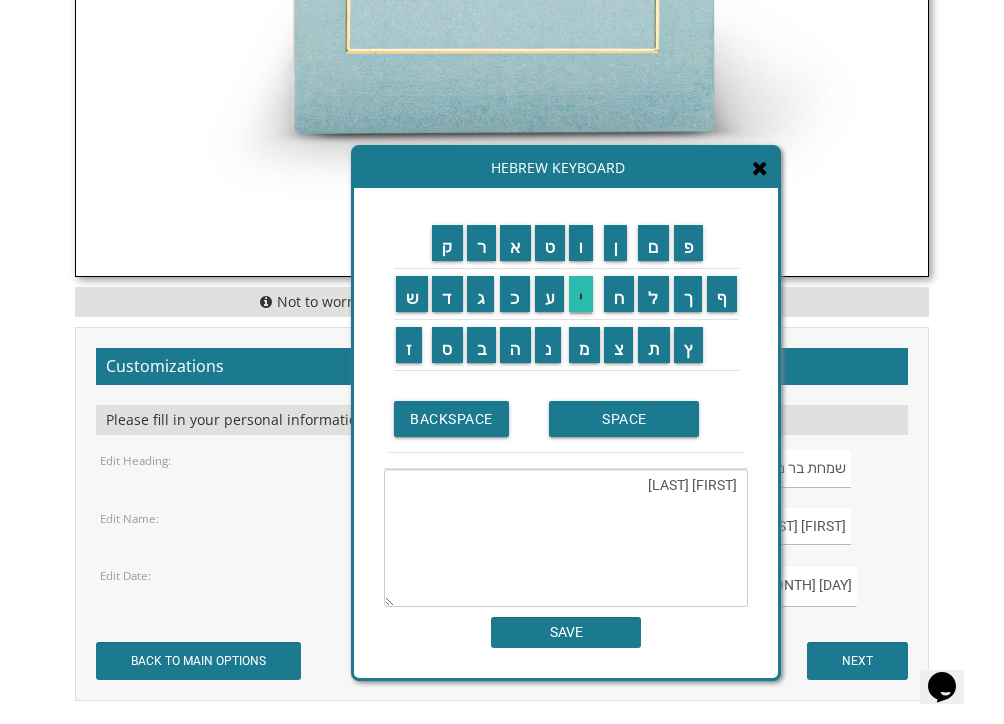 click on "י" at bounding box center [581, 294] 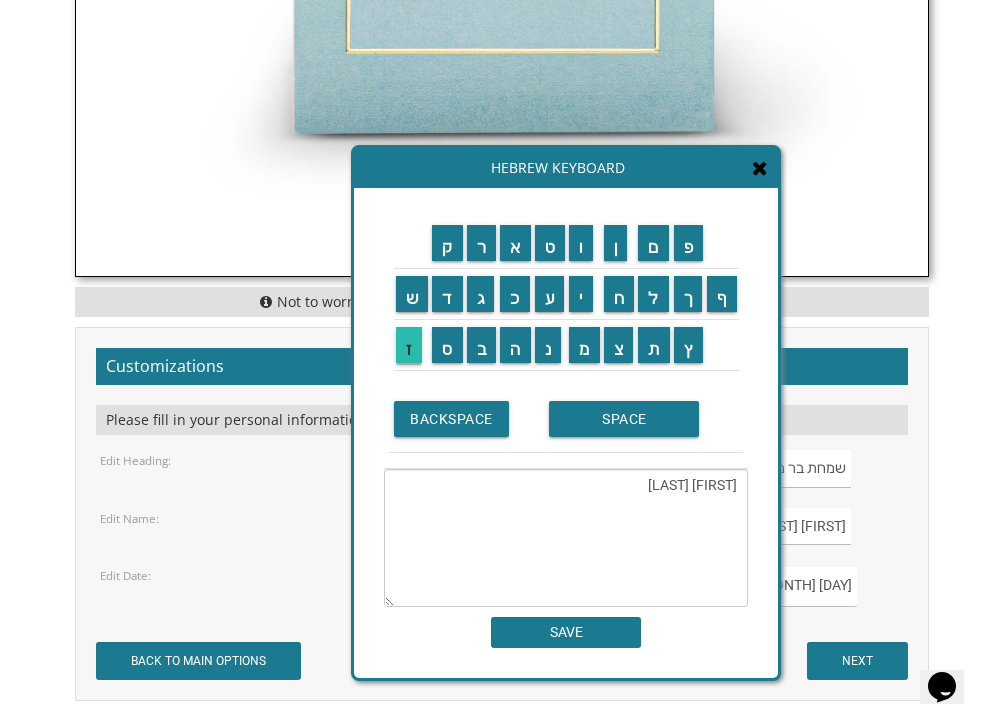 click on "ז" at bounding box center (409, 345) 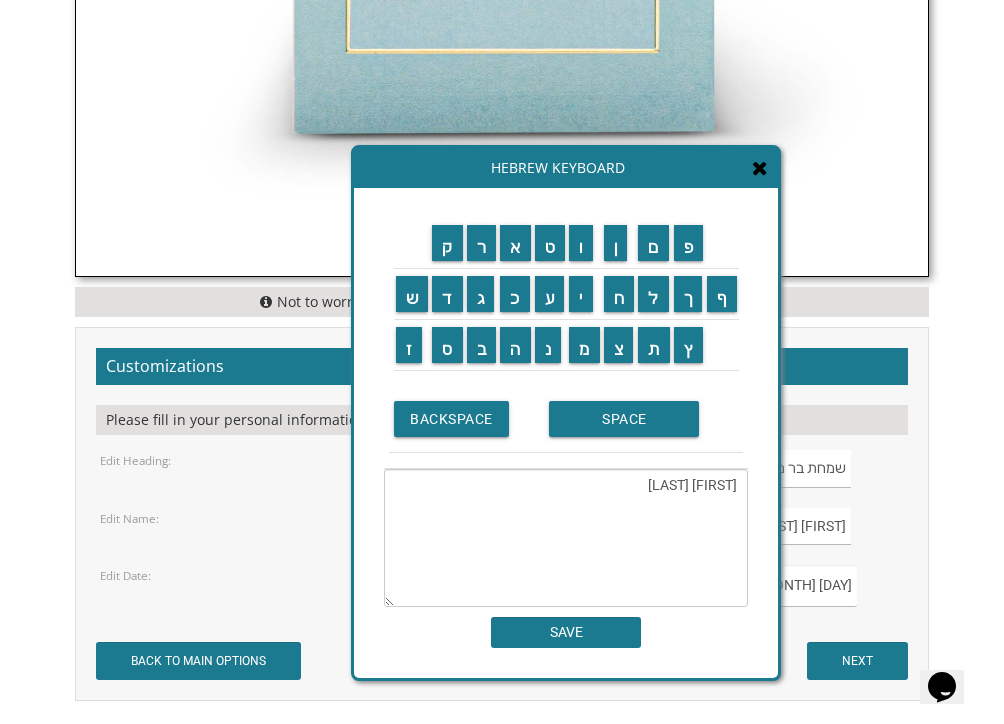 click on "SAVE" at bounding box center (566, 632) 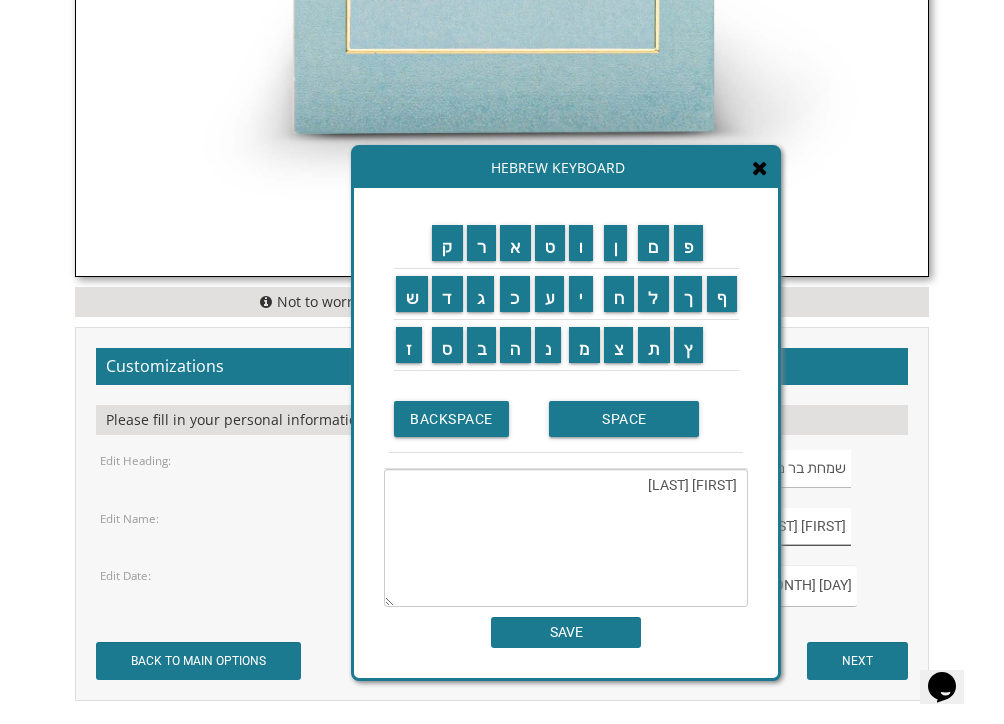type on "יוסף שלום נייהויז" 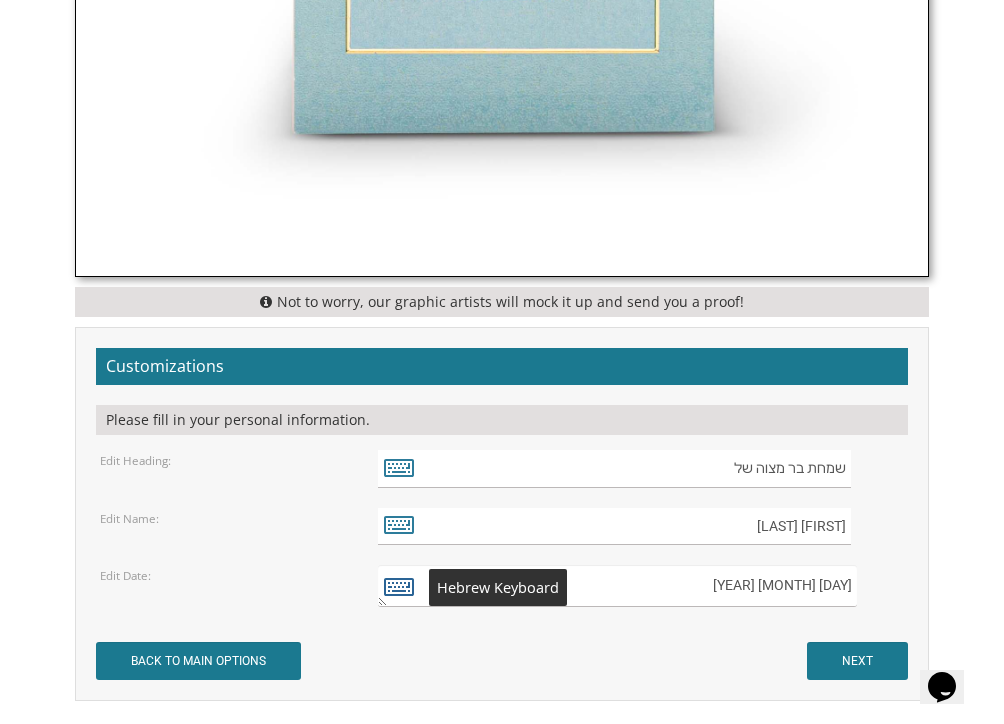 click at bounding box center (399, 586) 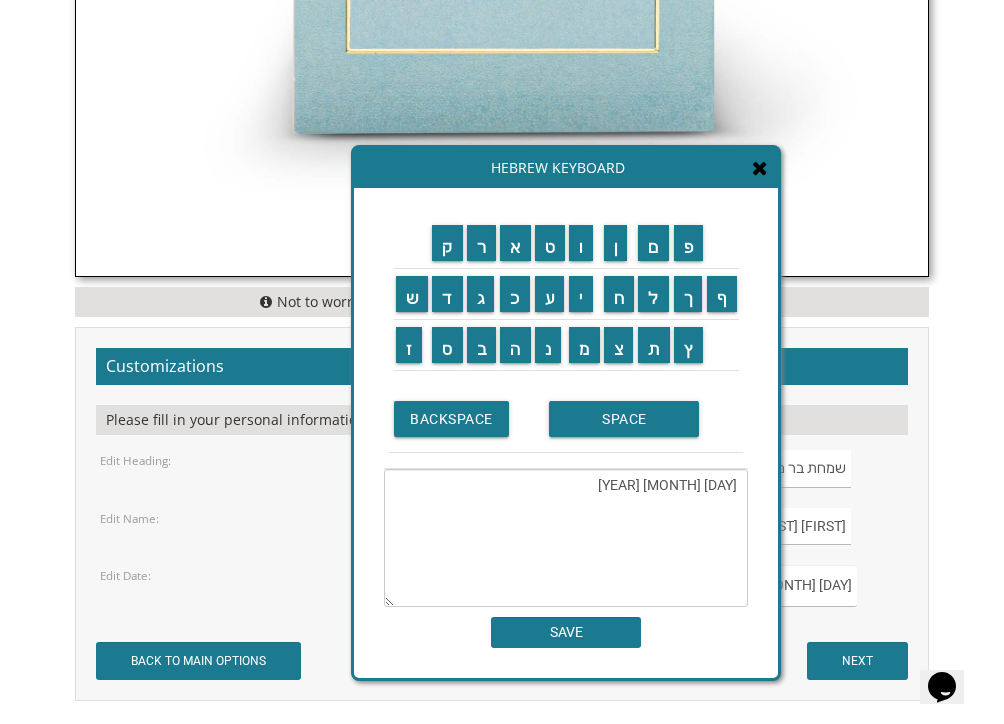 click on "כ"ח אב תשפ"ד" at bounding box center [566, 538] 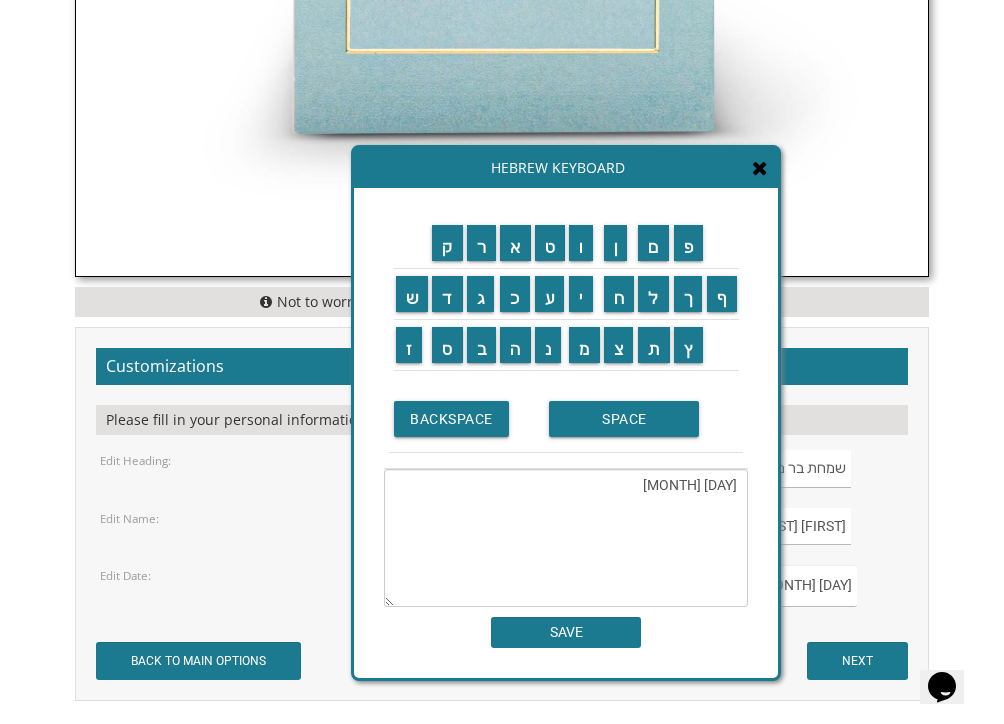 type on "כ" 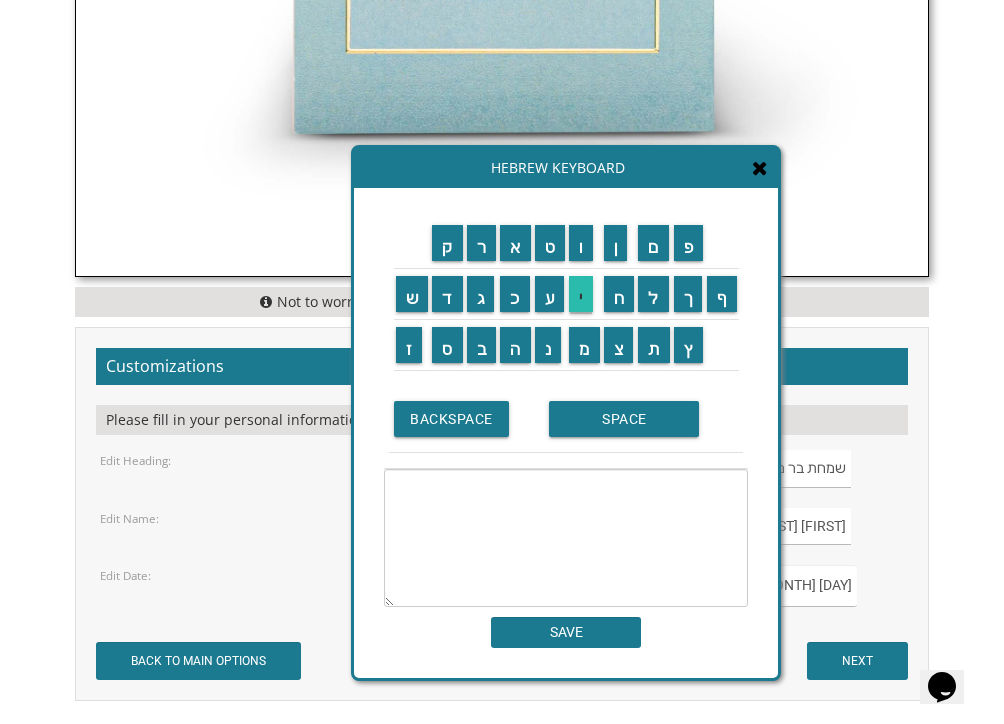 click on "י" at bounding box center (581, 294) 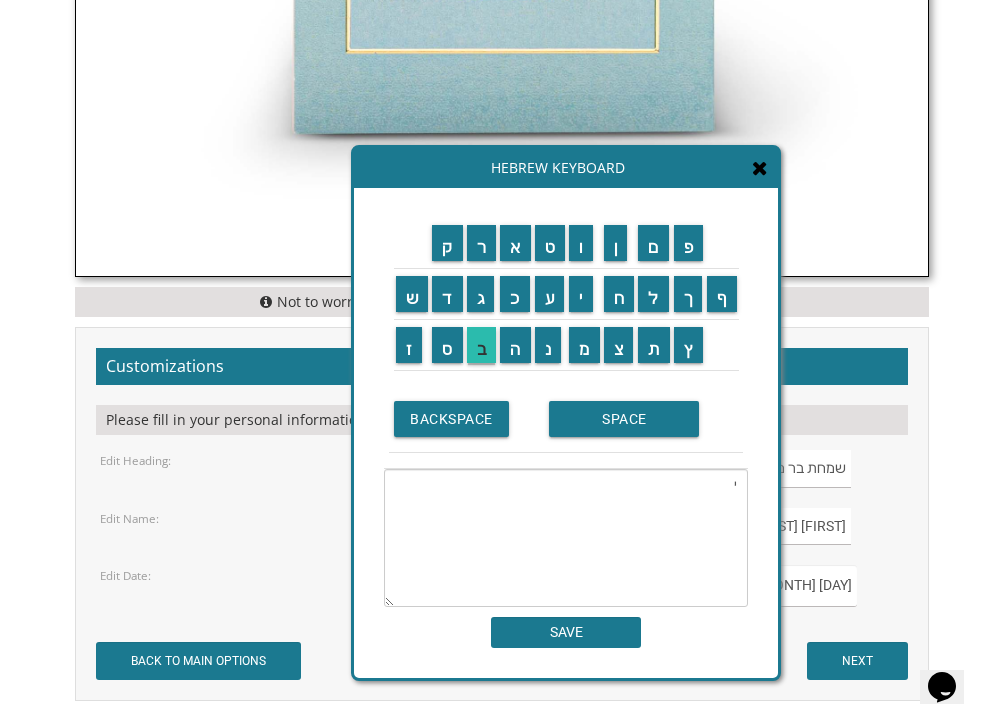 click on "ב" at bounding box center (482, 345) 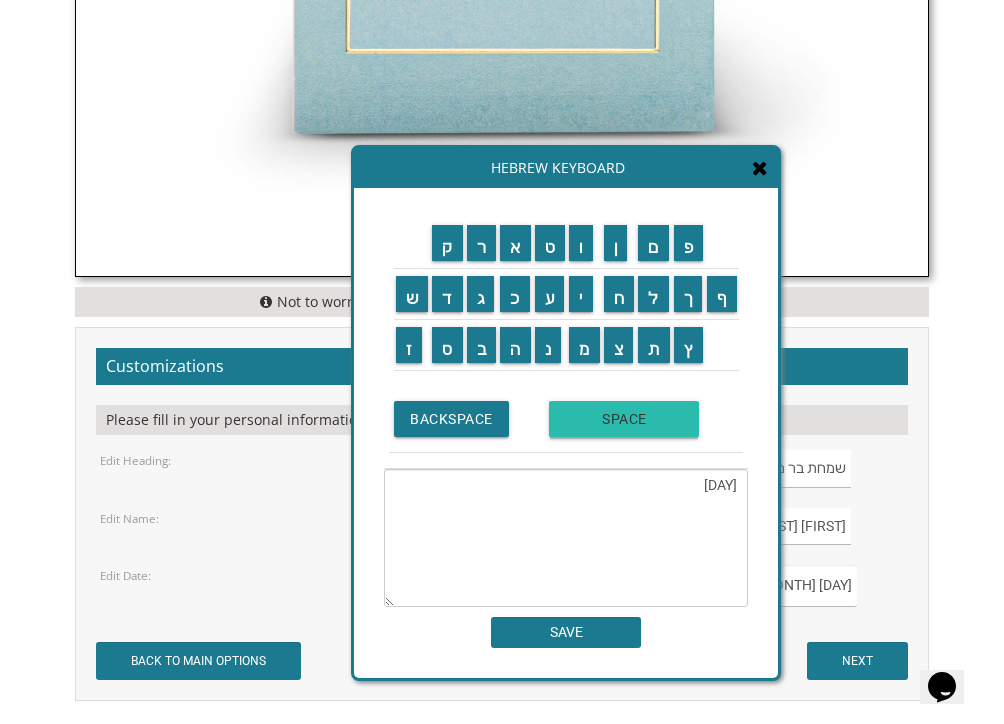 click on "SPACE" at bounding box center [624, 419] 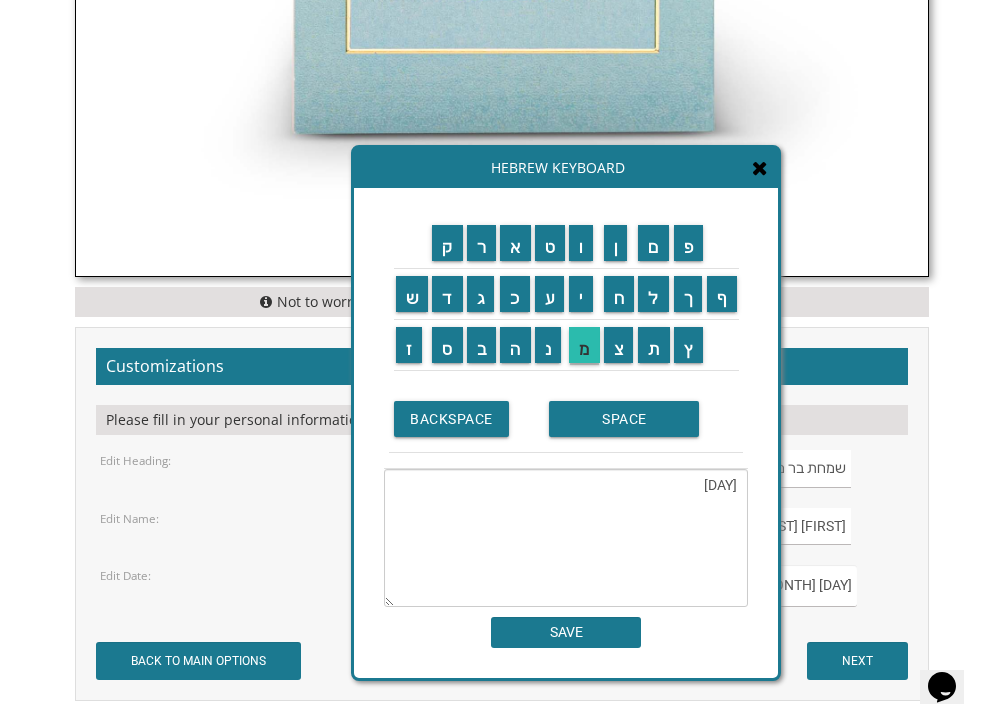 click on "מ" at bounding box center (584, 345) 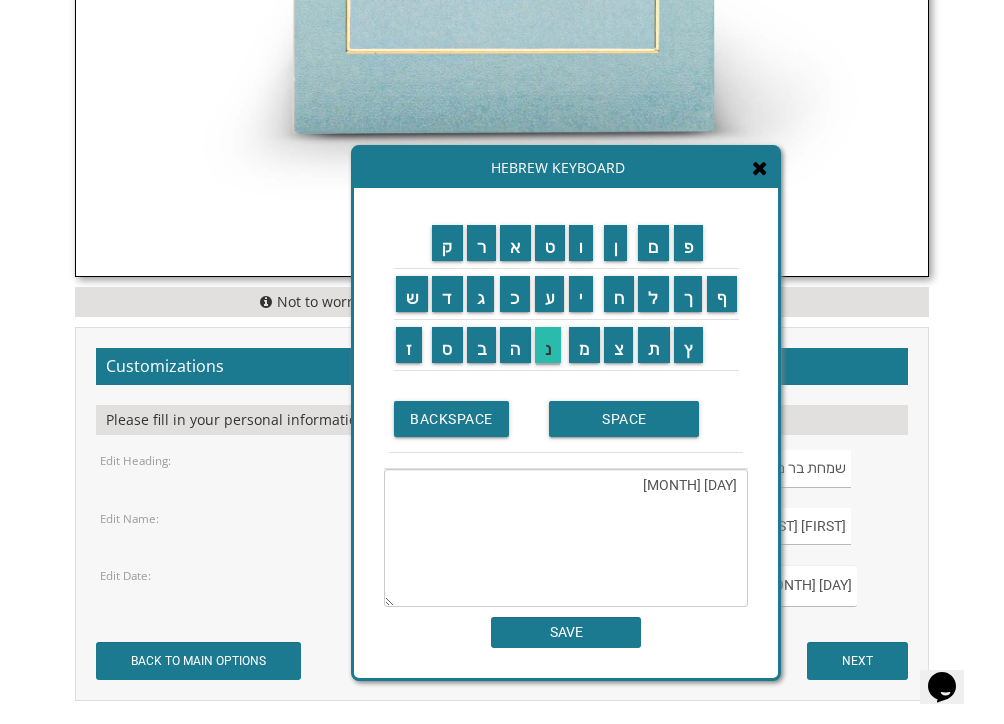 click on "נ" at bounding box center [548, 345] 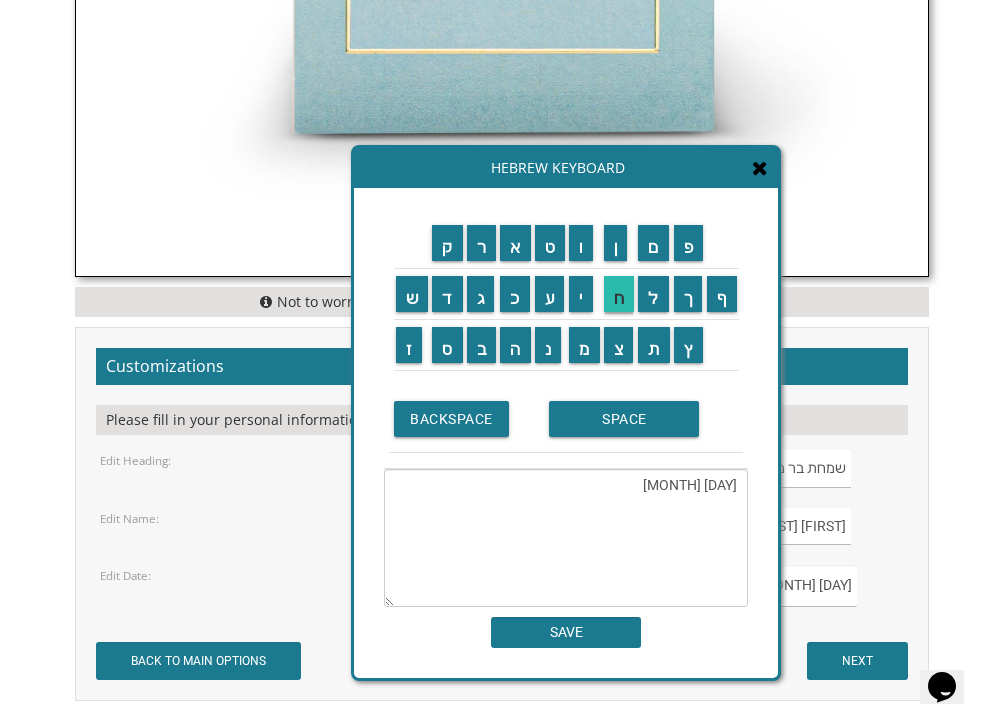click on "ח" at bounding box center (619, 294) 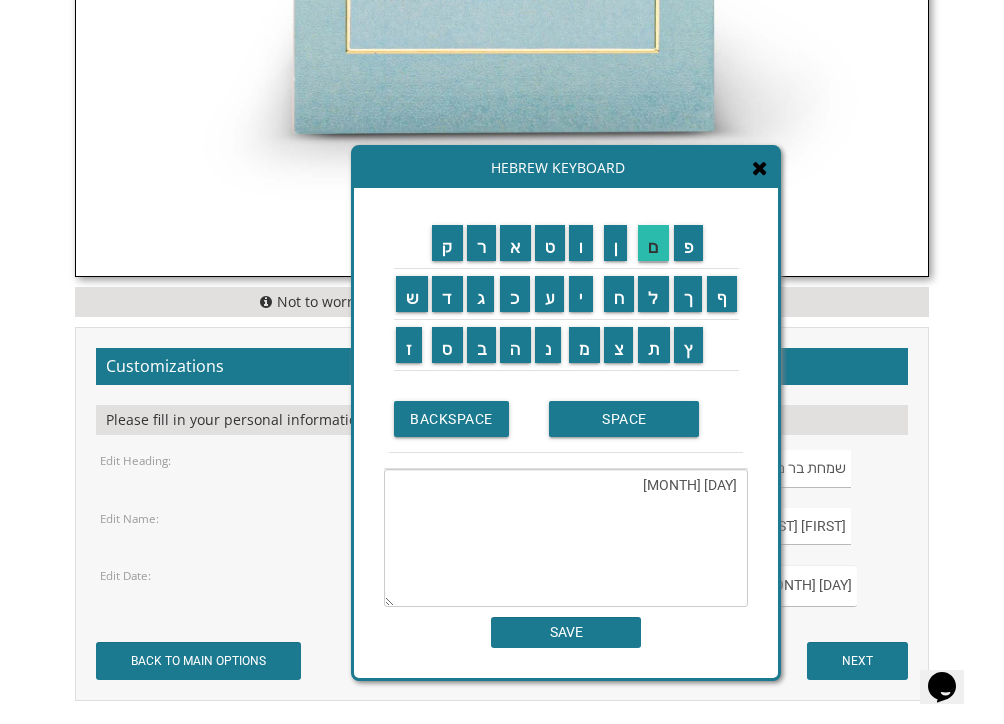 click on "ם" at bounding box center (653, 243) 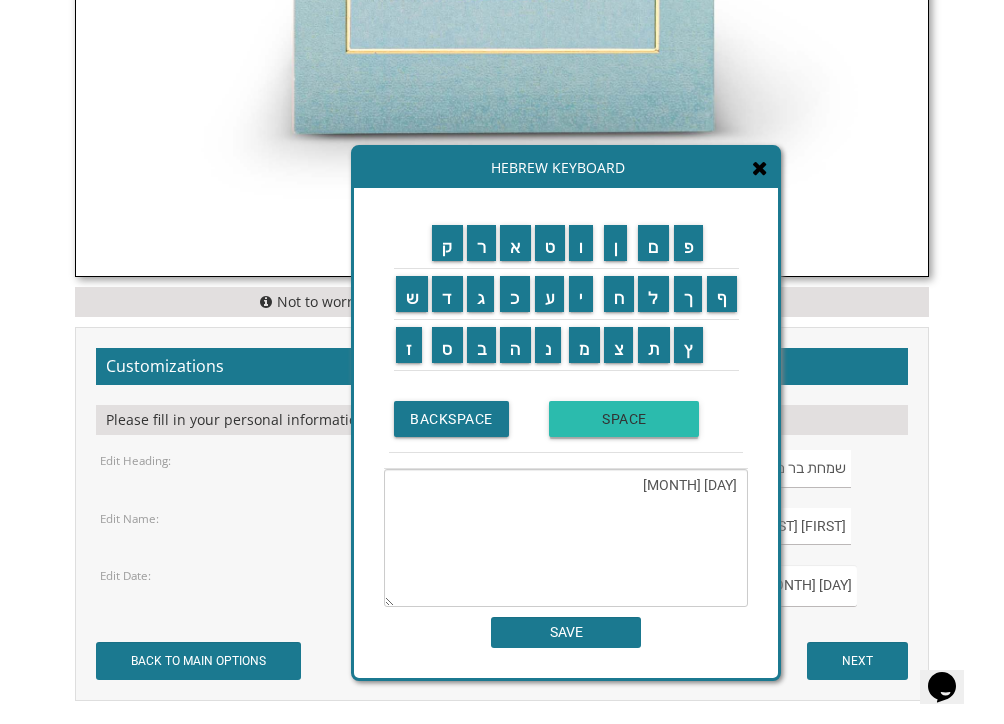 click on "SPACE" at bounding box center [624, 419] 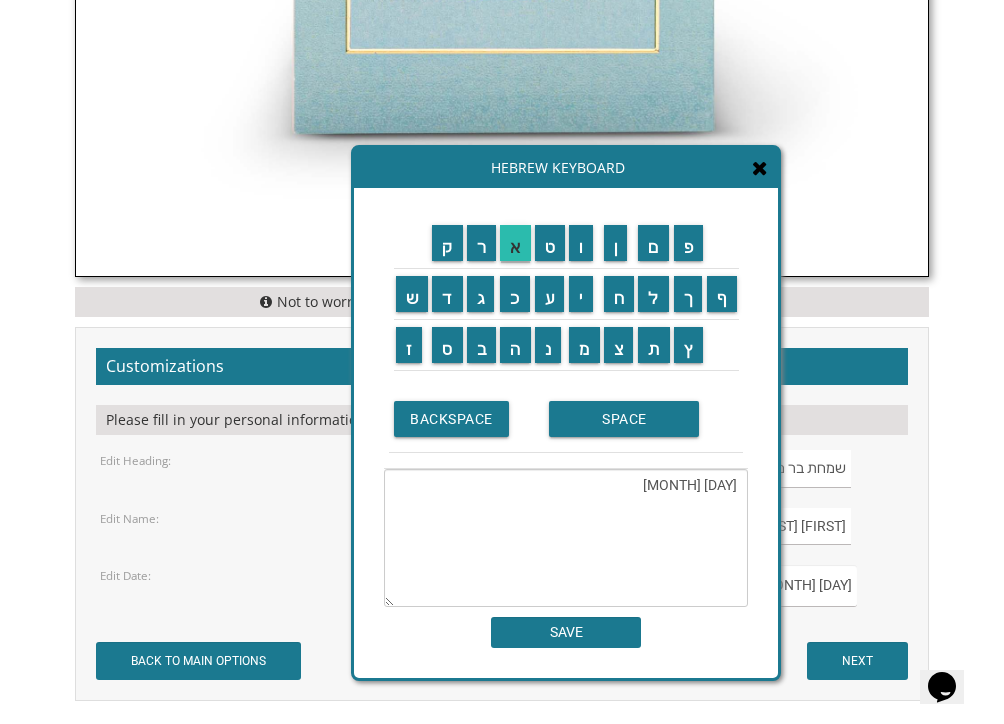 click on "א" at bounding box center [515, 243] 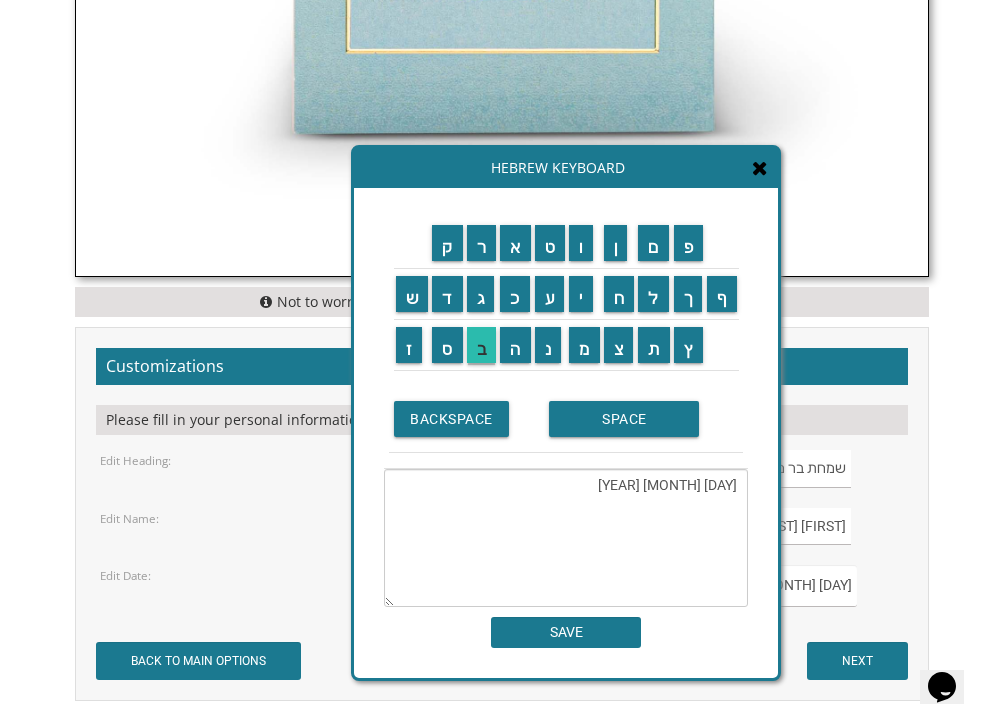 click on "ב" at bounding box center (482, 345) 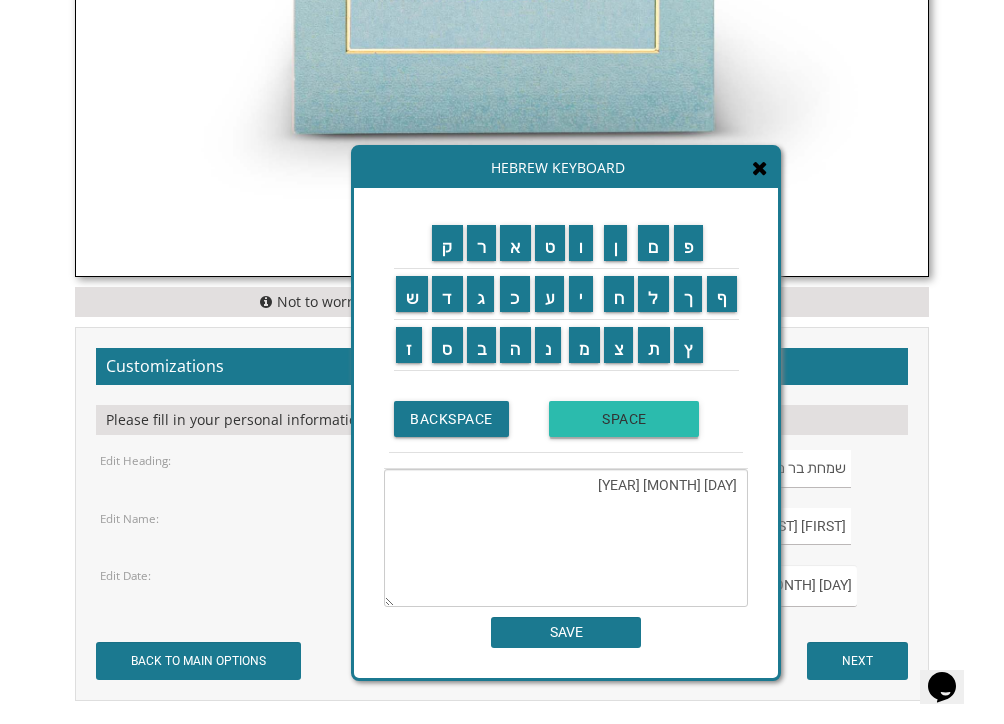 click on "SPACE" at bounding box center (624, 419) 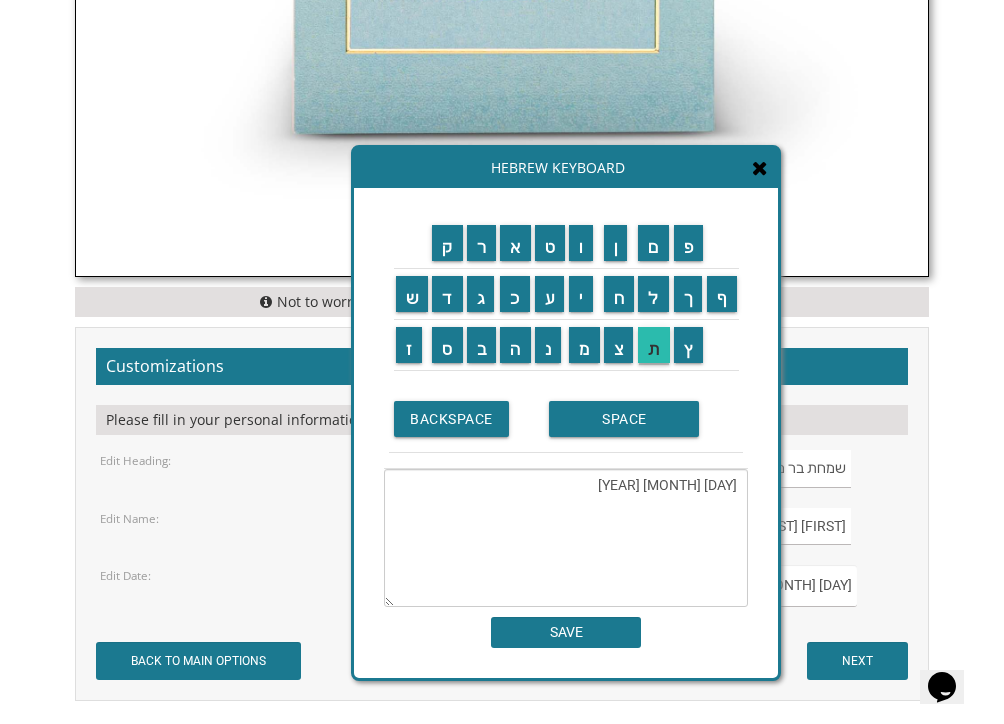 click on "ת" at bounding box center [654, 345] 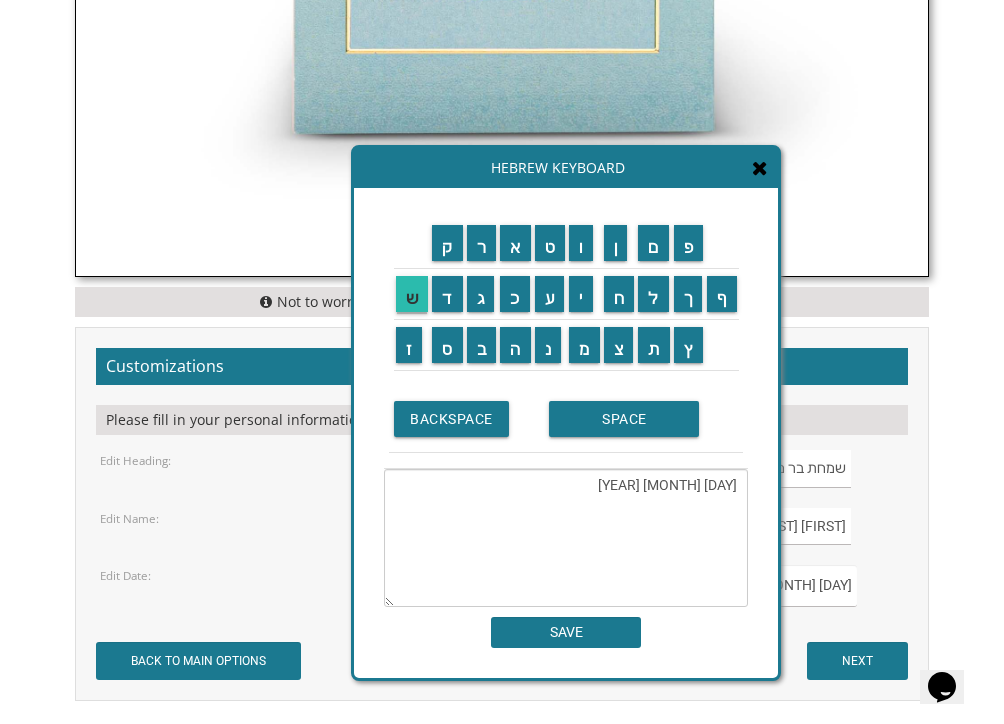 click on "ש" at bounding box center [412, 294] 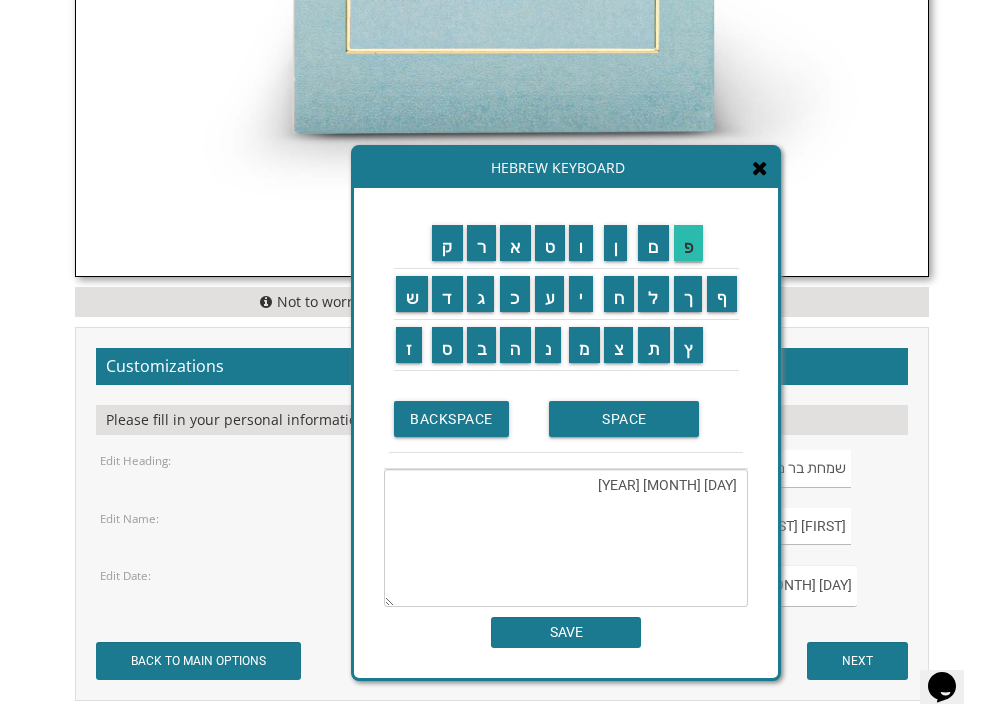 click on "פ" at bounding box center (689, 243) 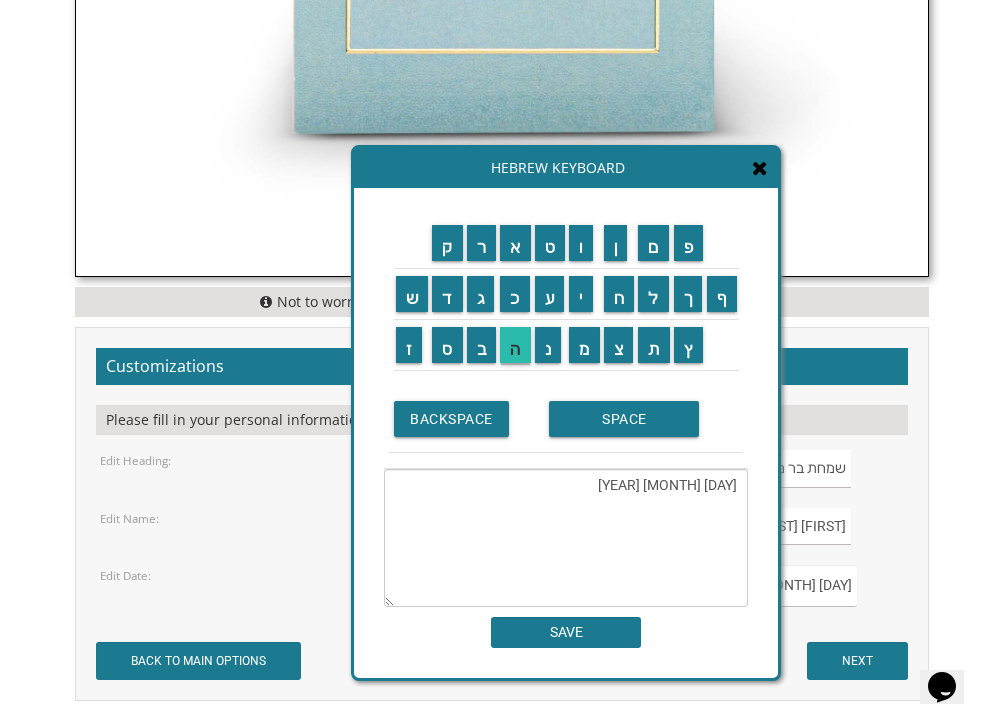 click on "ה" at bounding box center [515, 345] 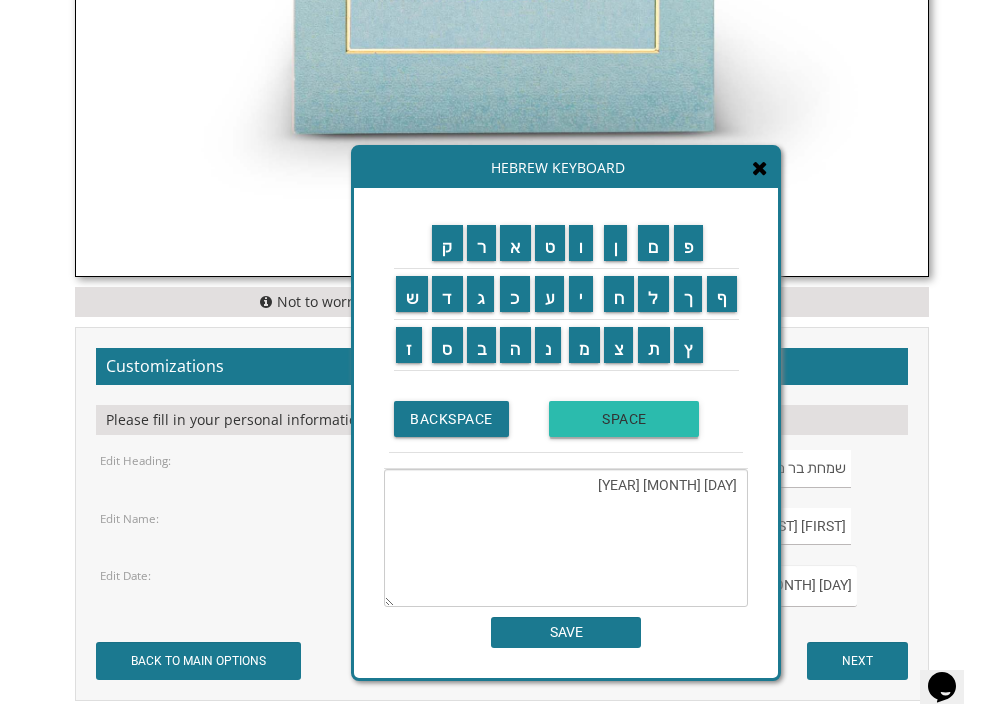 click on "SPACE" at bounding box center (624, 419) 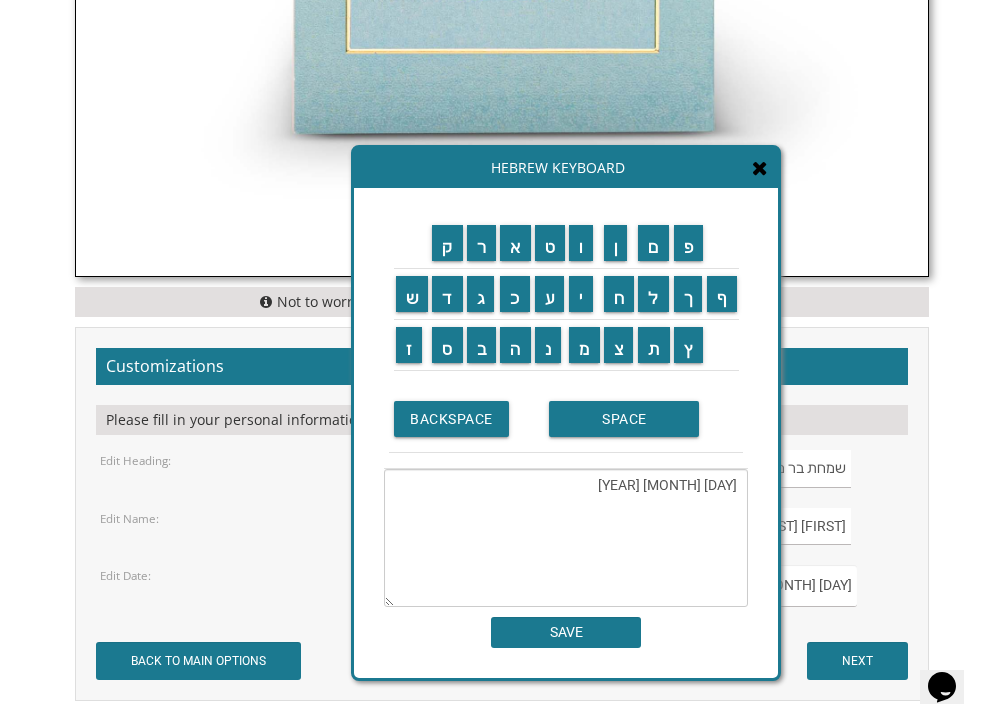 click on "SAVE" at bounding box center (566, 632) 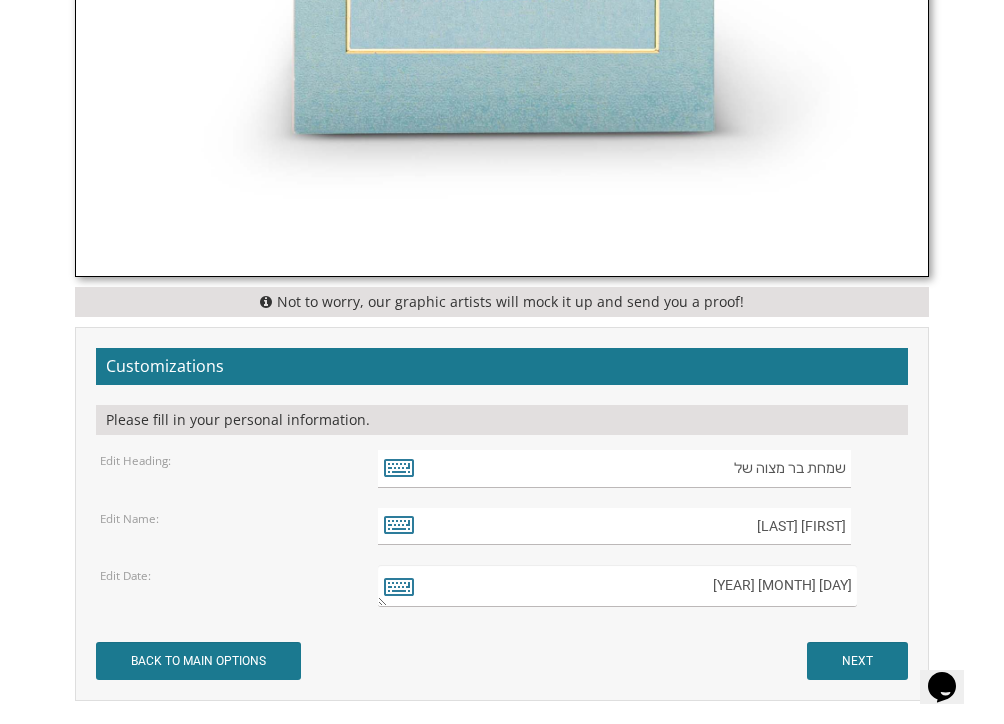 click on "NEXT" at bounding box center [857, 661] 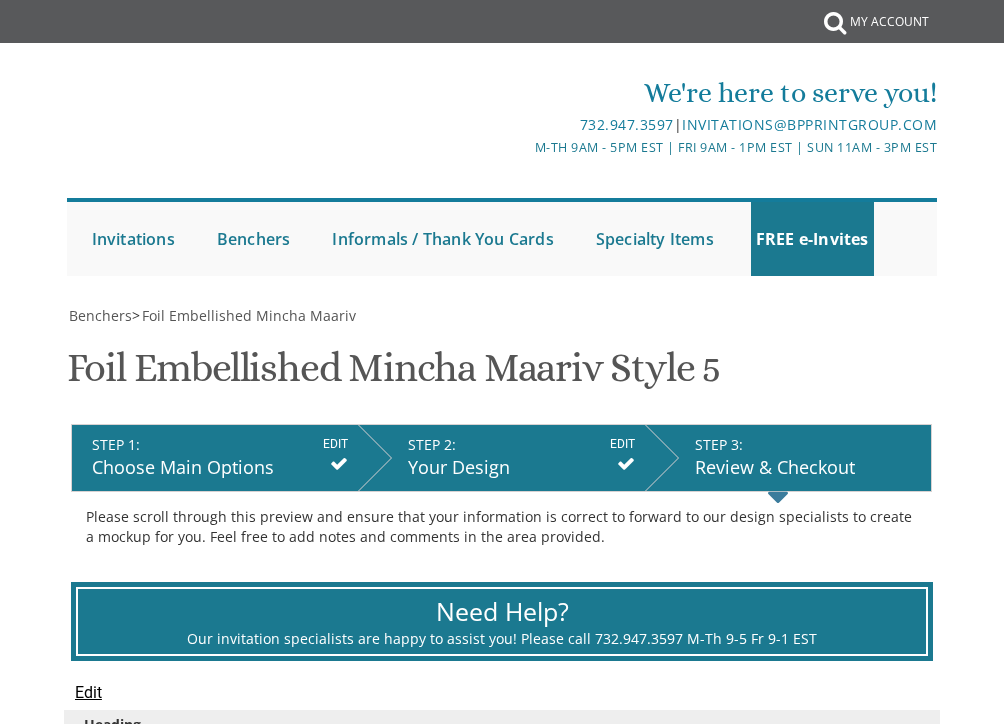 scroll, scrollTop: 0, scrollLeft: 0, axis: both 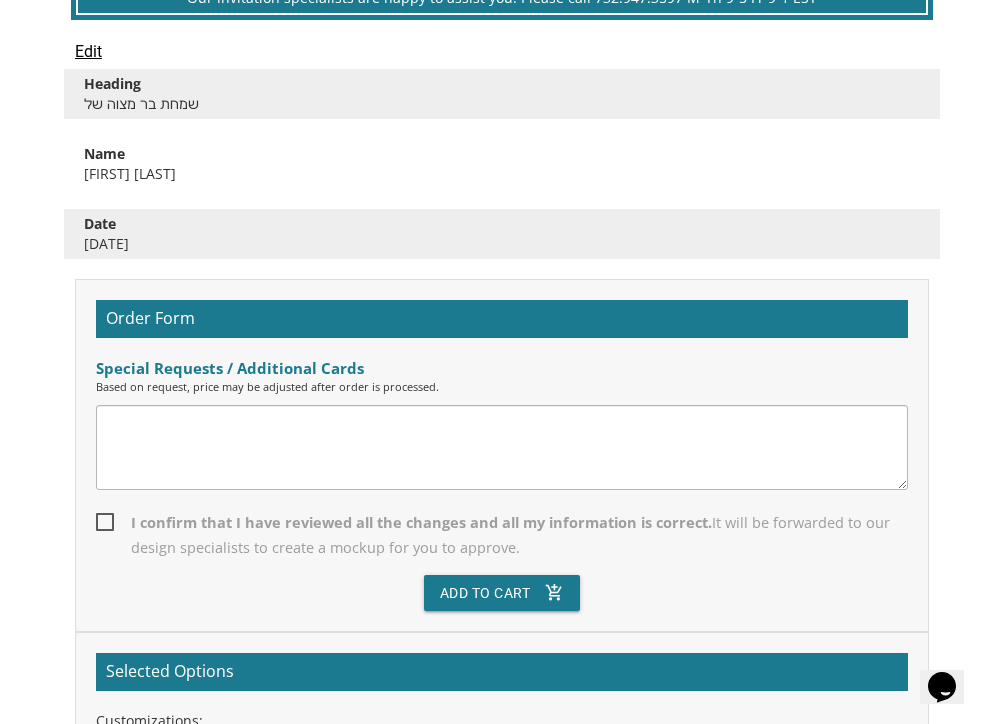 click on "I confirm that I have reviewed all the changes and all my information is correct.   It will be forwarded to our design specialists to create a mockup for you to approve." at bounding box center [502, 535] 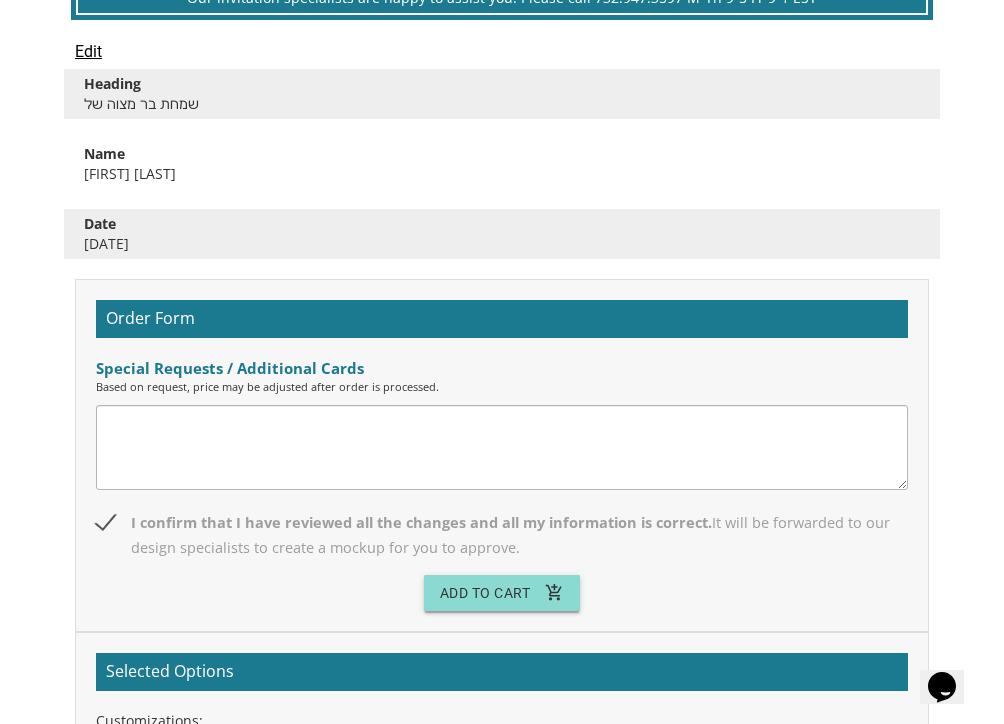 click on "Add To Cart
add_shopping_cart" at bounding box center [502, 593] 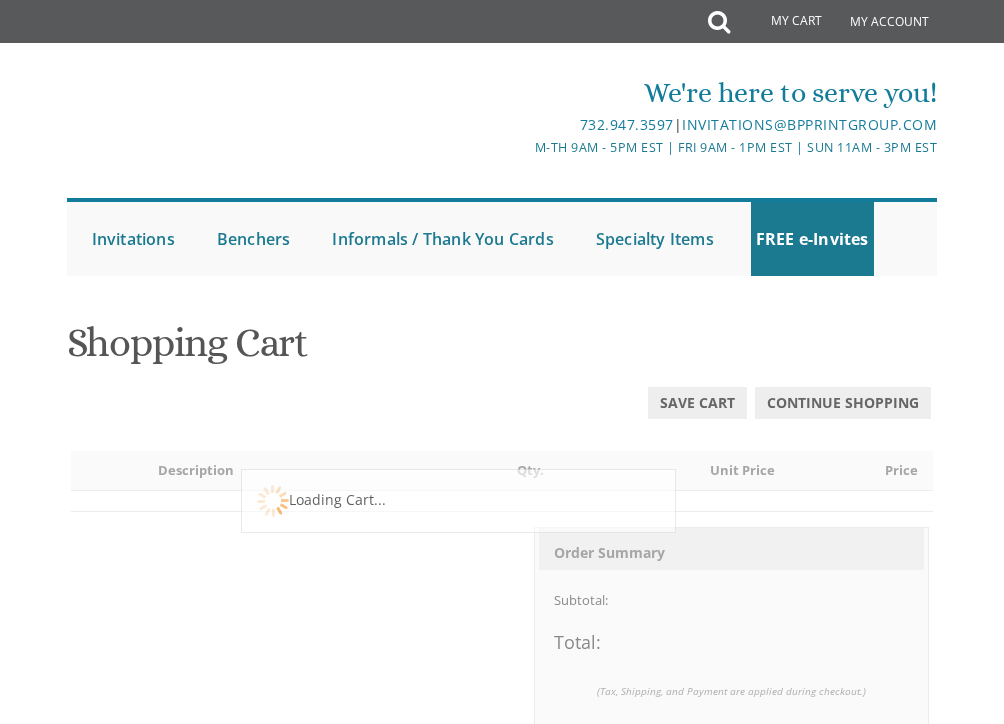 scroll, scrollTop: 0, scrollLeft: 0, axis: both 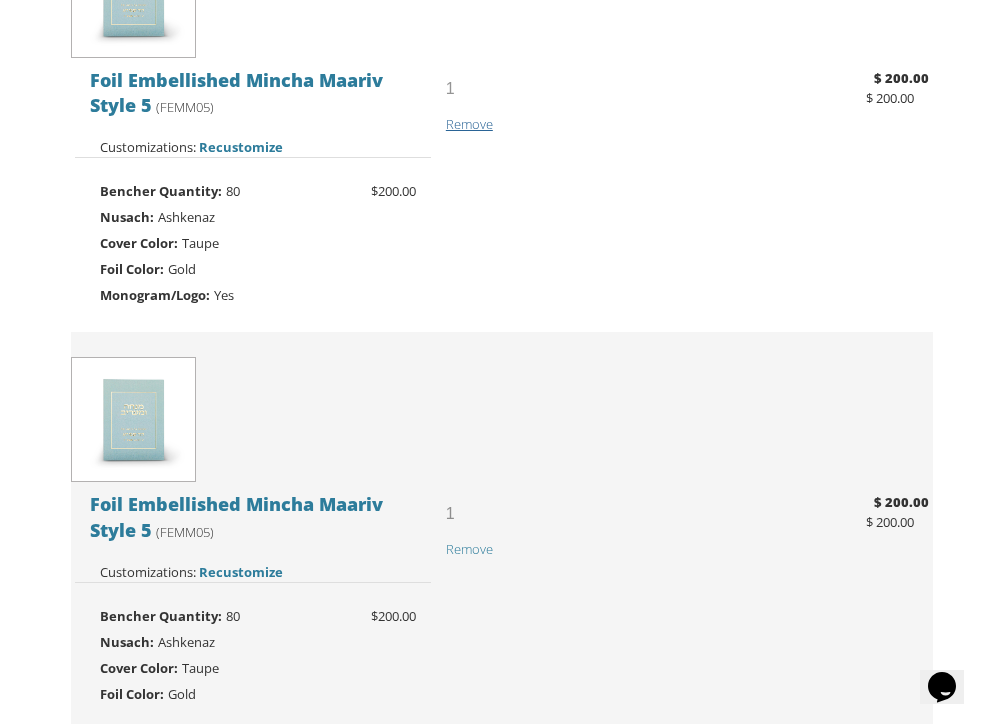 click on "Remove" at bounding box center [469, 124] 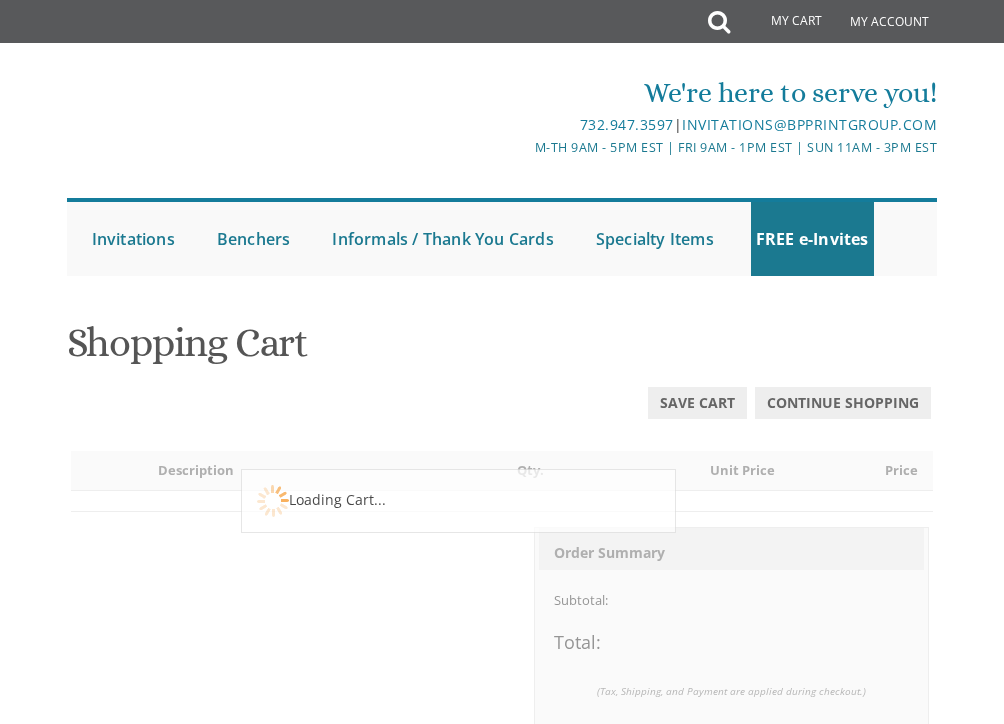 scroll, scrollTop: 0, scrollLeft: 0, axis: both 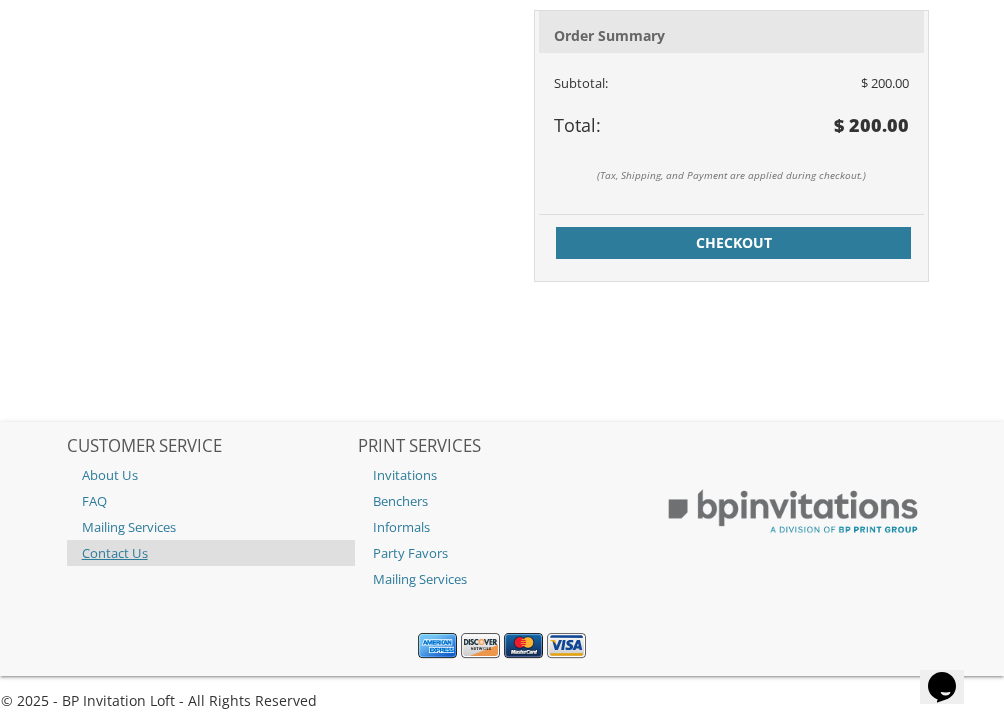 click on "Contact Us" at bounding box center (211, 553) 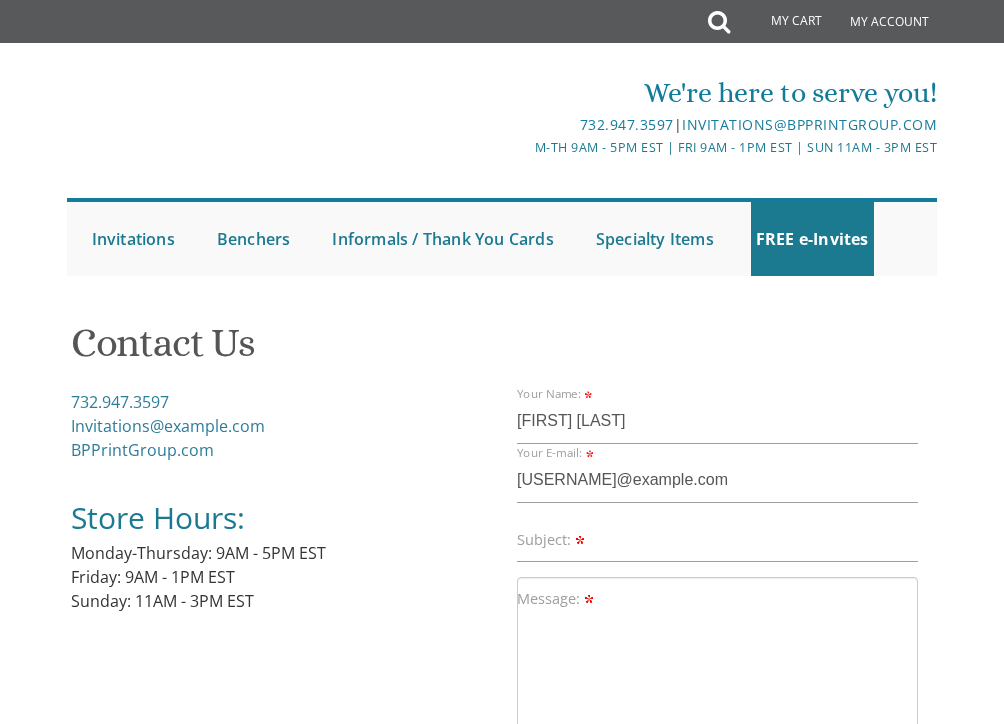 scroll, scrollTop: 0, scrollLeft: 0, axis: both 